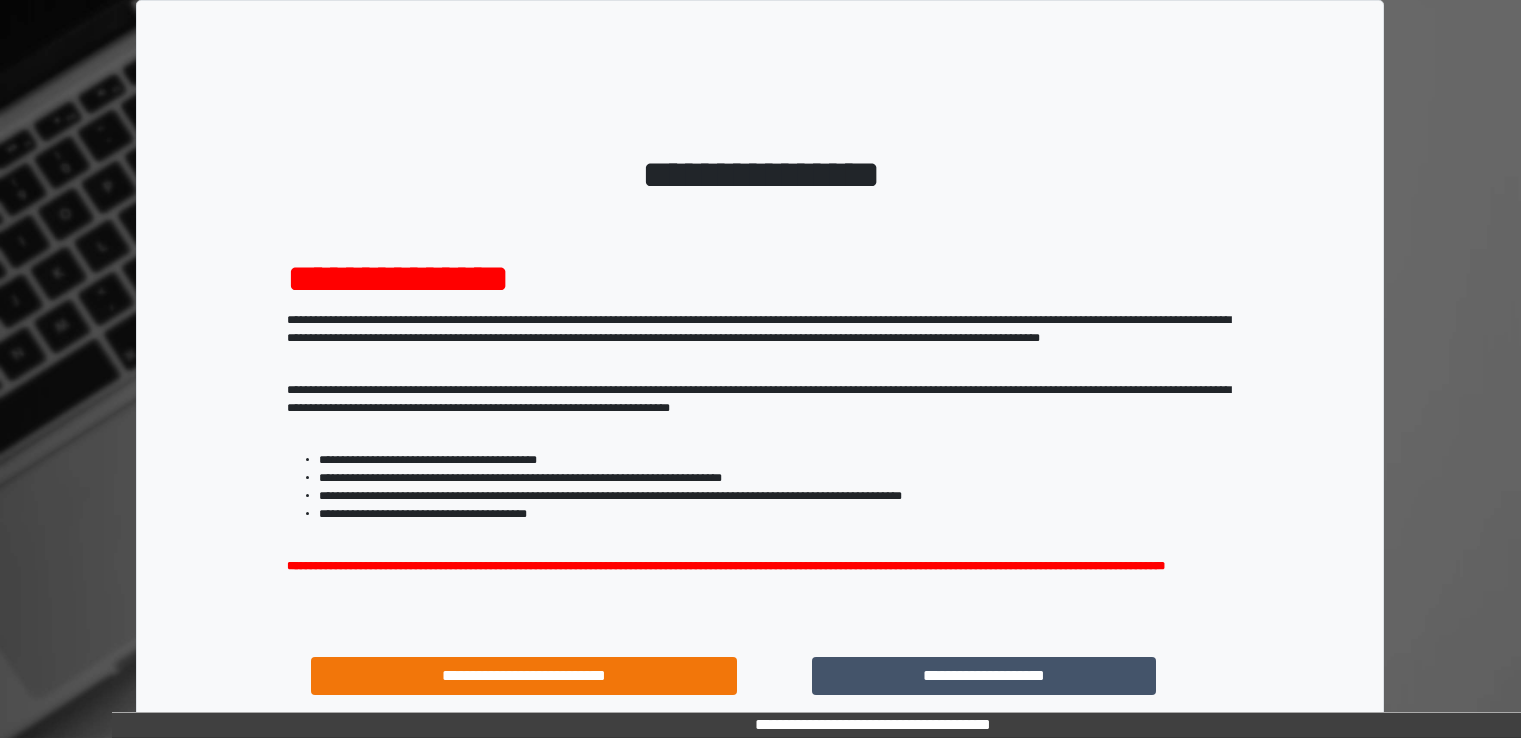 scroll, scrollTop: 0, scrollLeft: 0, axis: both 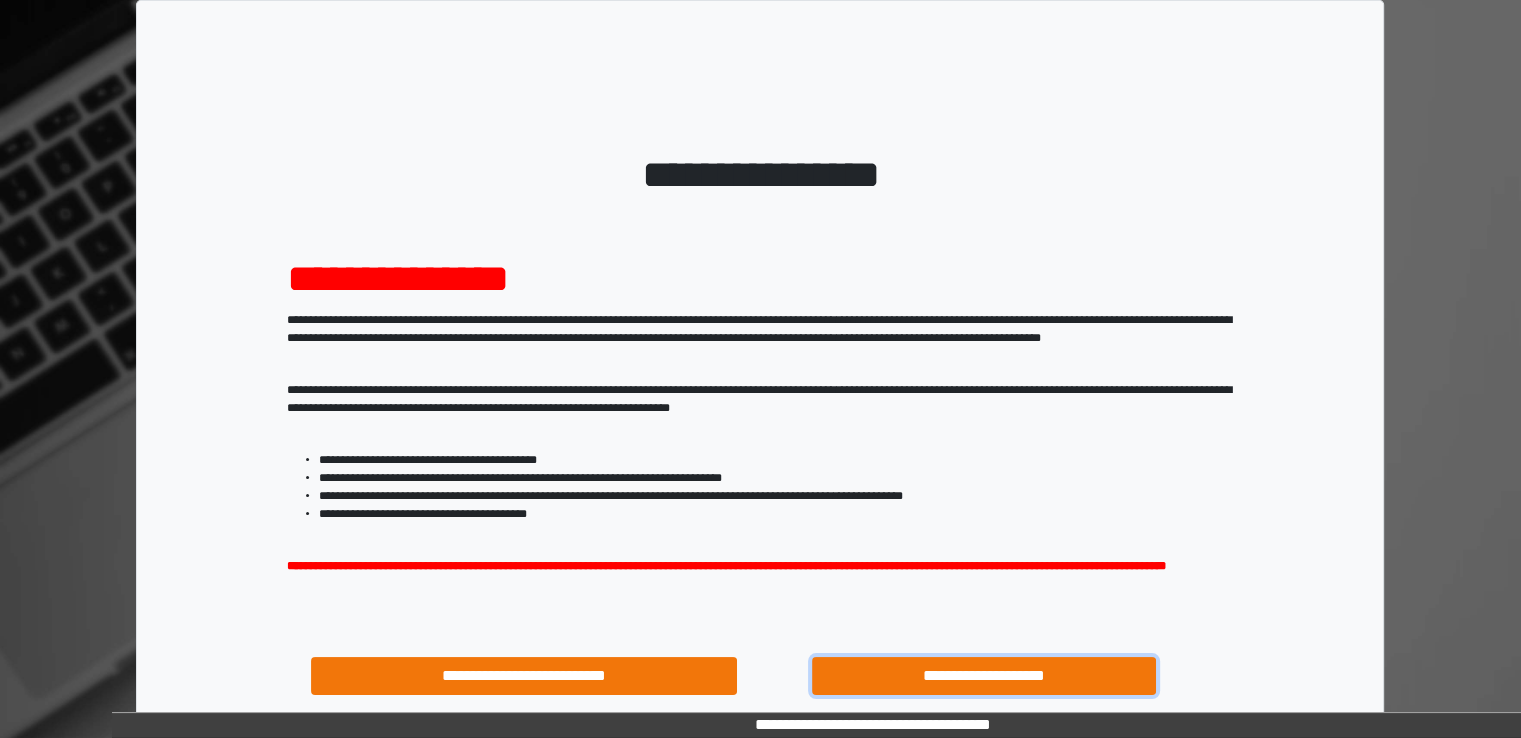 click on "**********" at bounding box center [984, 676] 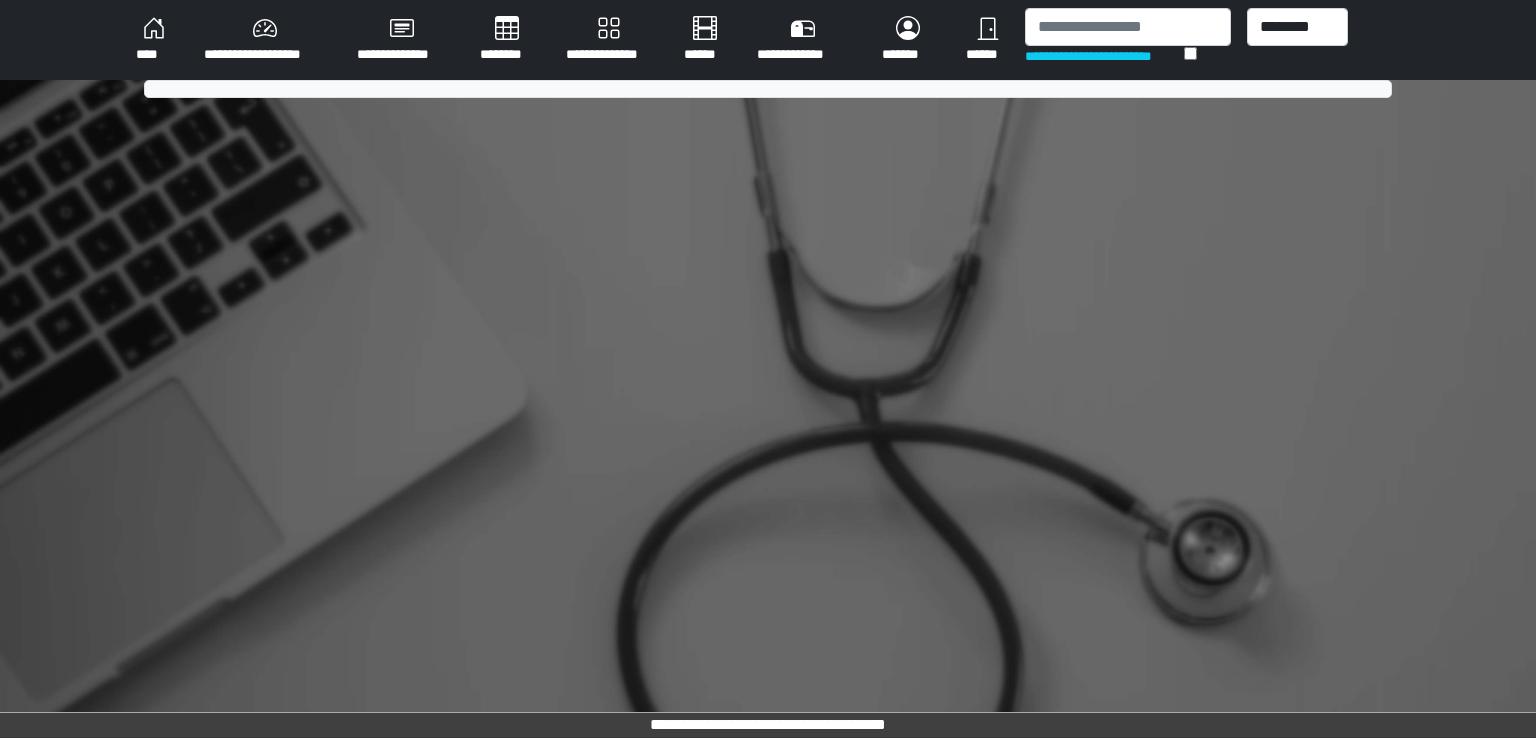 scroll, scrollTop: 0, scrollLeft: 0, axis: both 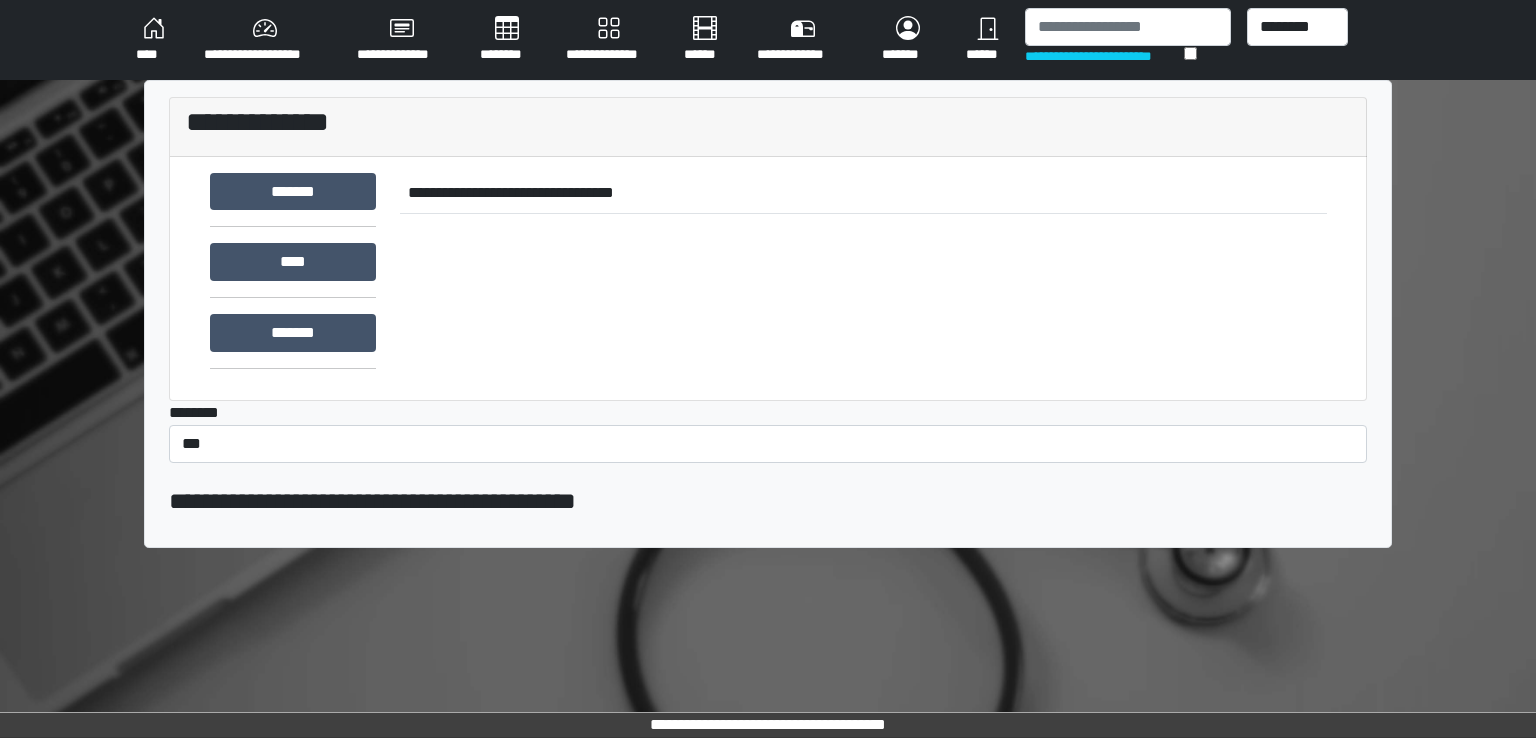 click on "********" at bounding box center (507, 40) 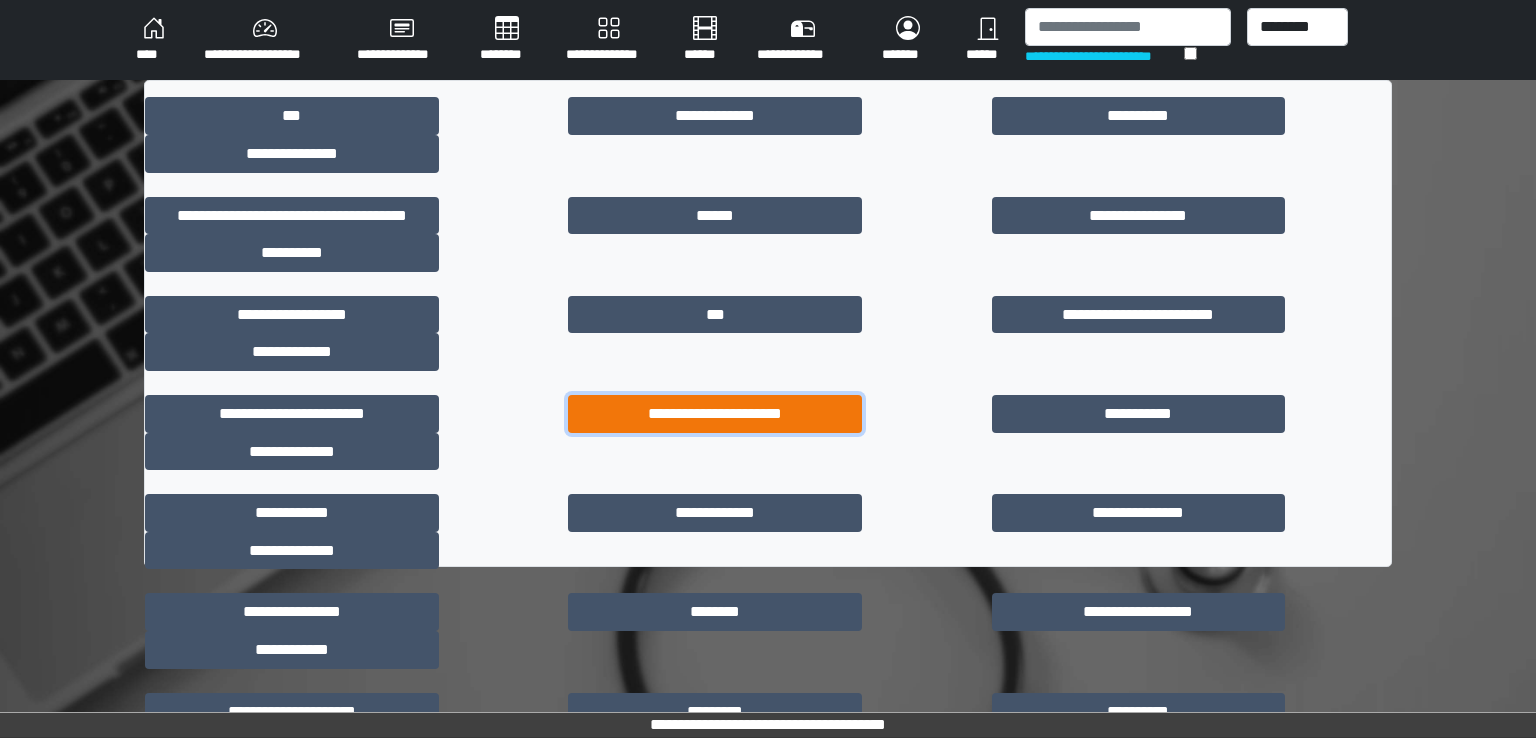 click on "**********" at bounding box center (715, 414) 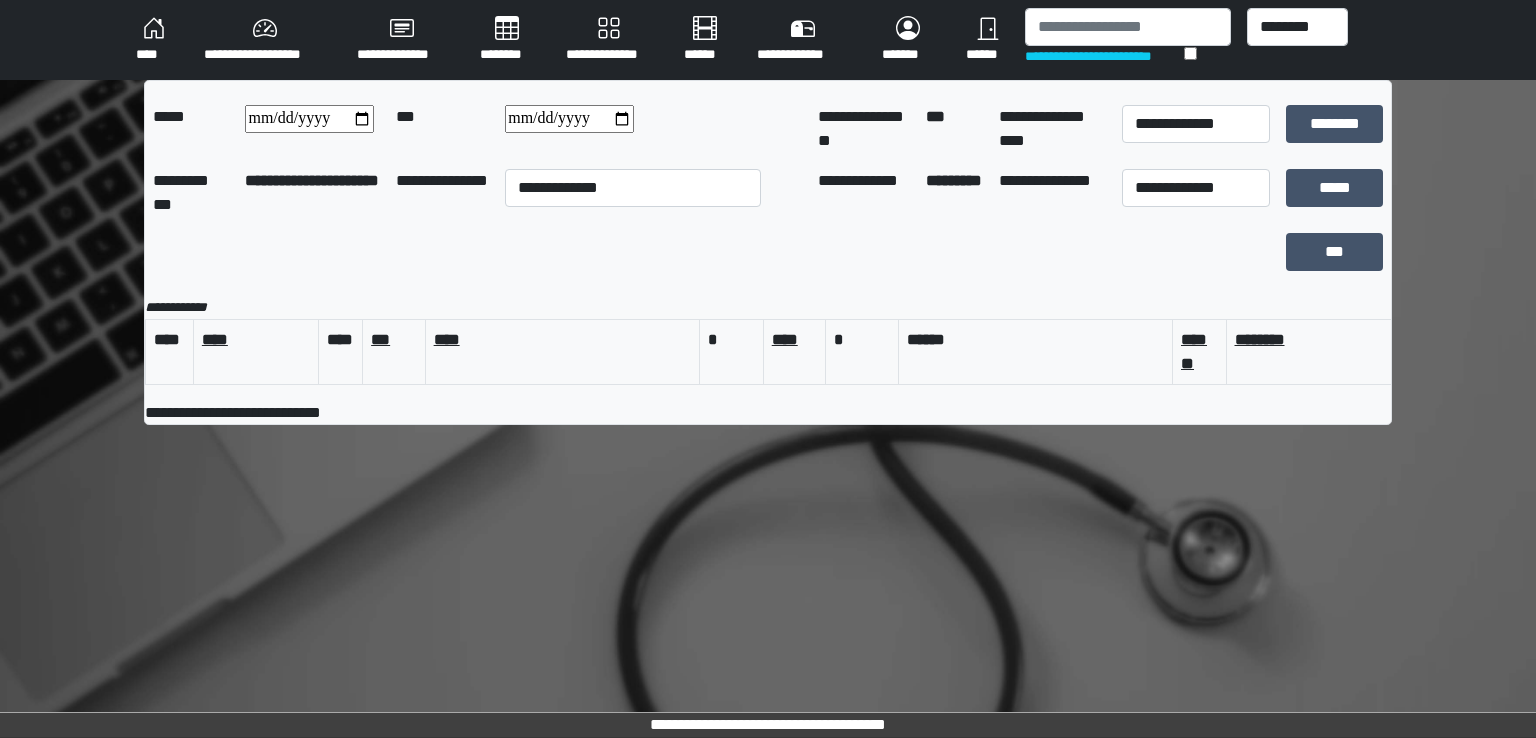 click on "****" at bounding box center (154, 40) 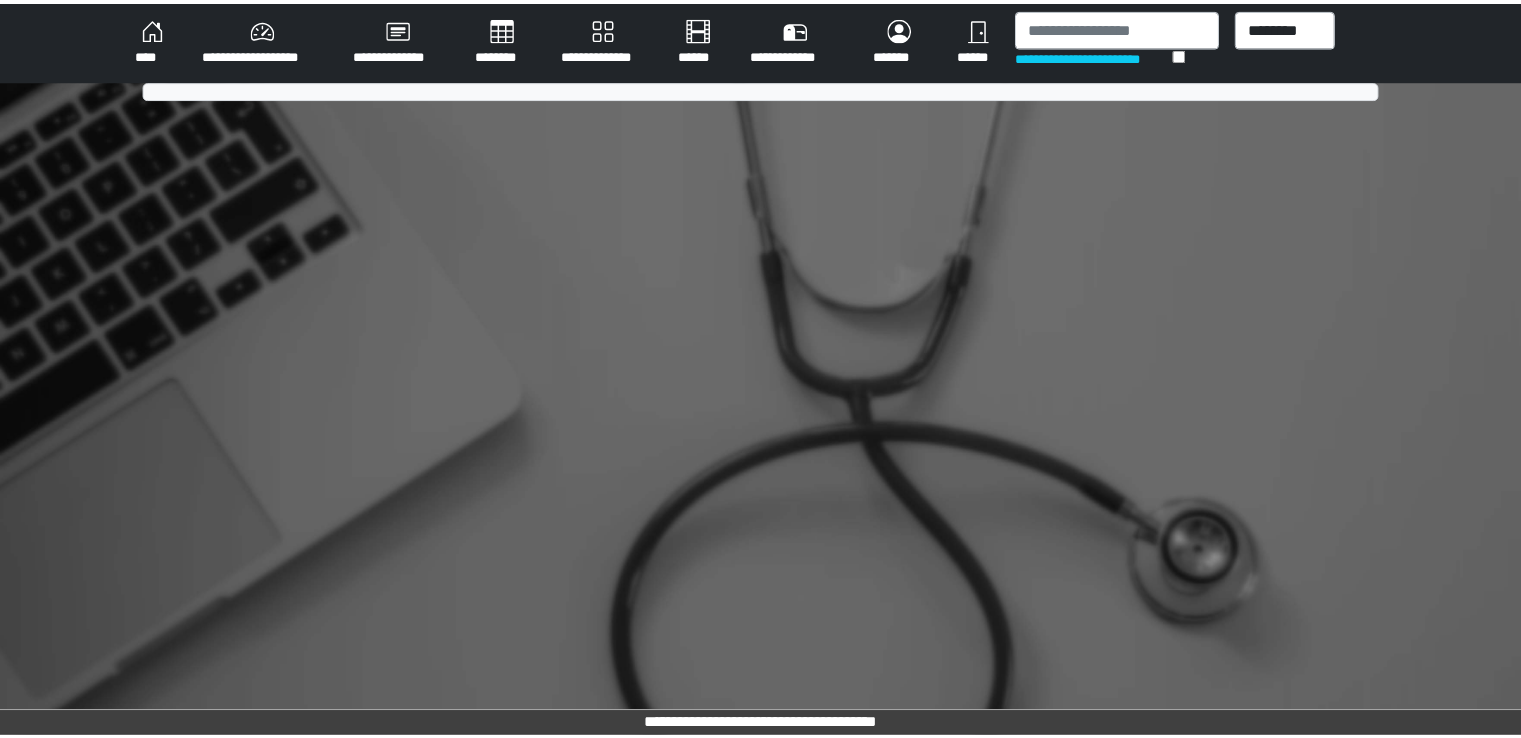 scroll, scrollTop: 0, scrollLeft: 0, axis: both 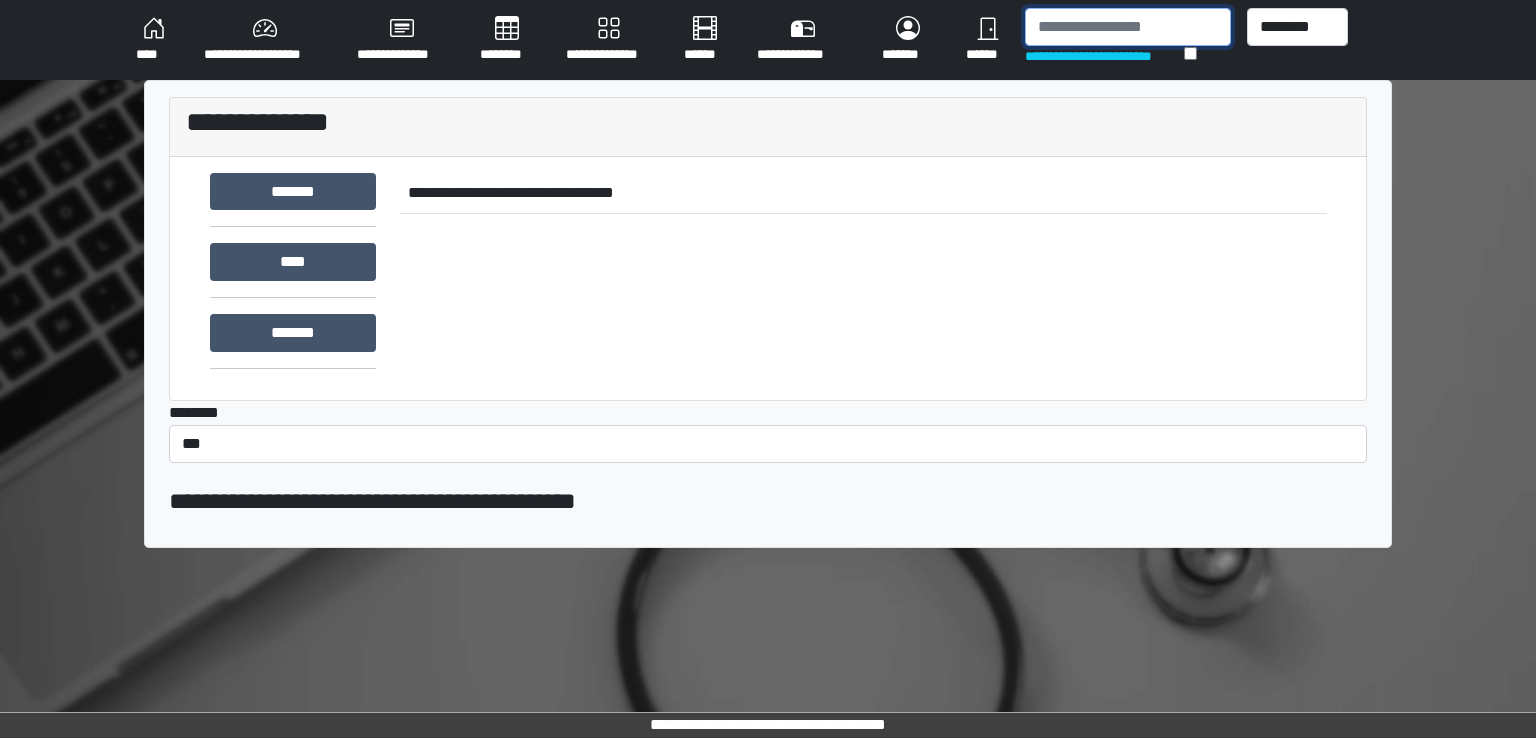 click at bounding box center (1128, 27) 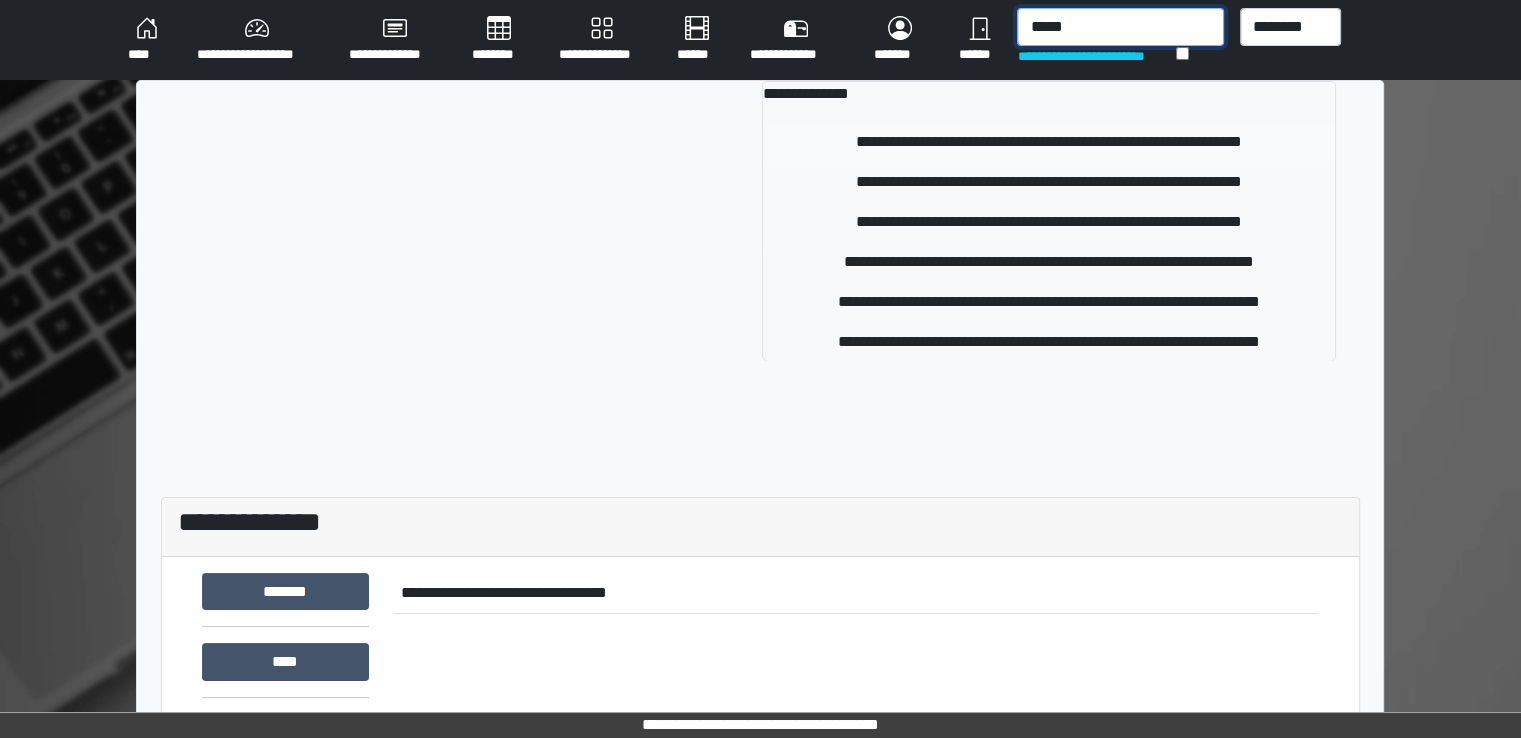 type on "*****" 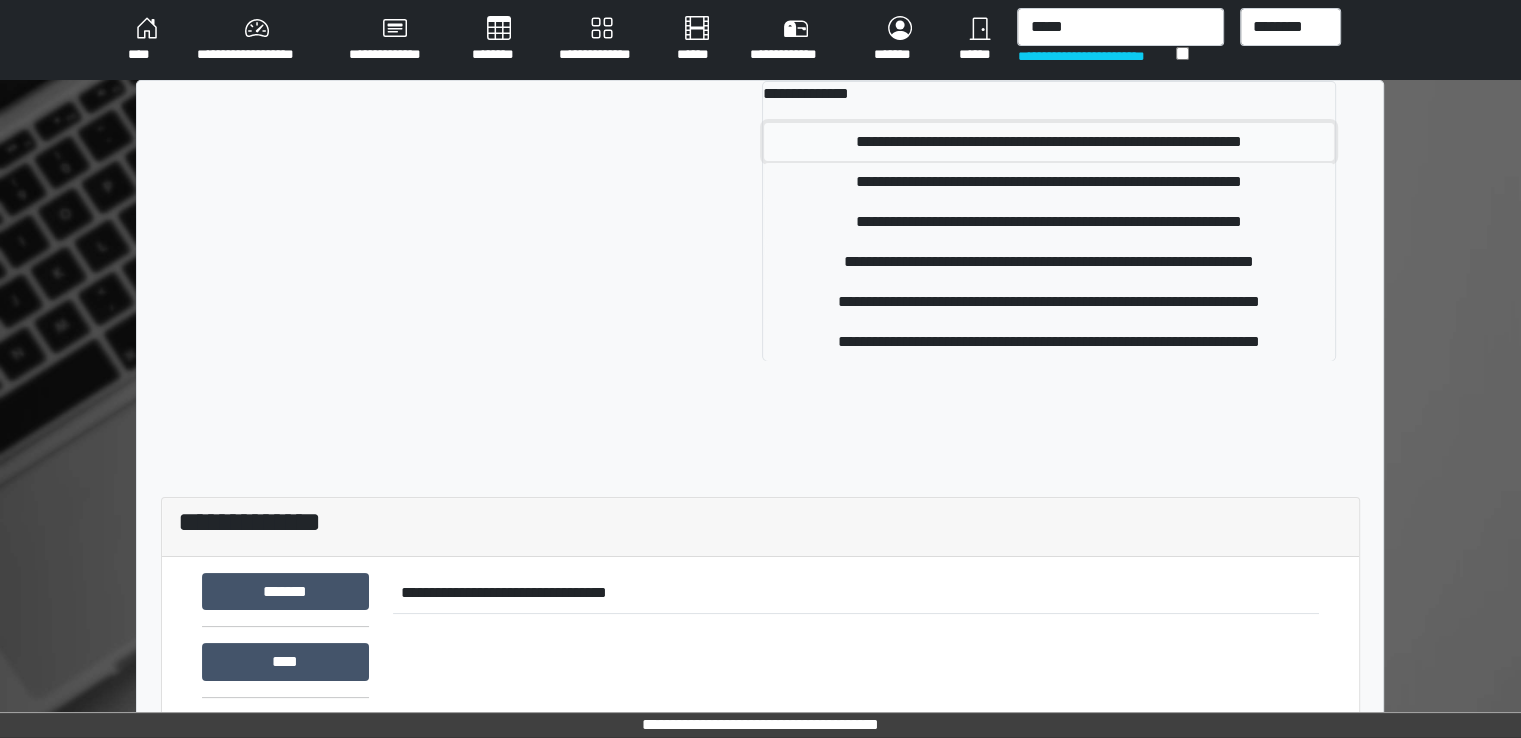 click on "**********" at bounding box center [1049, 142] 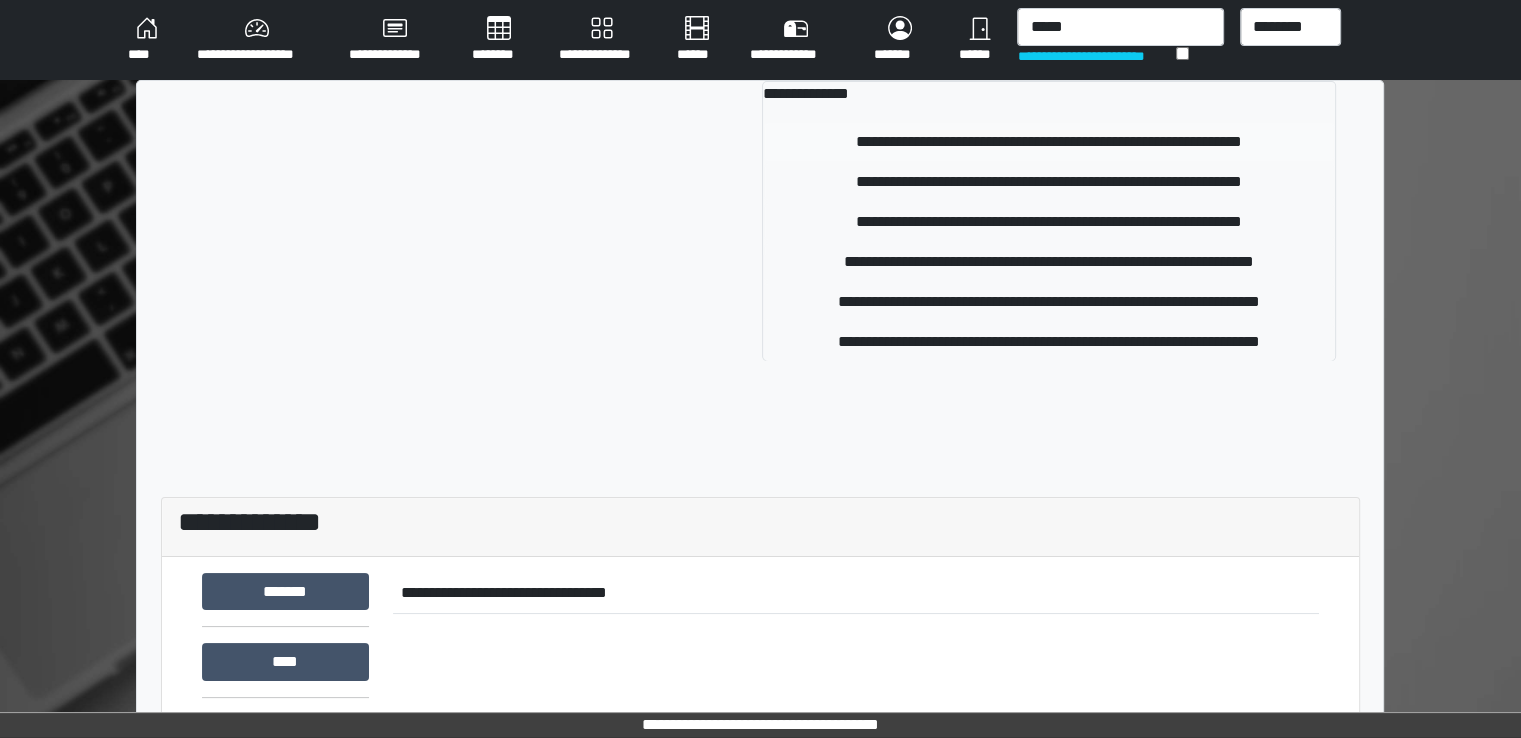 type 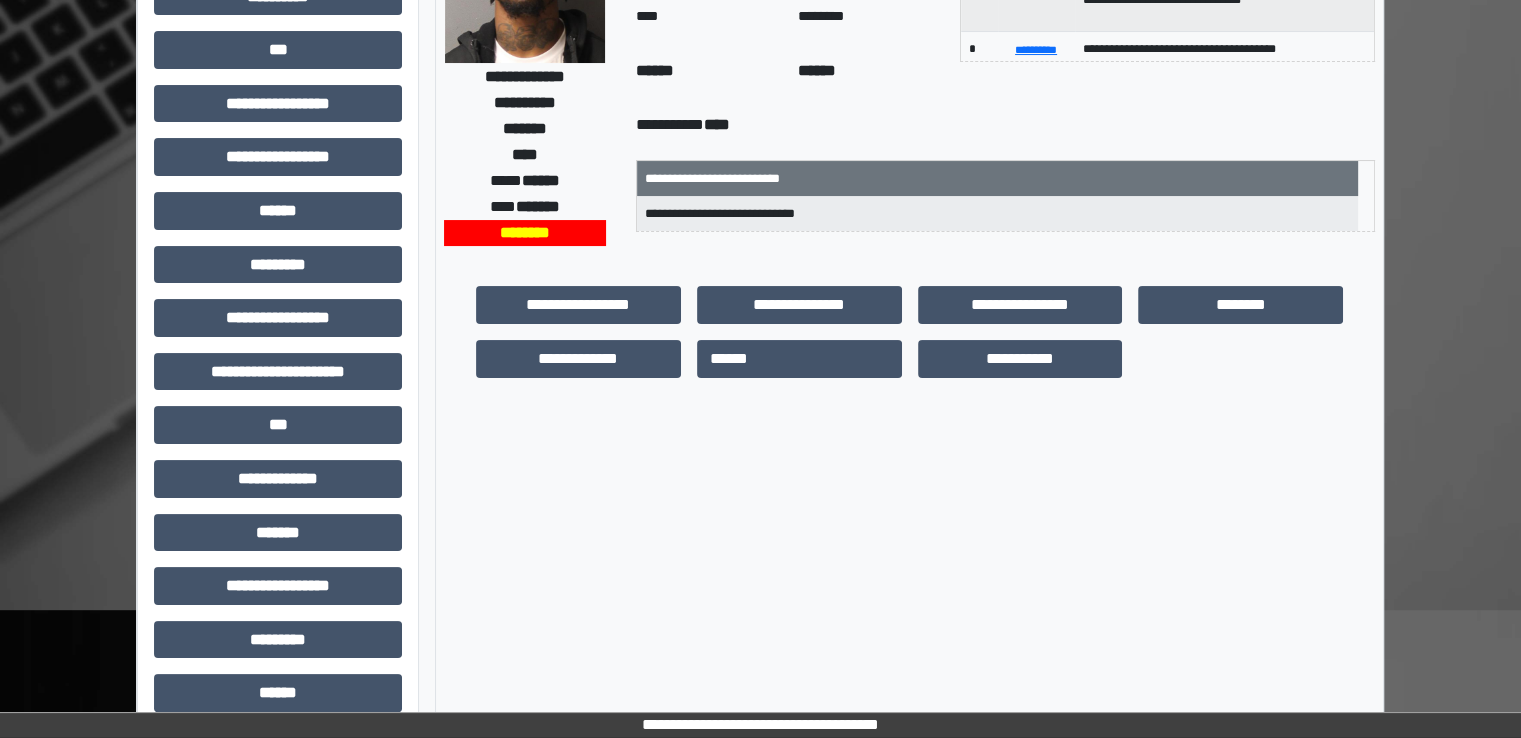 scroll, scrollTop: 428, scrollLeft: 0, axis: vertical 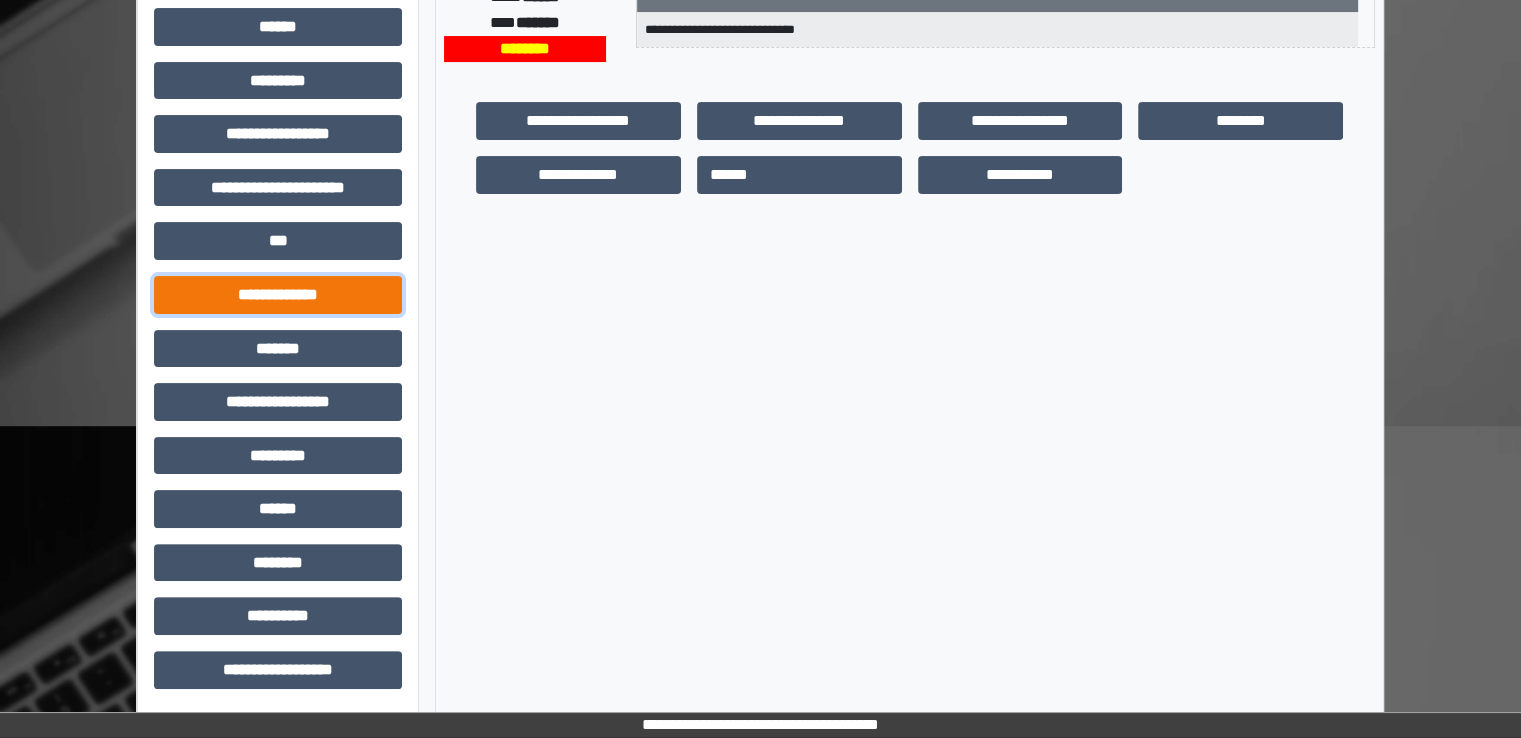 click on "**********" at bounding box center [278, 295] 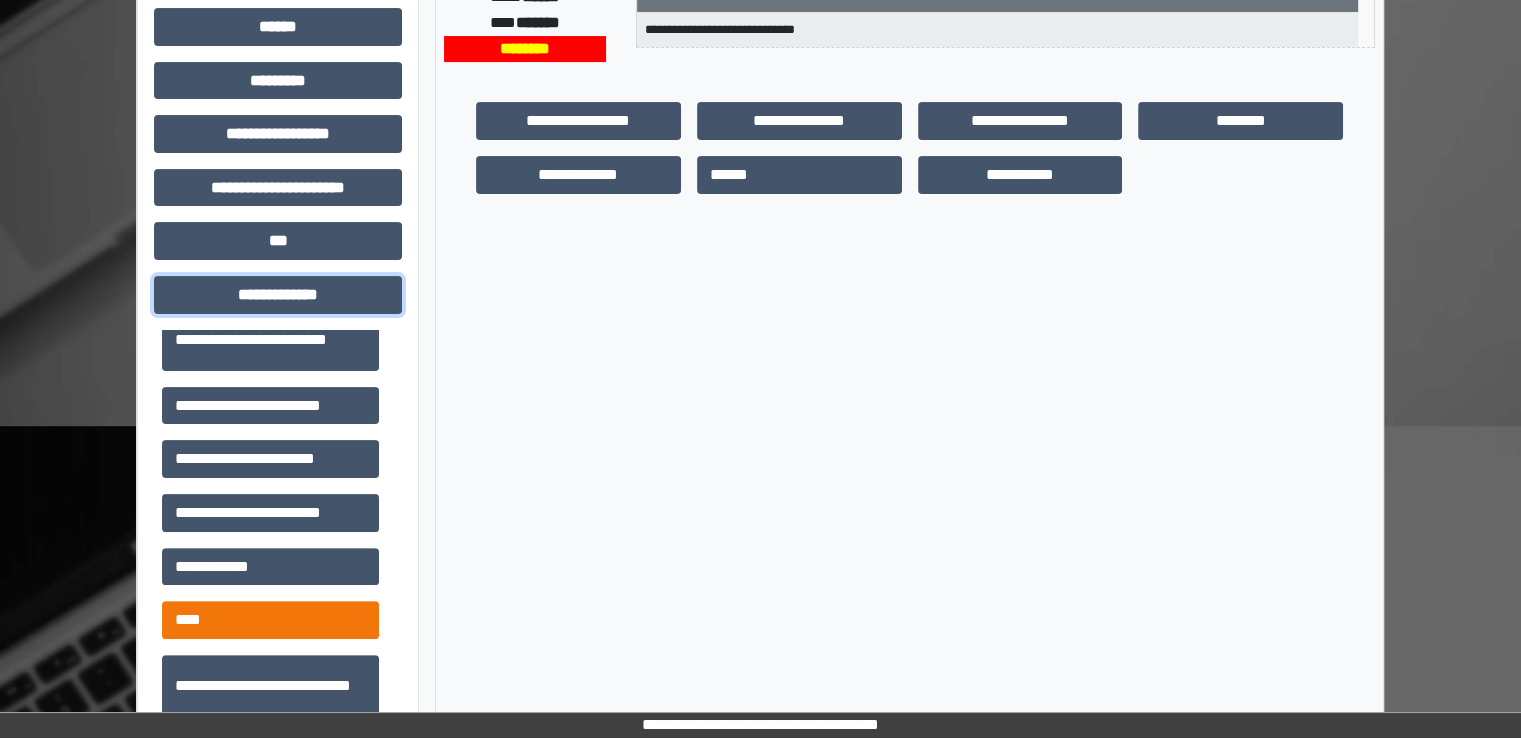 scroll, scrollTop: 700, scrollLeft: 0, axis: vertical 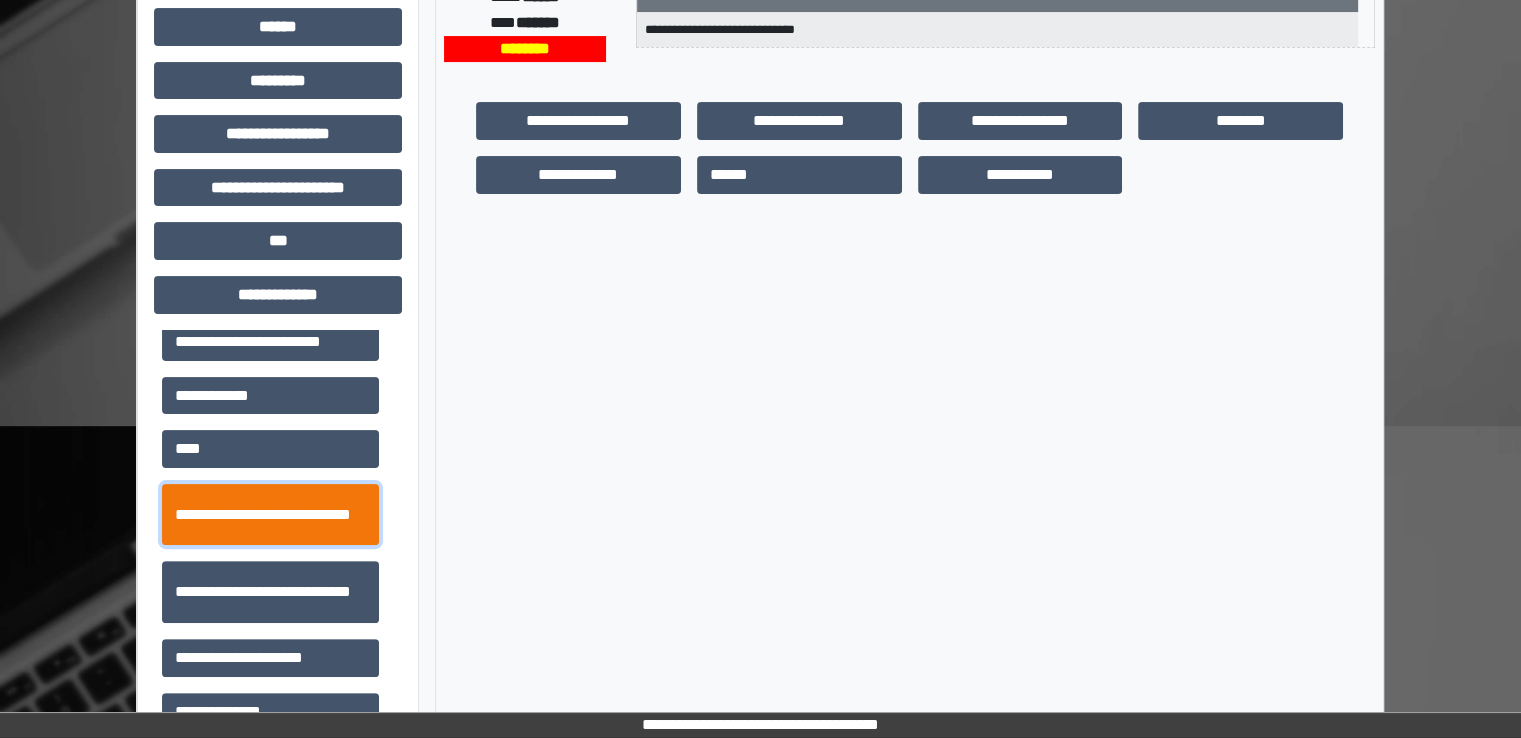 click on "**********" at bounding box center [270, 515] 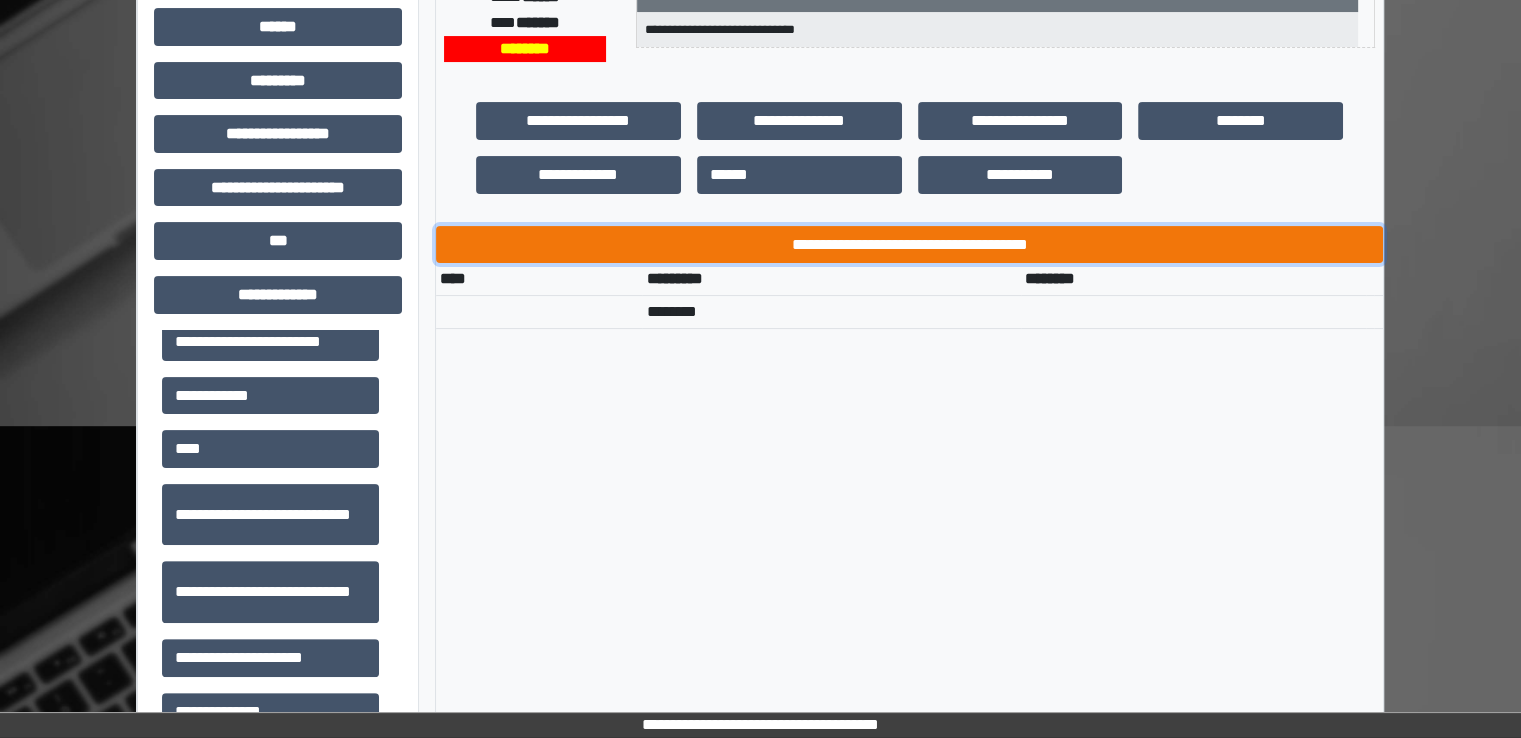 click on "**********" at bounding box center (909, 245) 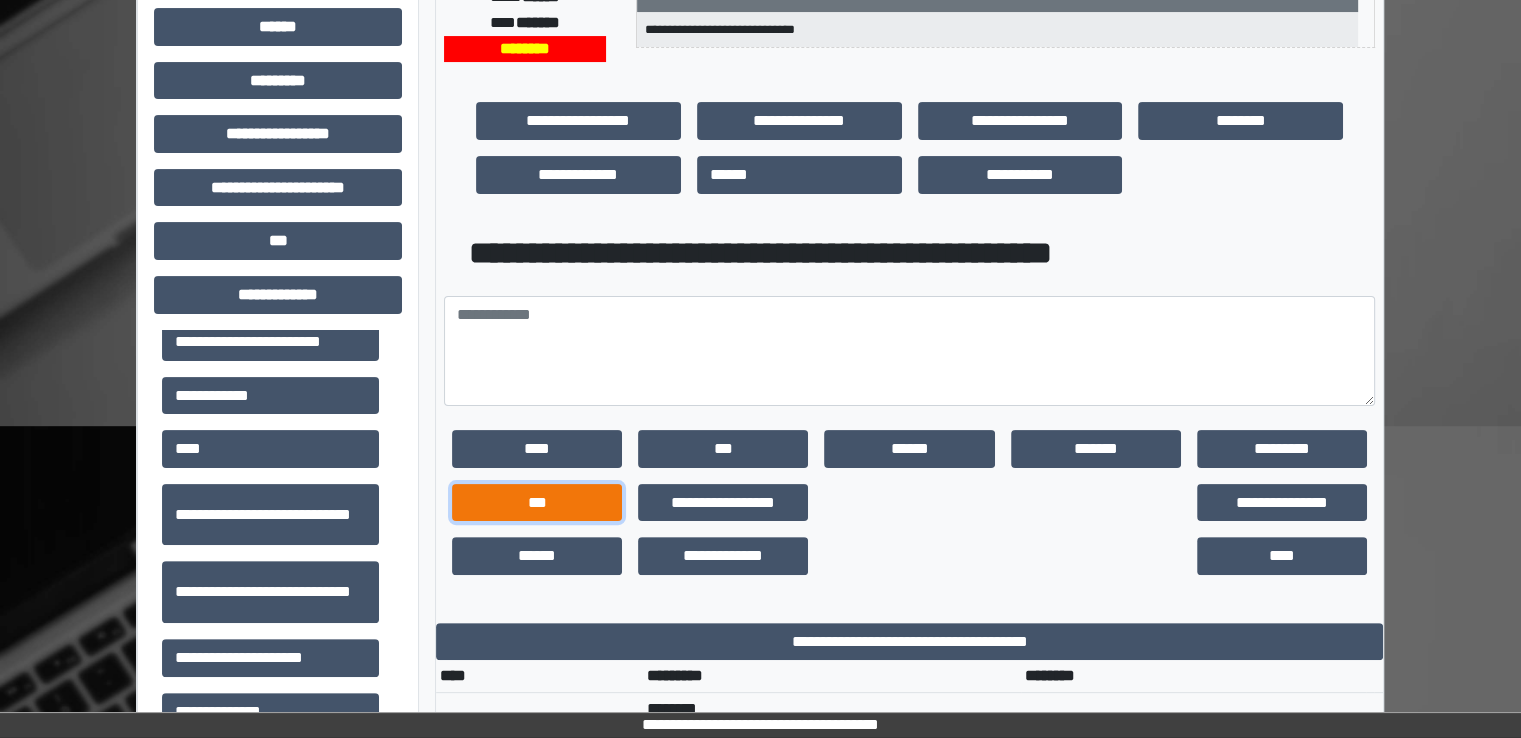 click on "***" at bounding box center [537, 503] 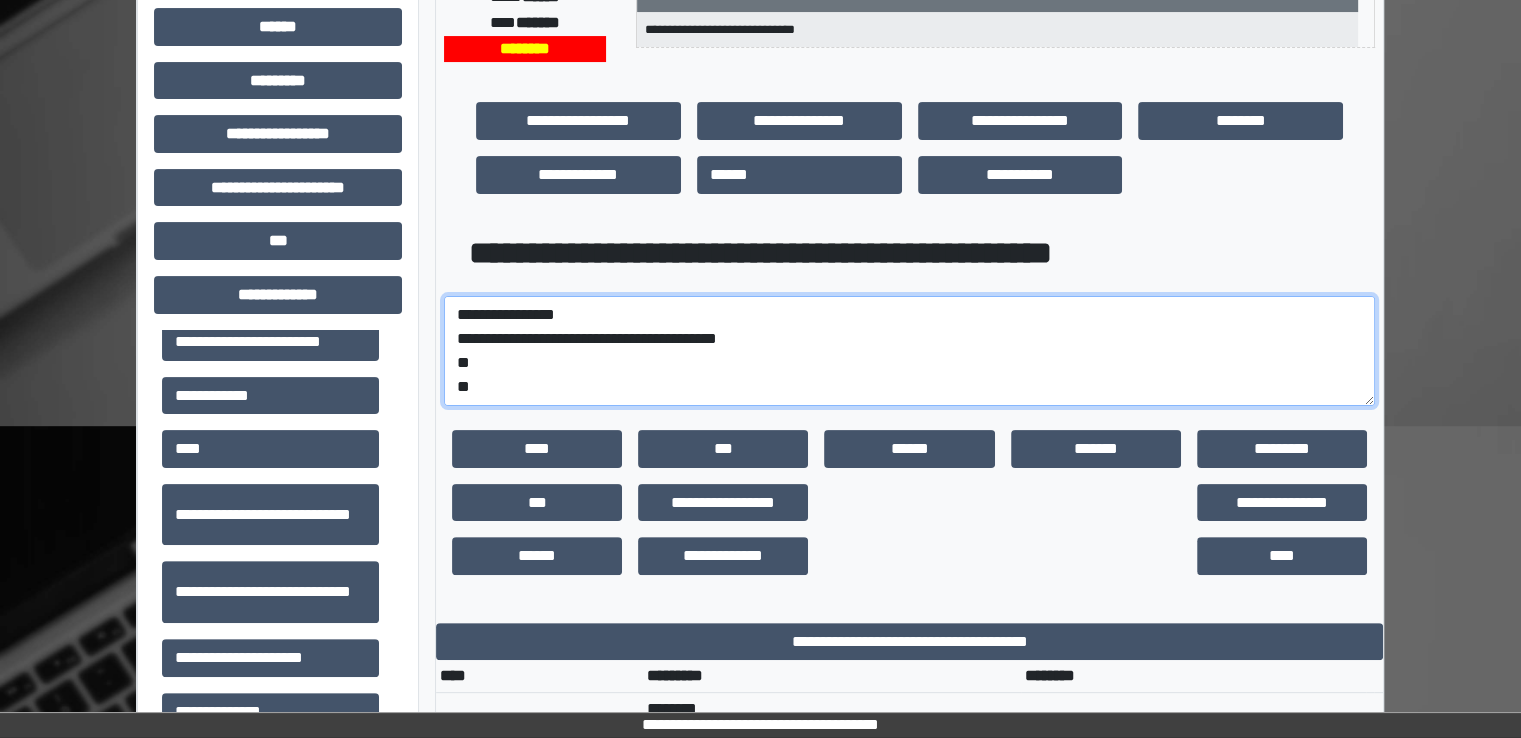 click on "**********" at bounding box center (909, 351) 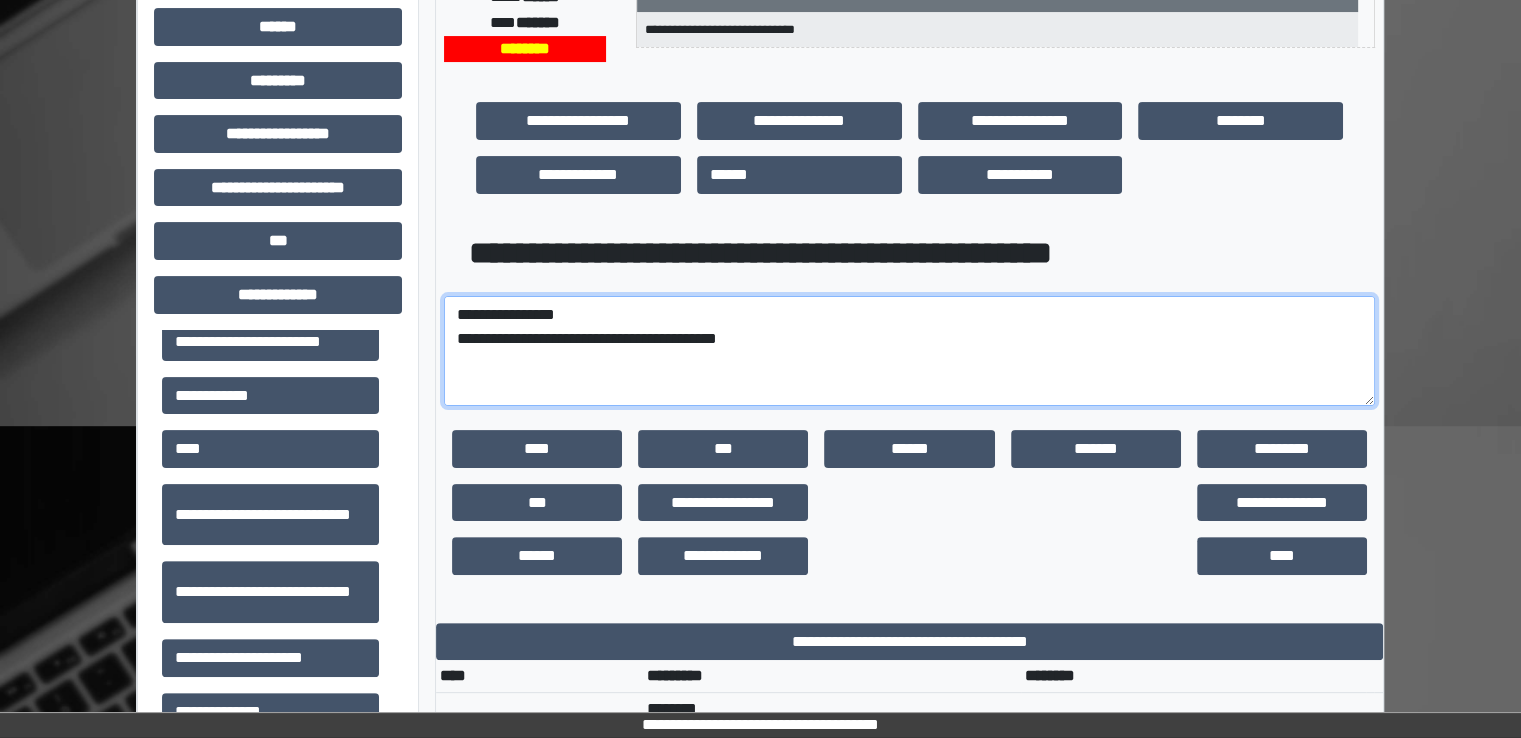 paste on "**********" 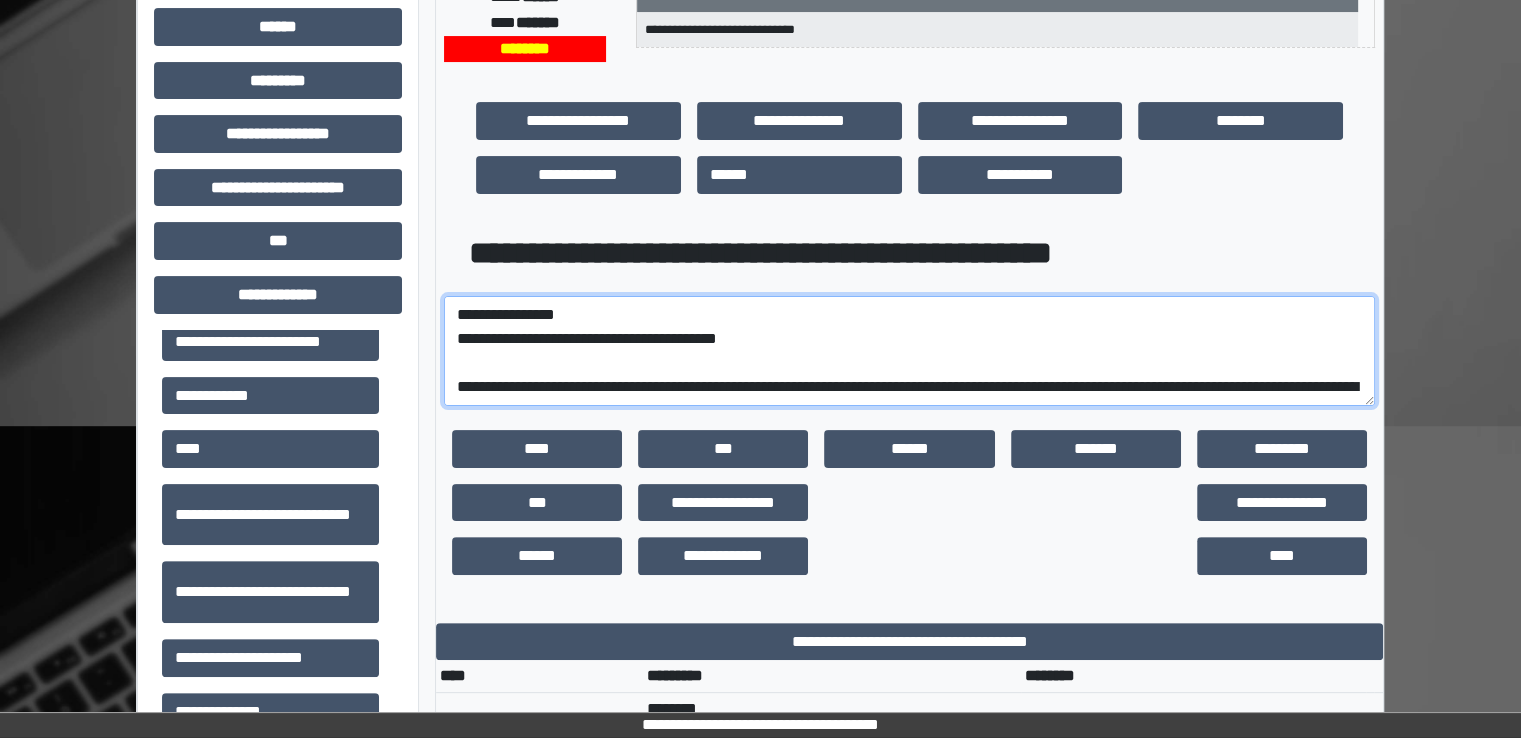 scroll, scrollTop: 280, scrollLeft: 0, axis: vertical 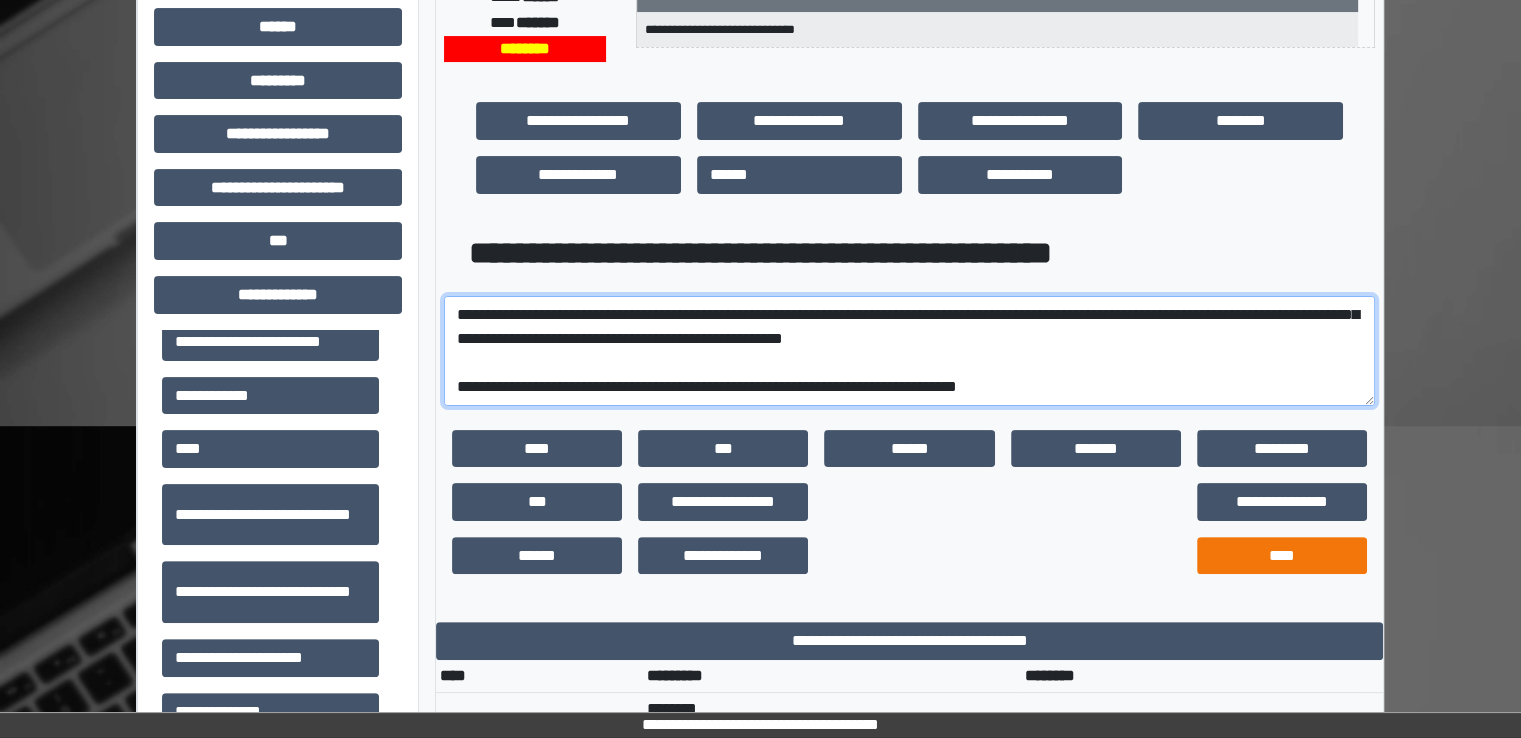 type on "**********" 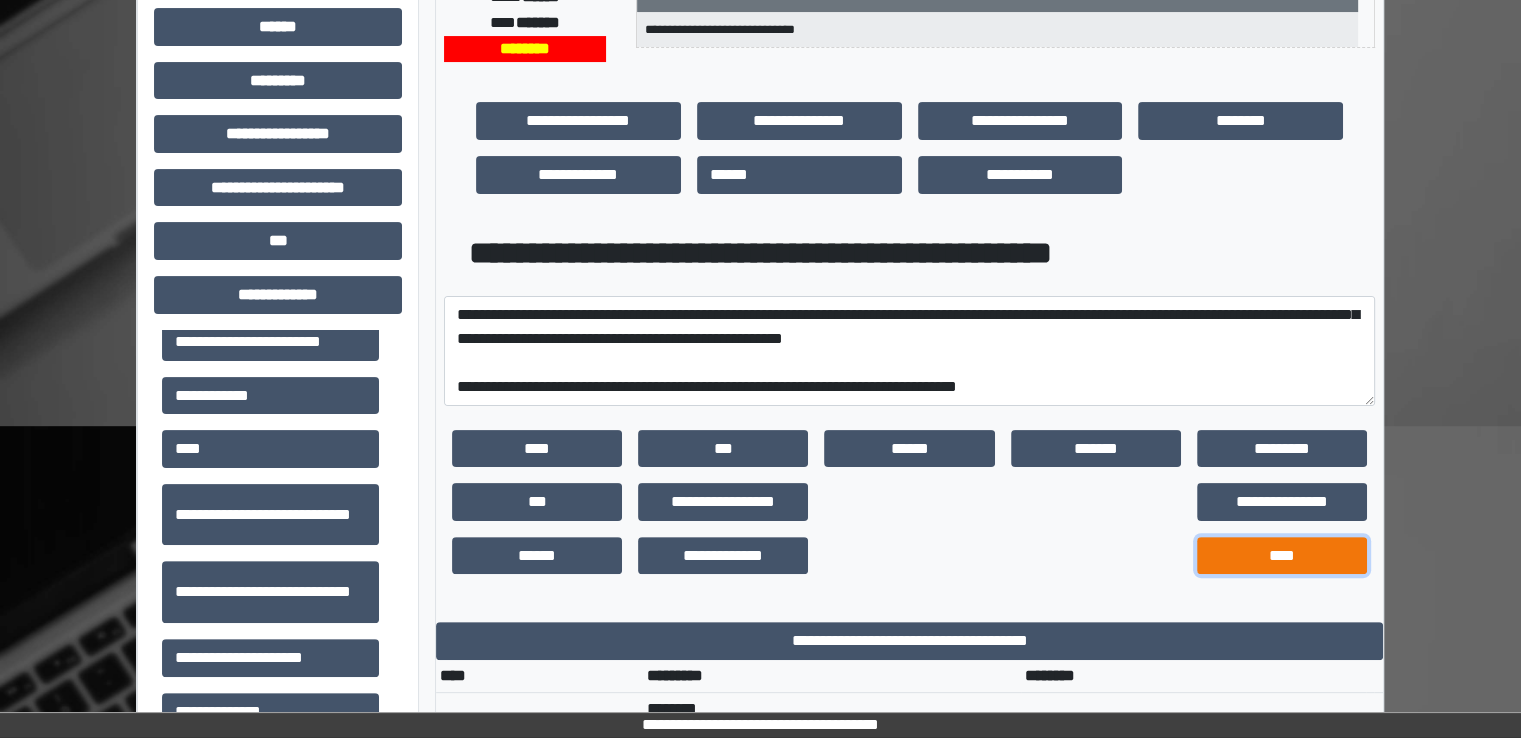 click on "****" at bounding box center [1282, 556] 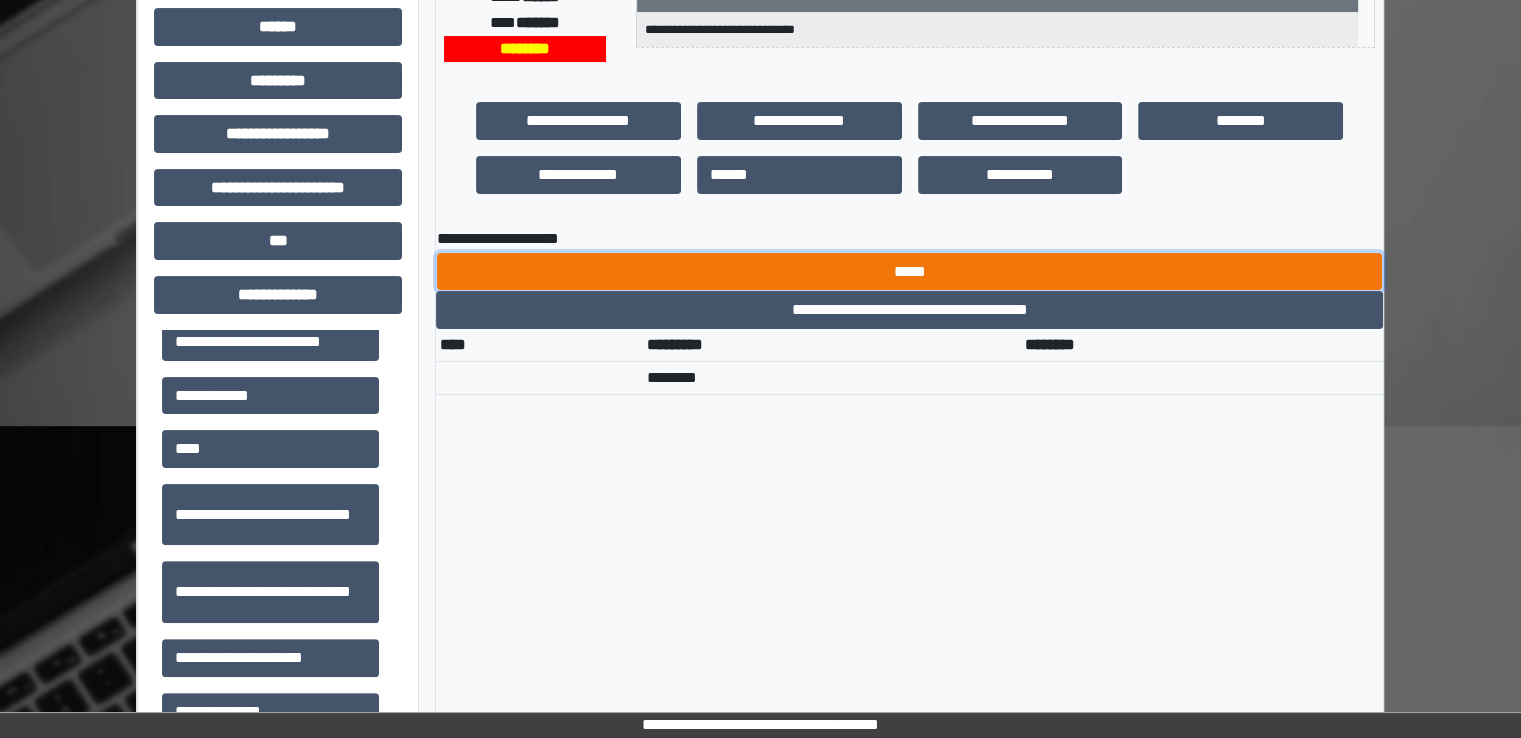 click on "*****" at bounding box center [909, 272] 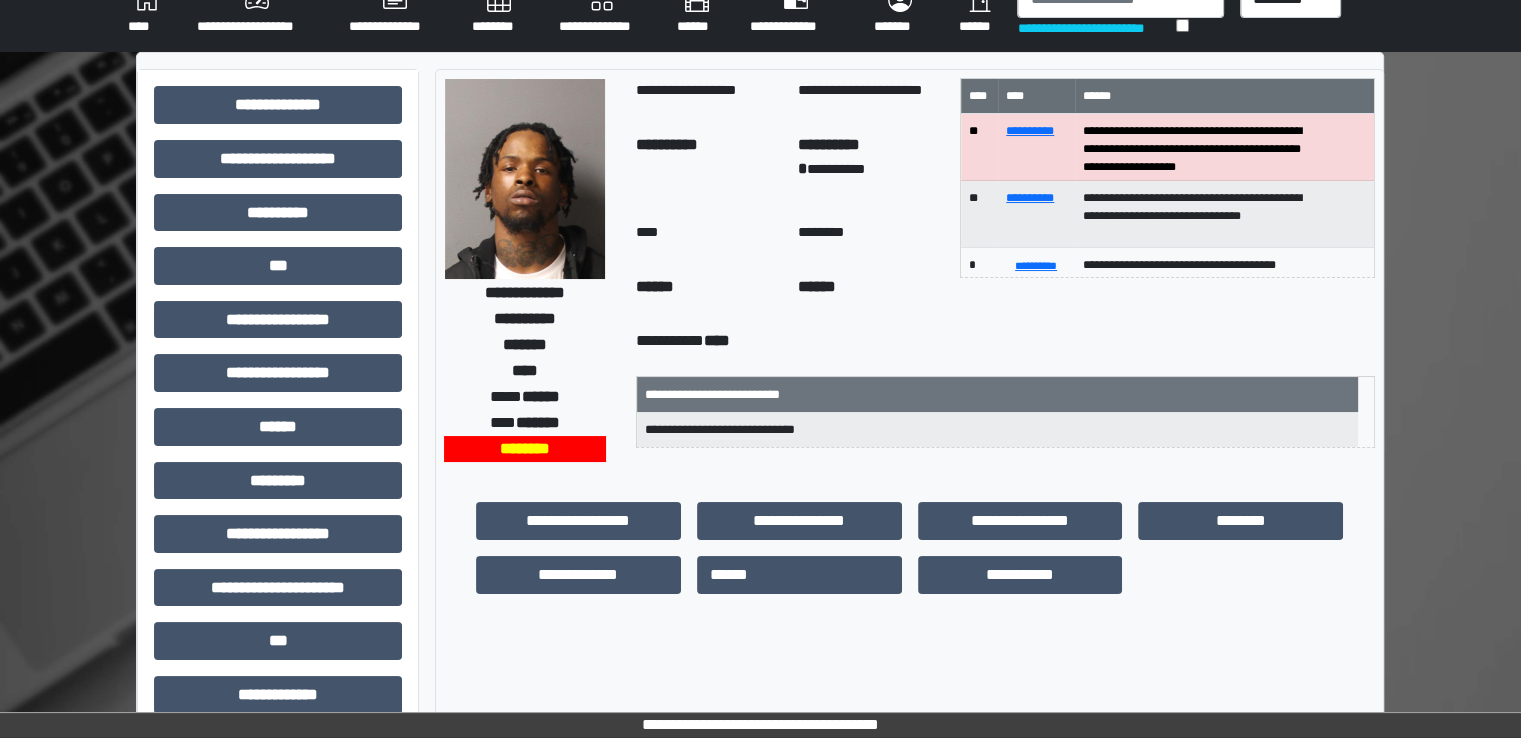 scroll, scrollTop: 0, scrollLeft: 0, axis: both 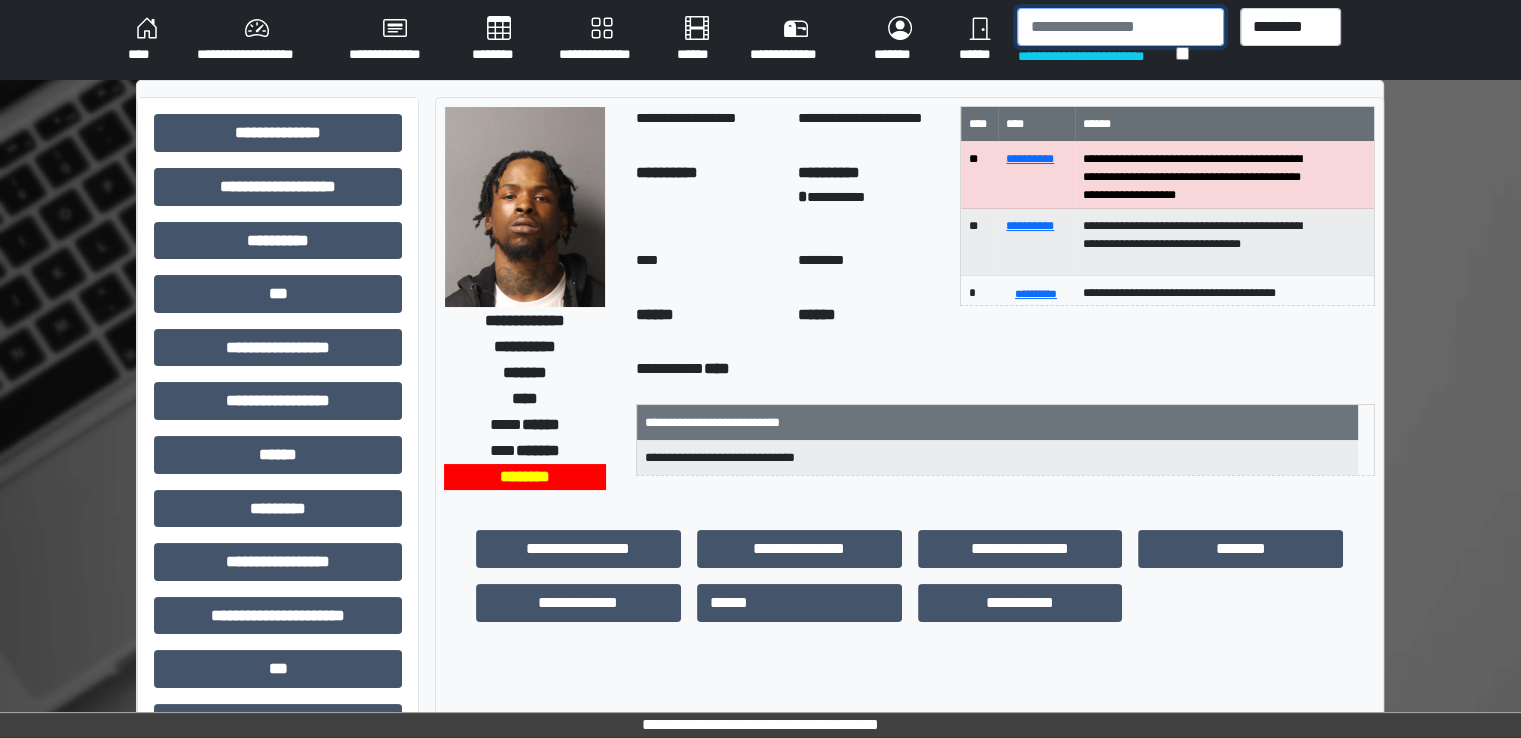 click at bounding box center [1120, 27] 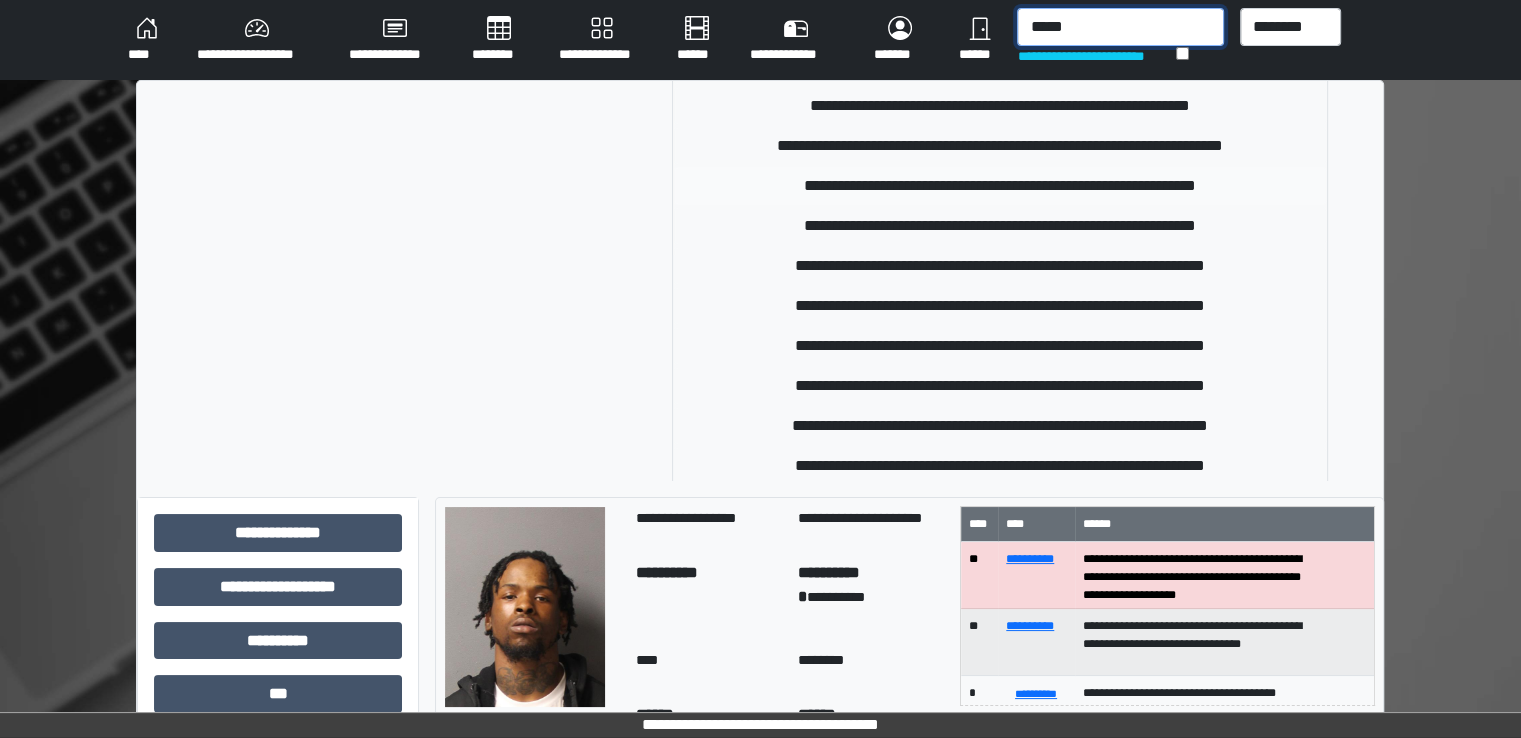 scroll, scrollTop: 700, scrollLeft: 0, axis: vertical 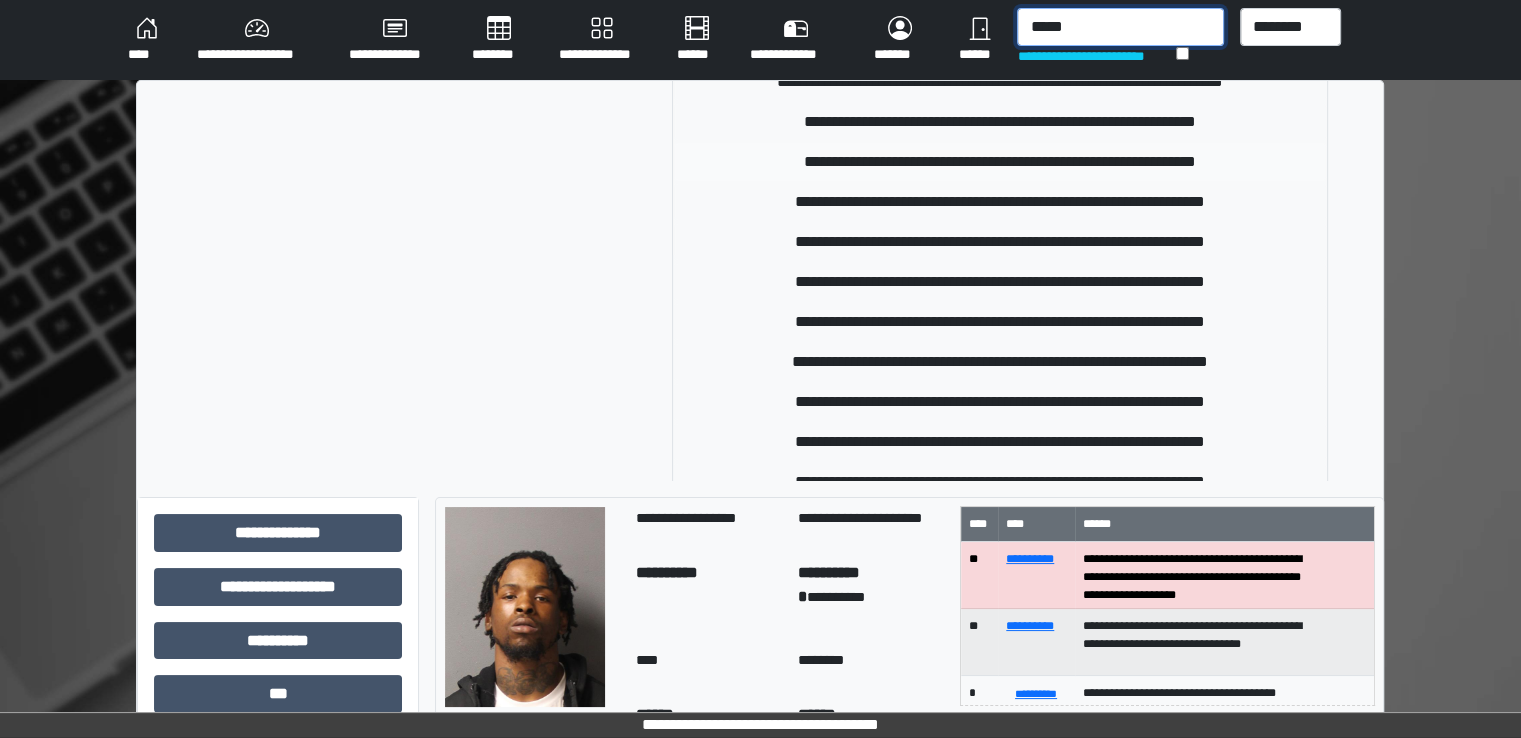 type on "*****" 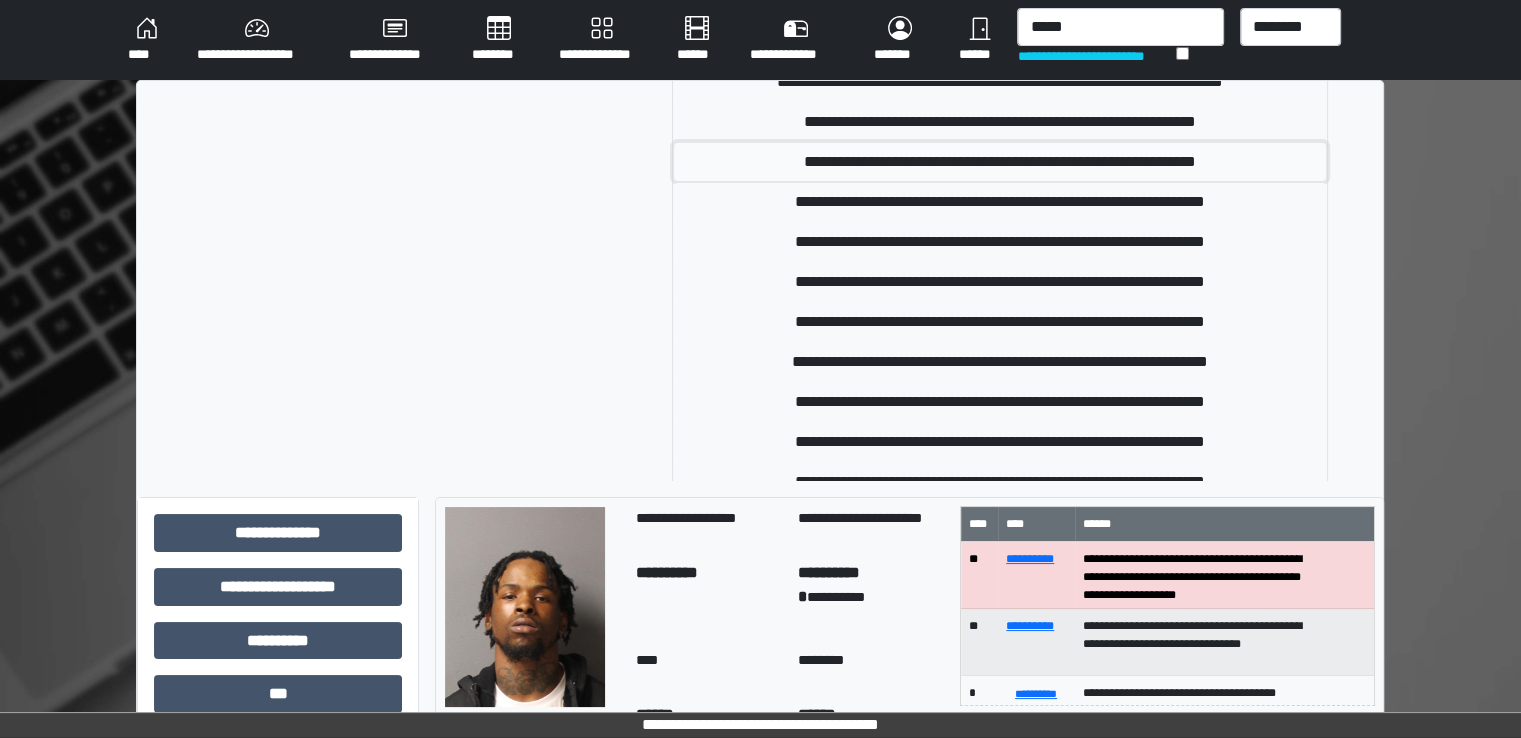 click on "**********" at bounding box center (1000, 162) 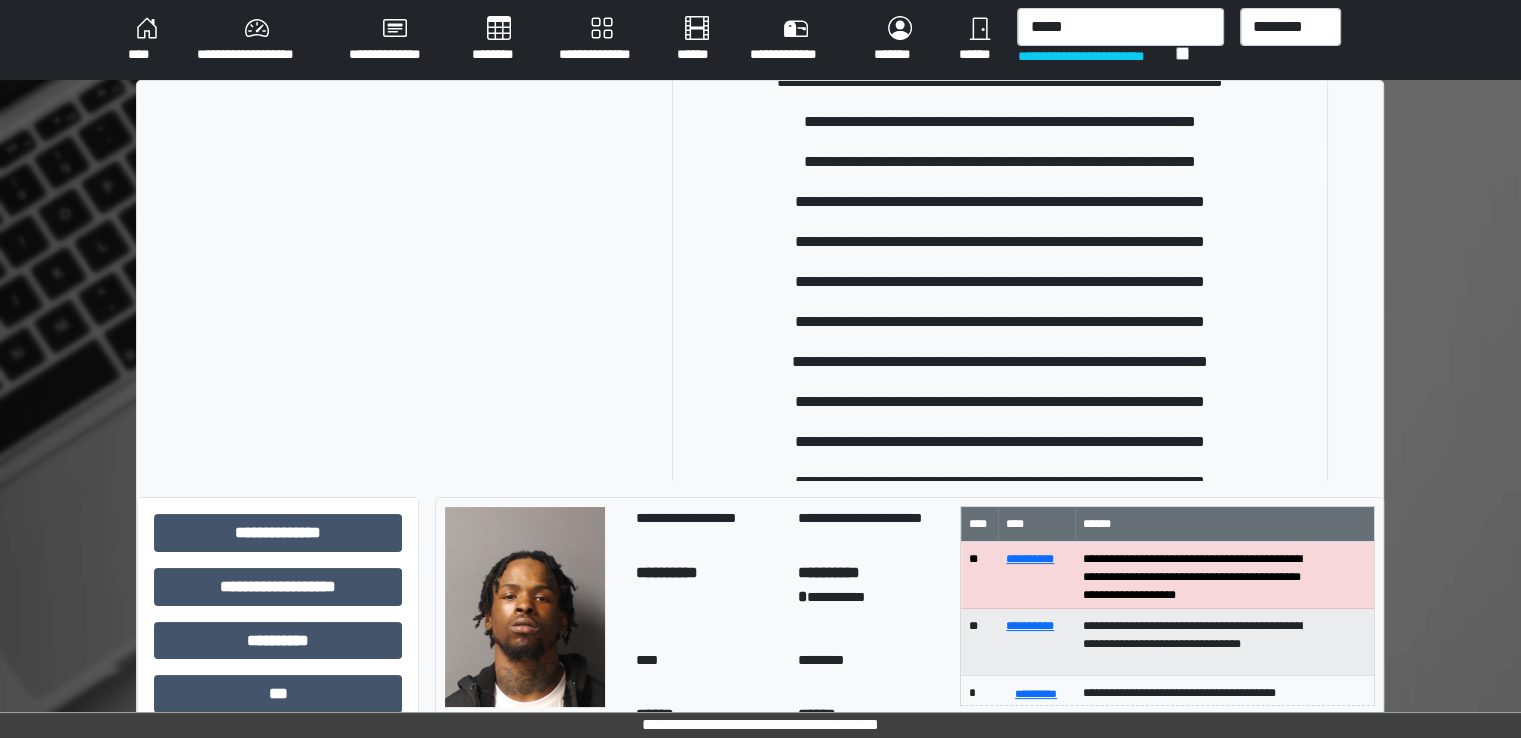 type 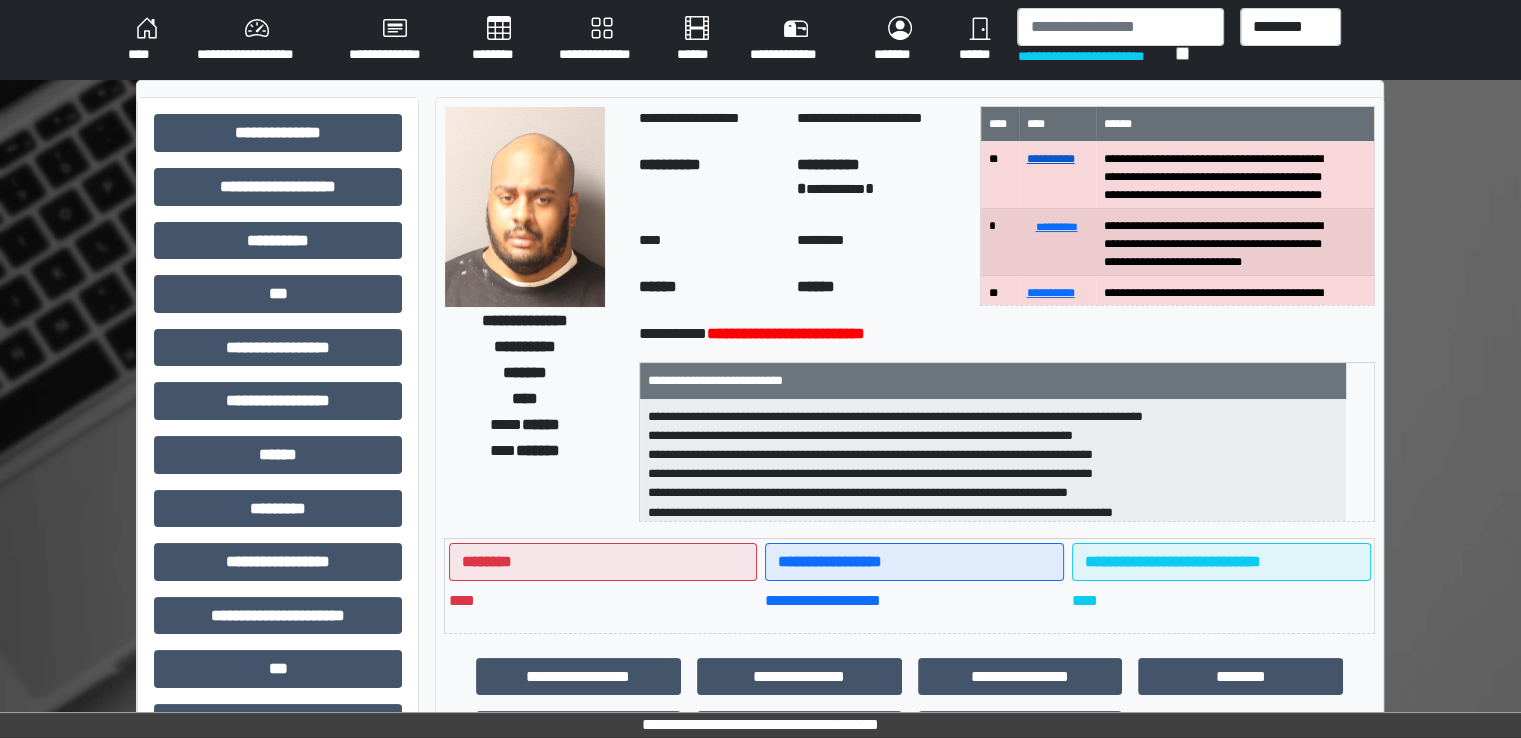 click on "**********" at bounding box center [1051, 159] 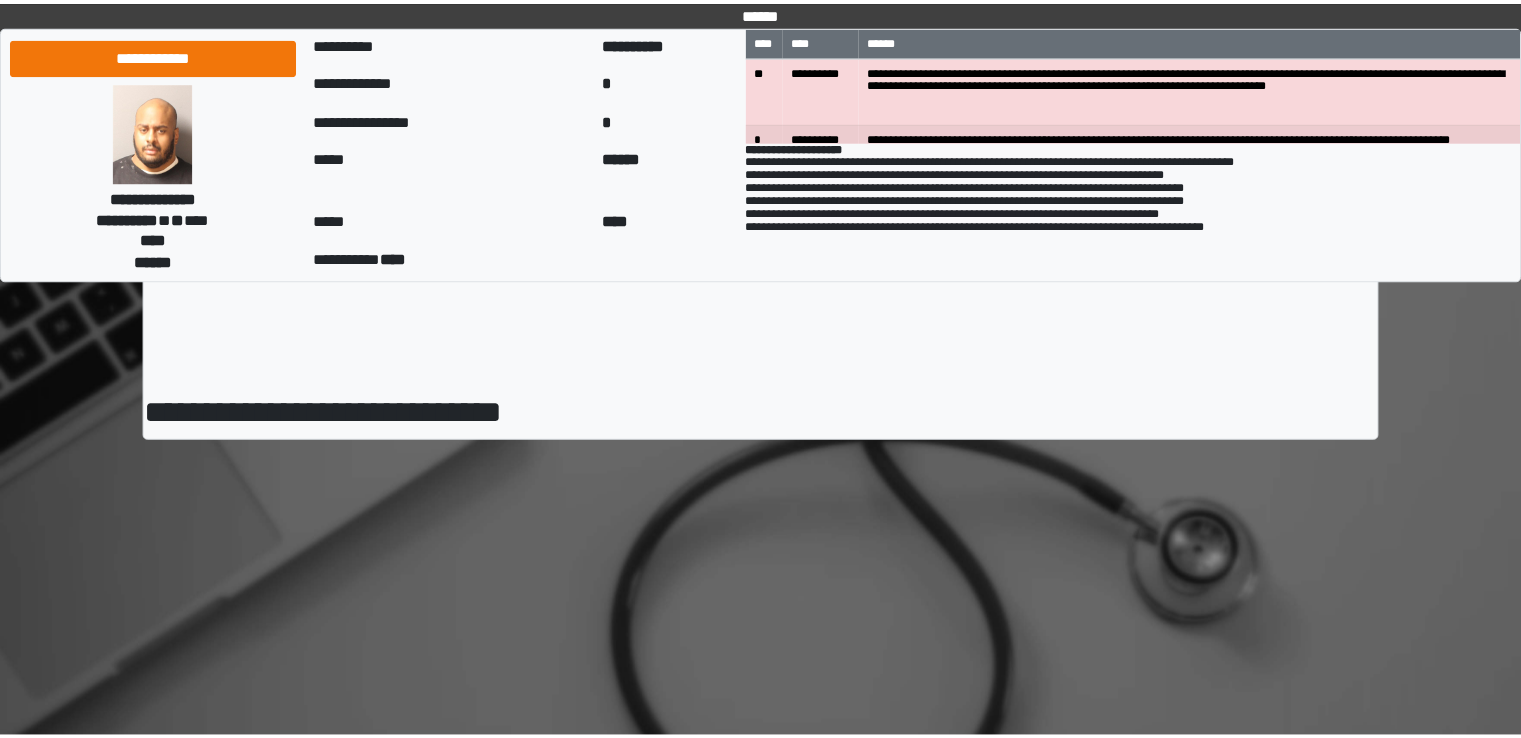 scroll, scrollTop: 0, scrollLeft: 0, axis: both 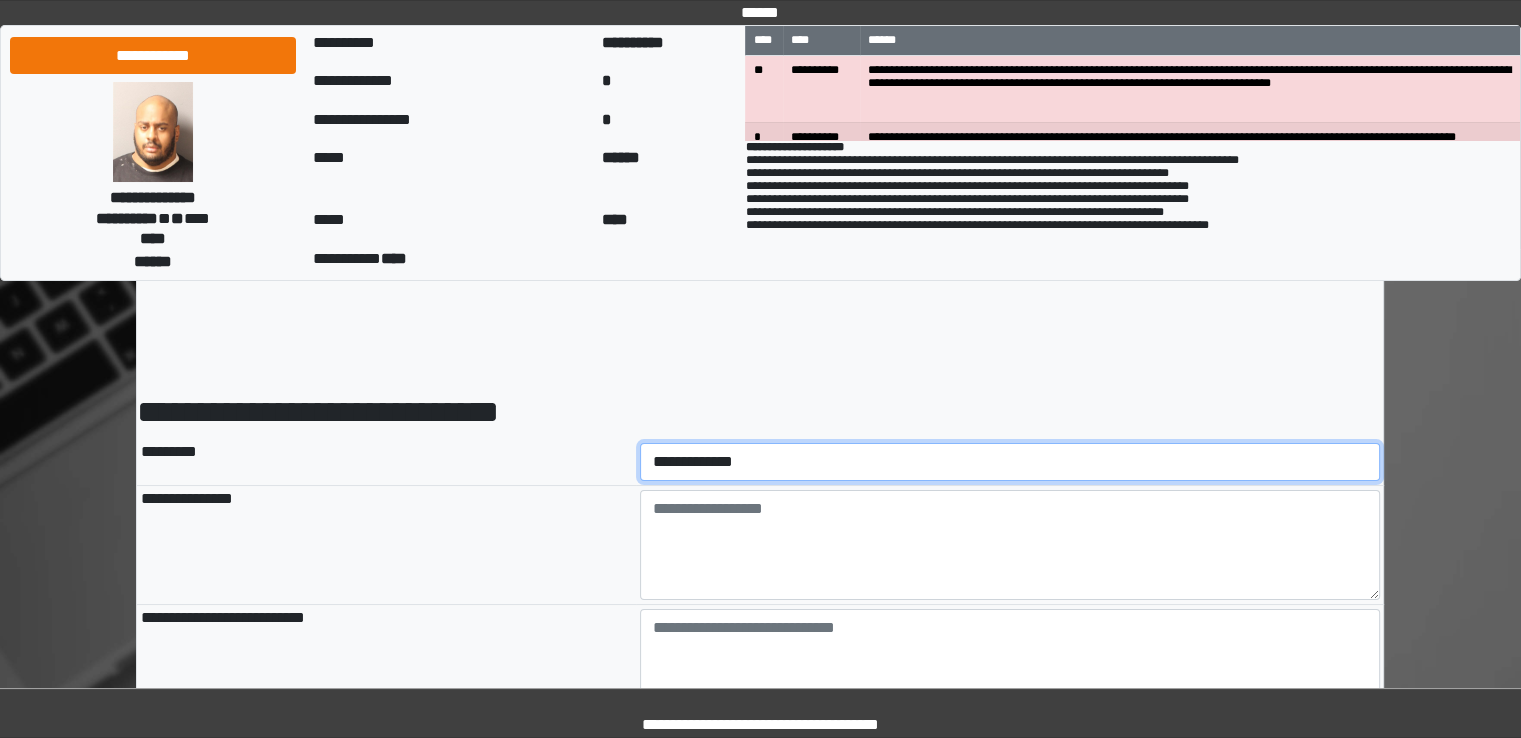 click on "**********" at bounding box center (1010, 462) 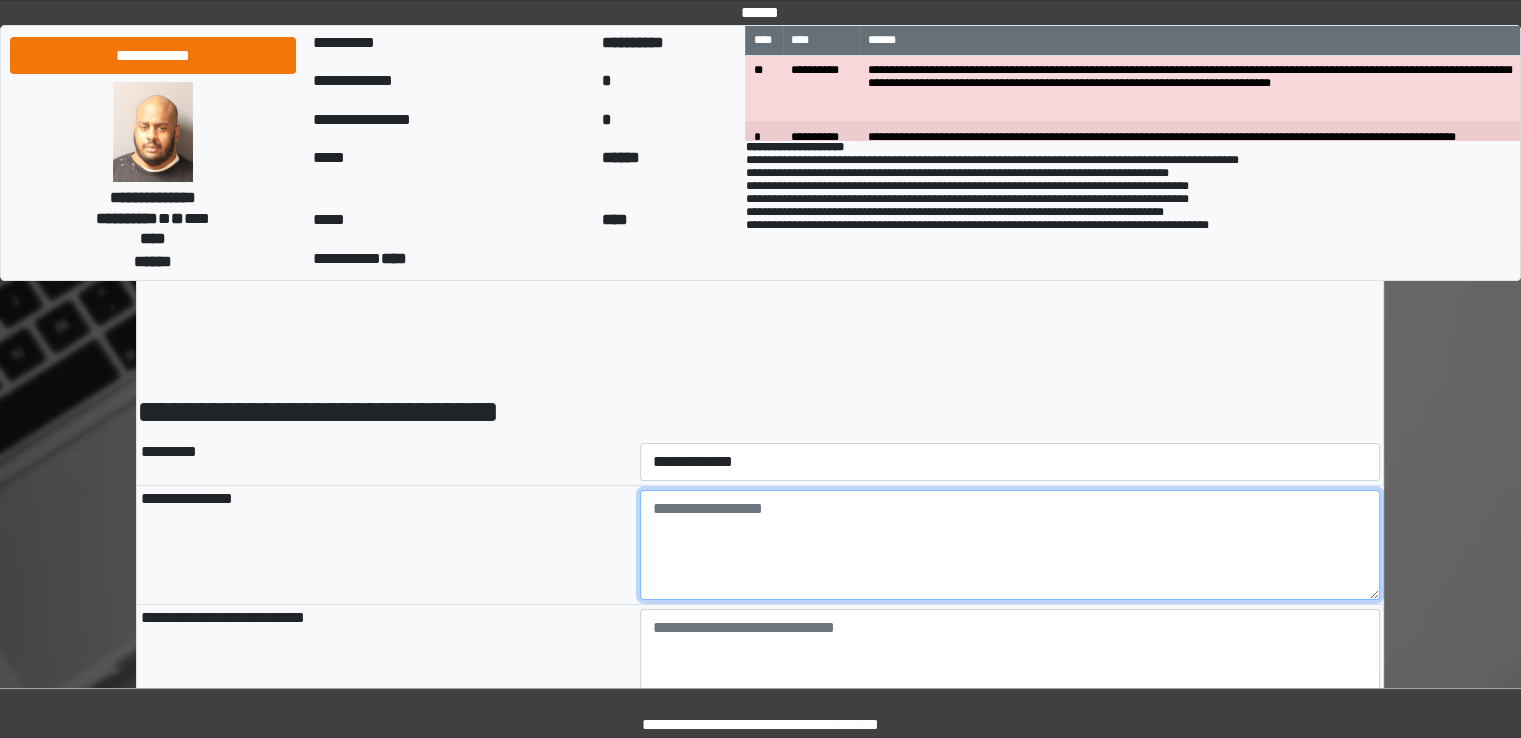 click at bounding box center [1010, 545] 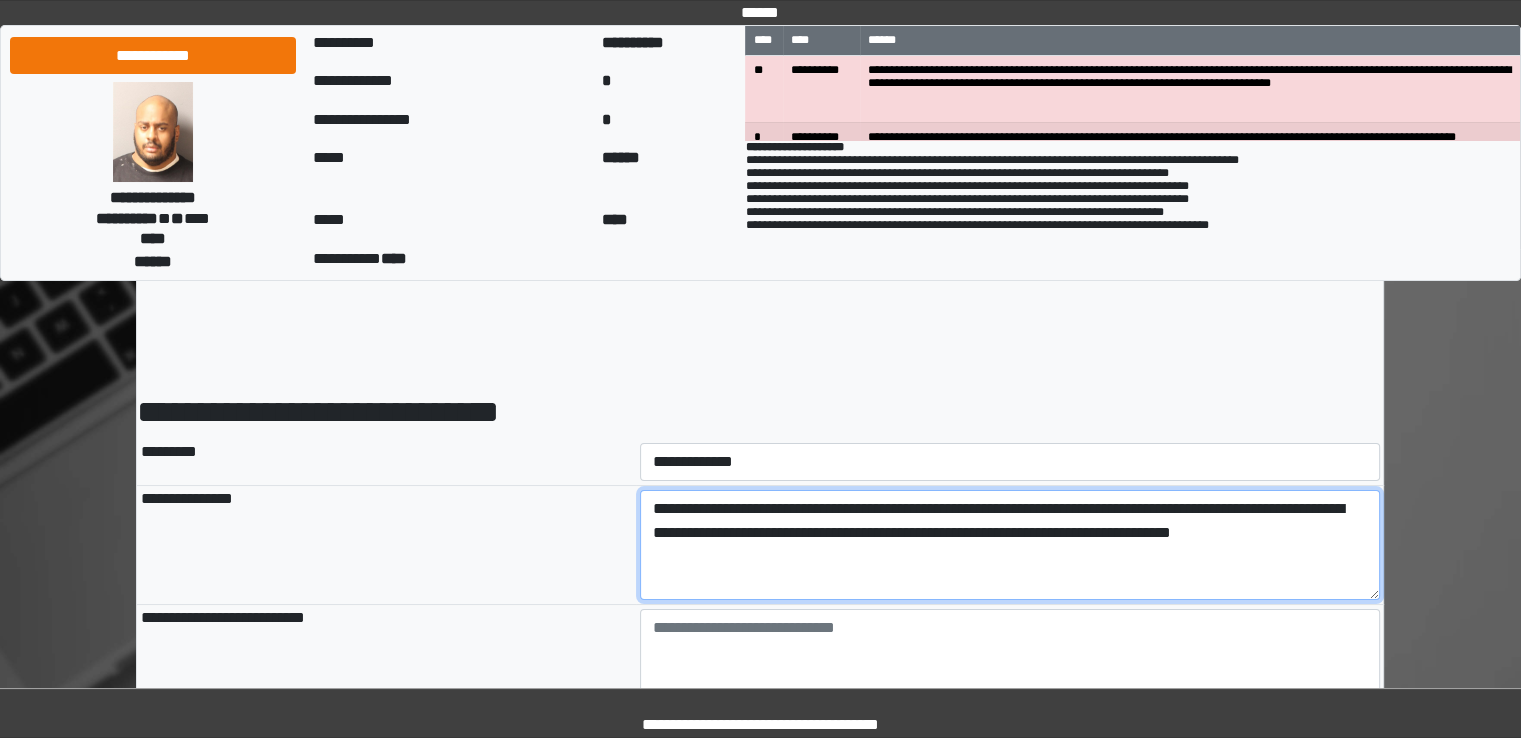 type on "**********" 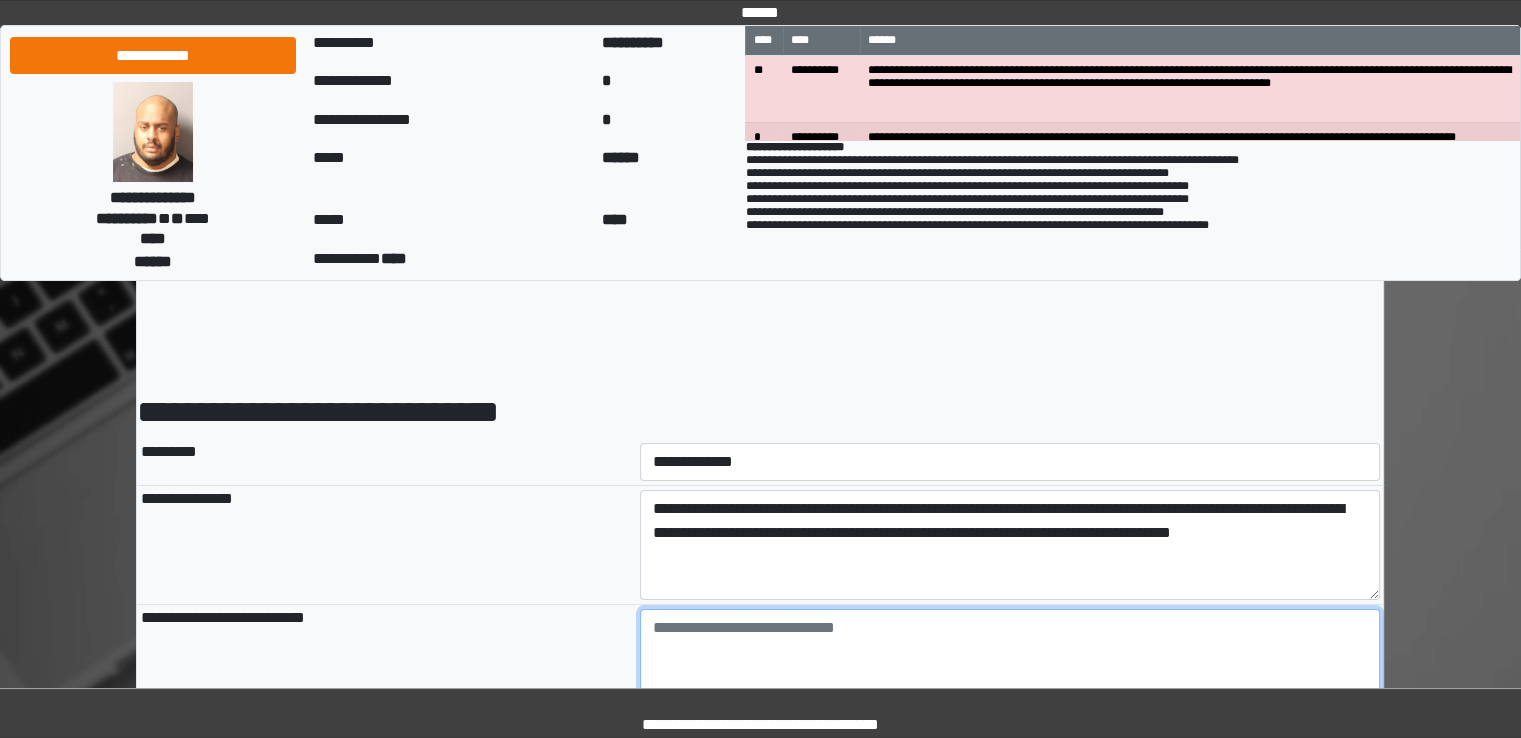 type on "**********" 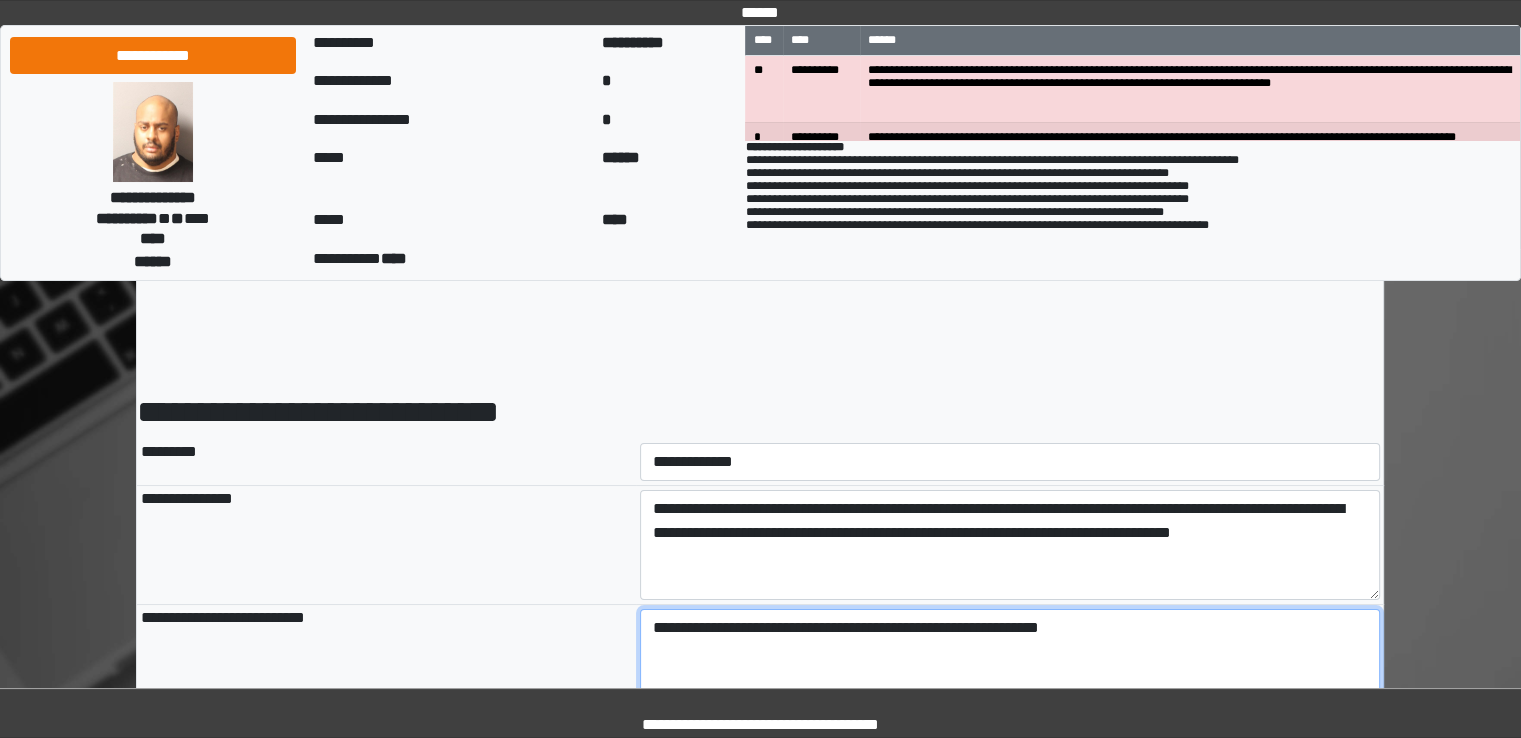 type on "**********" 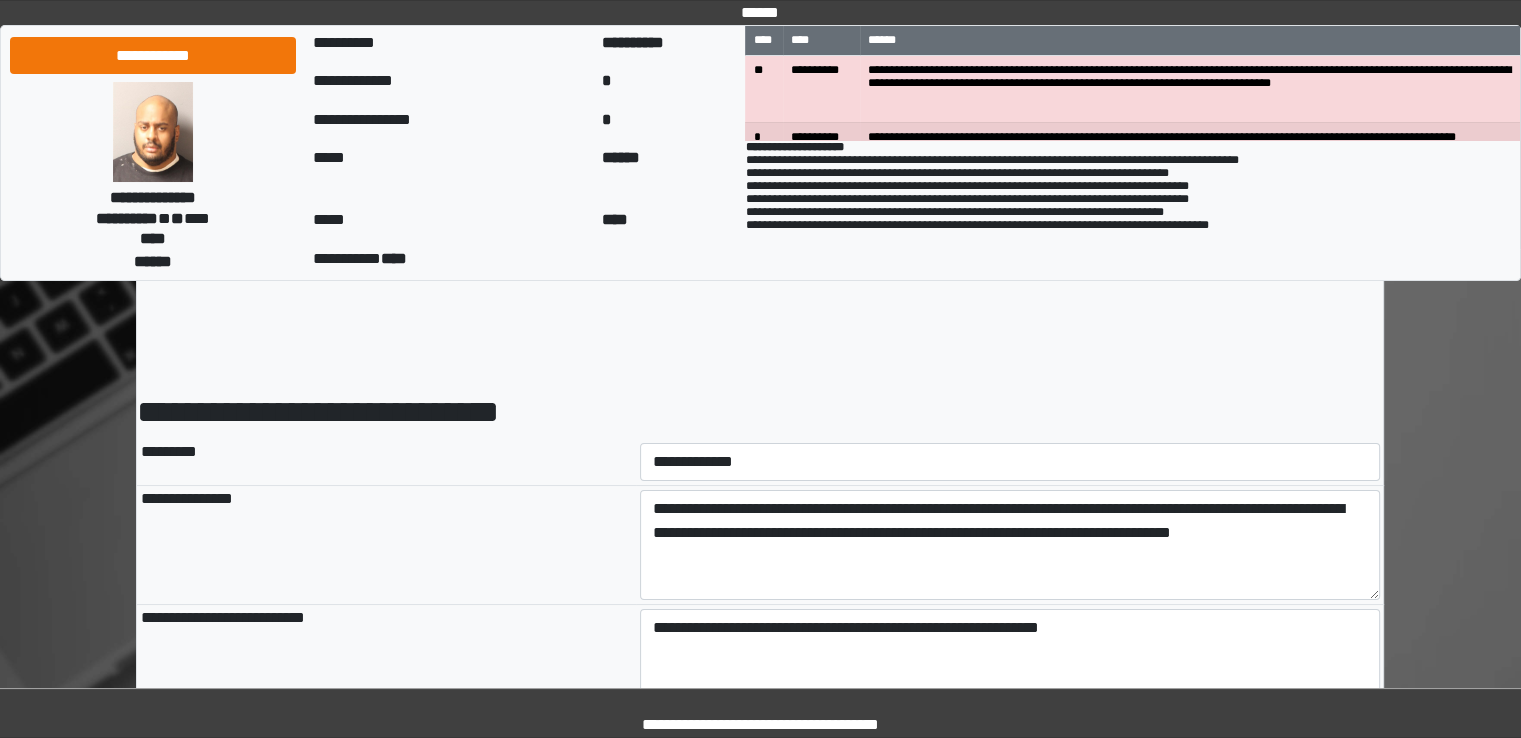 type on "**********" 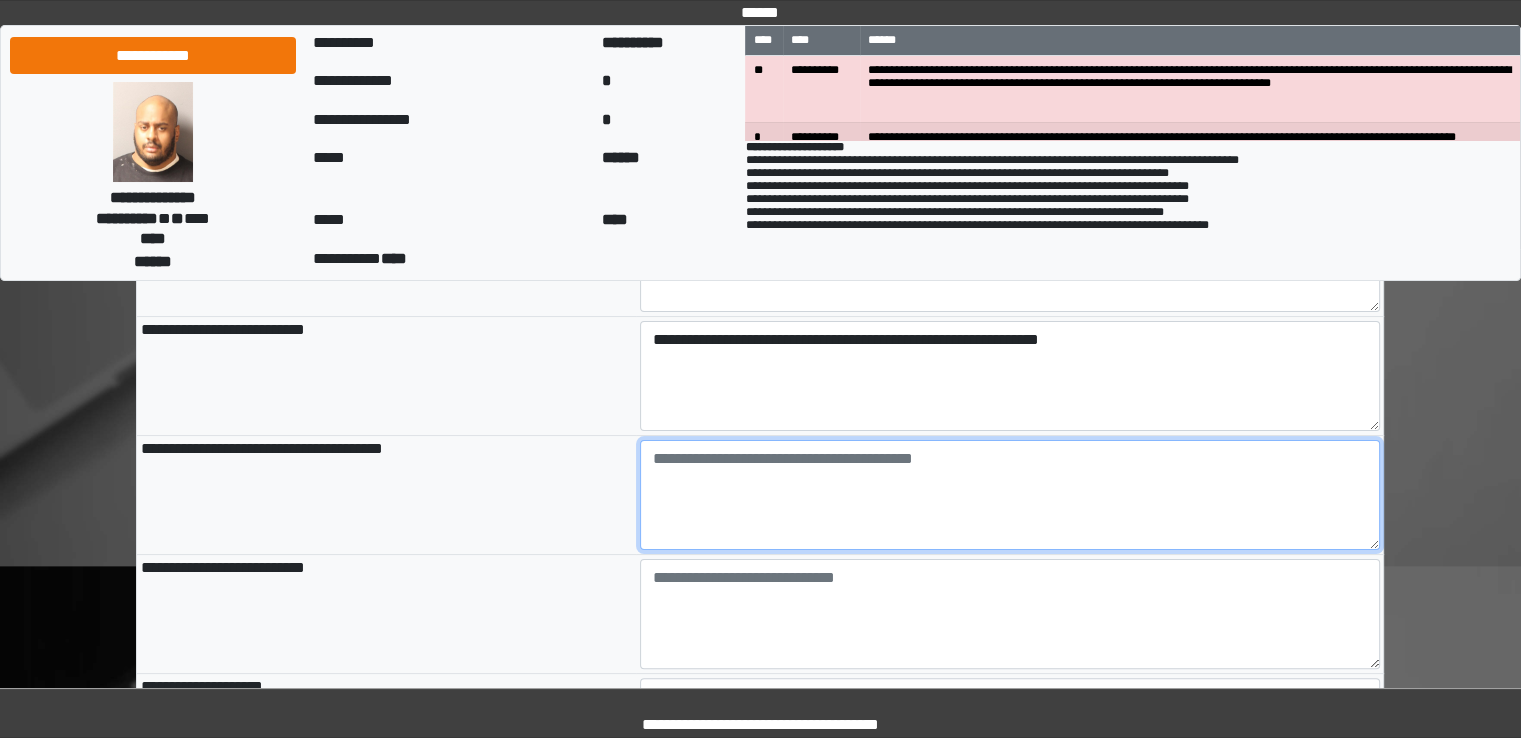 scroll, scrollTop: 318, scrollLeft: 0, axis: vertical 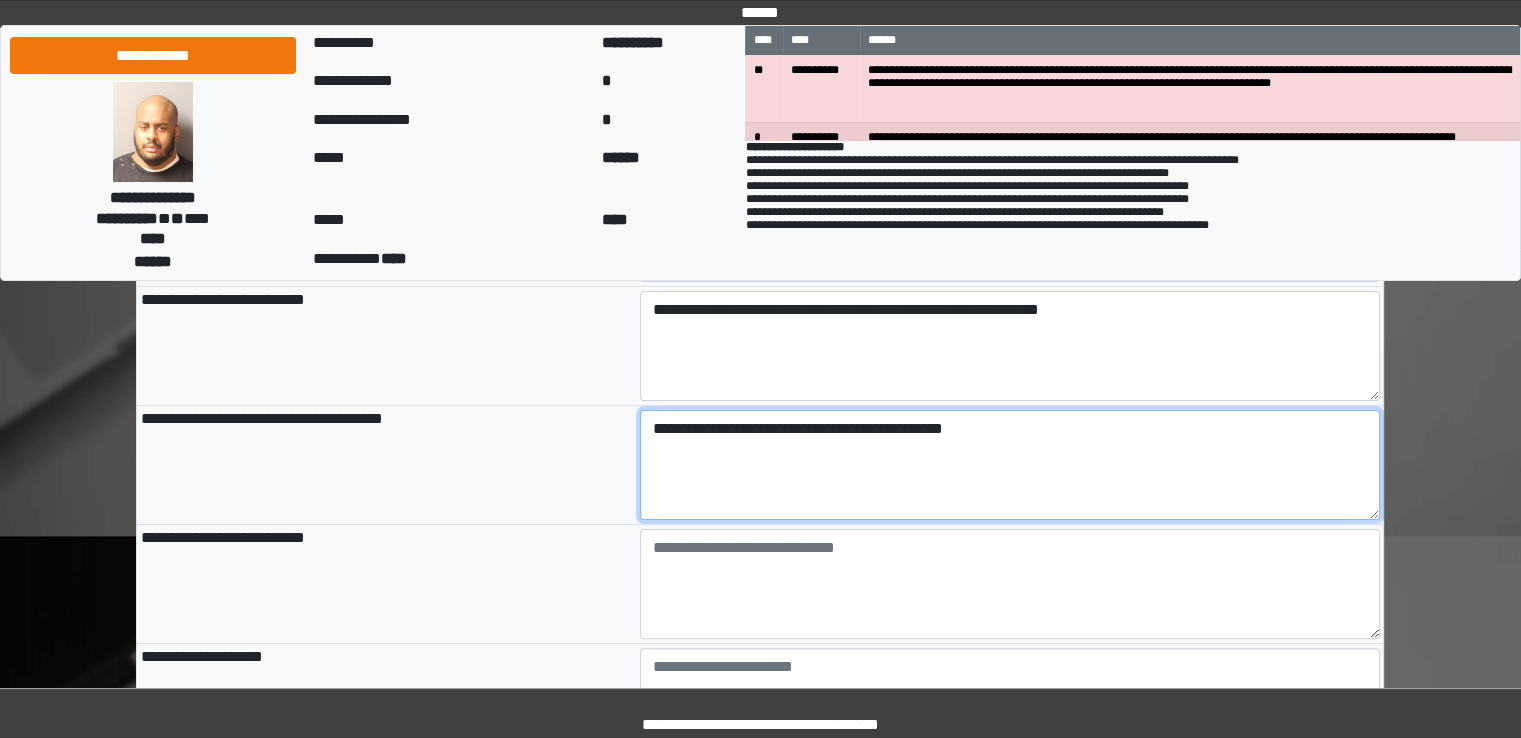 type on "**********" 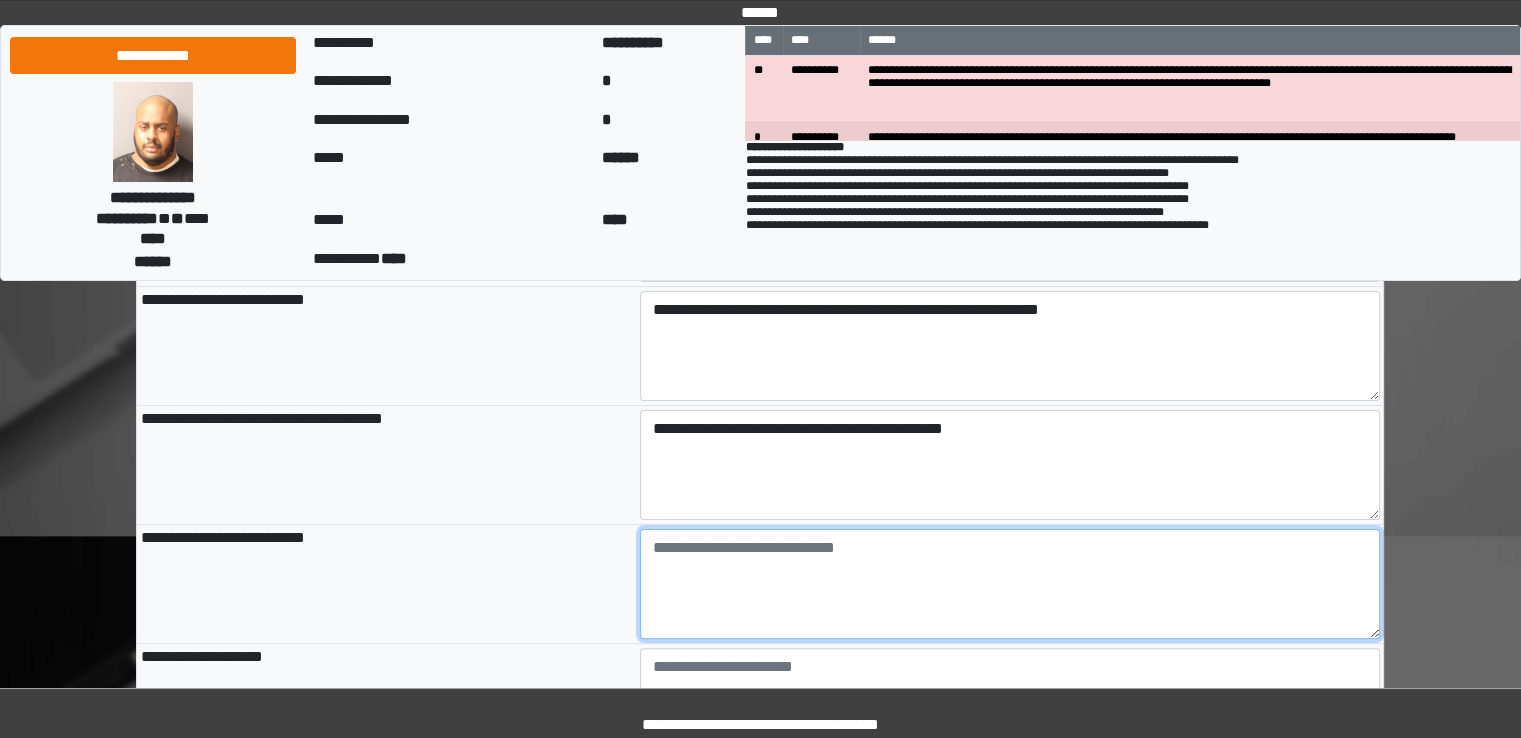 type on "**********" 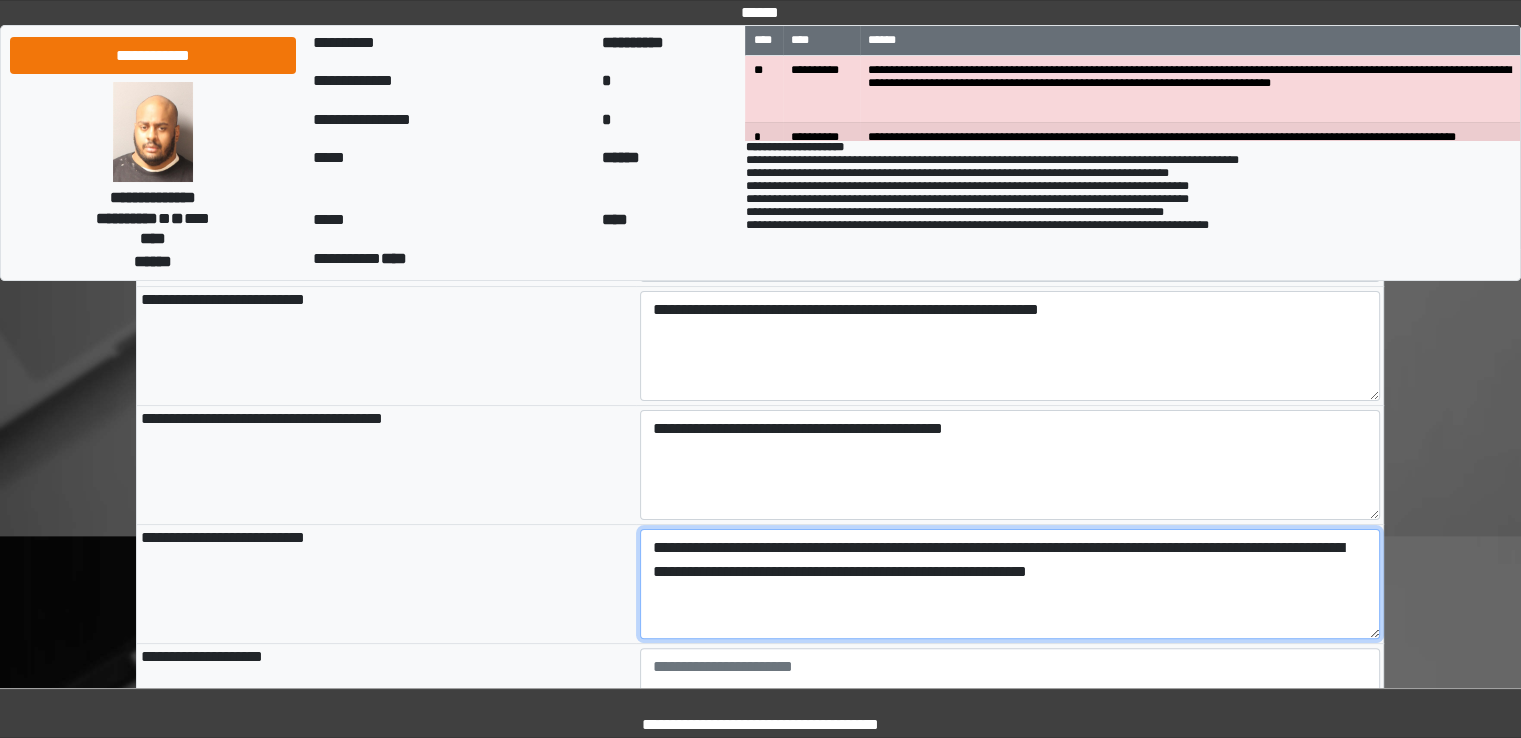 type on "**********" 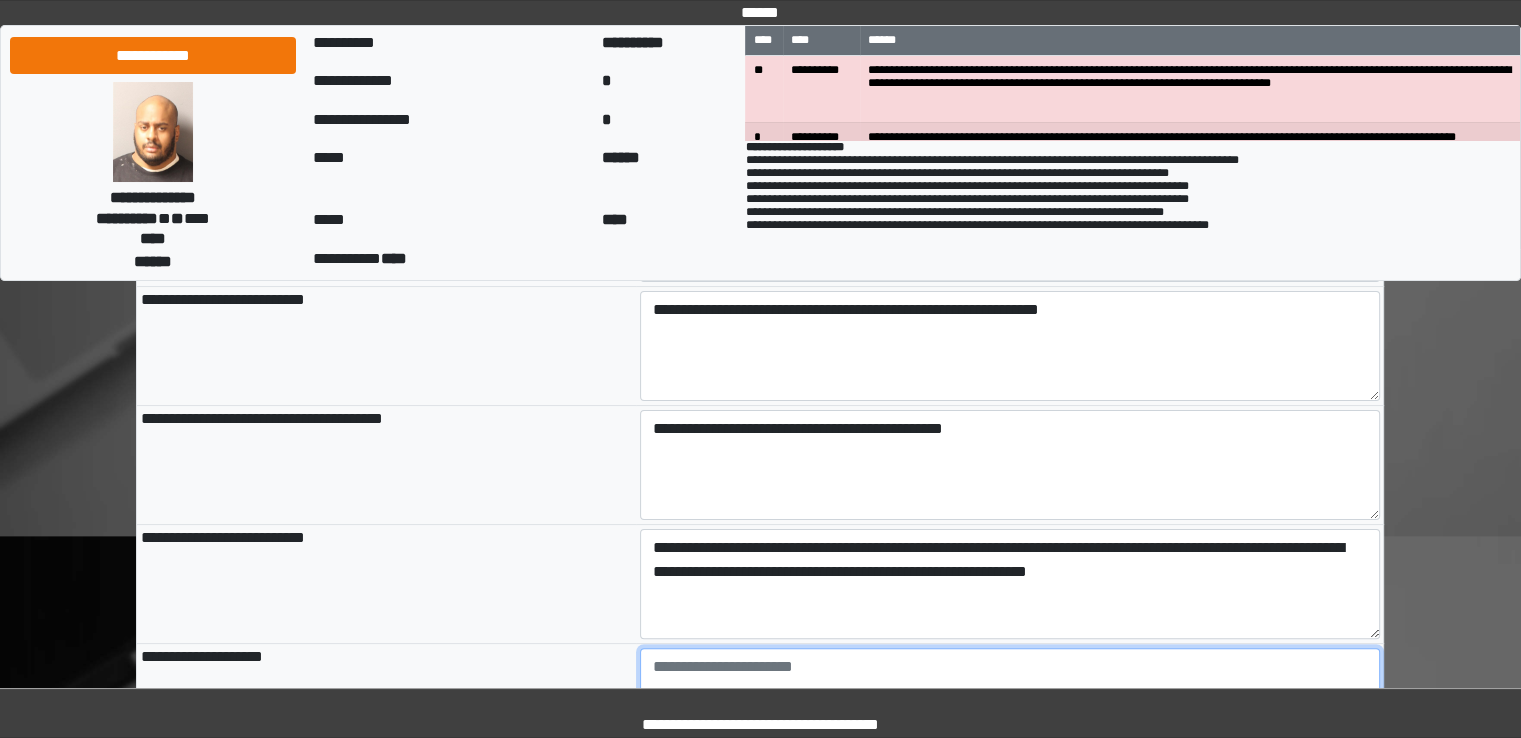 type on "**********" 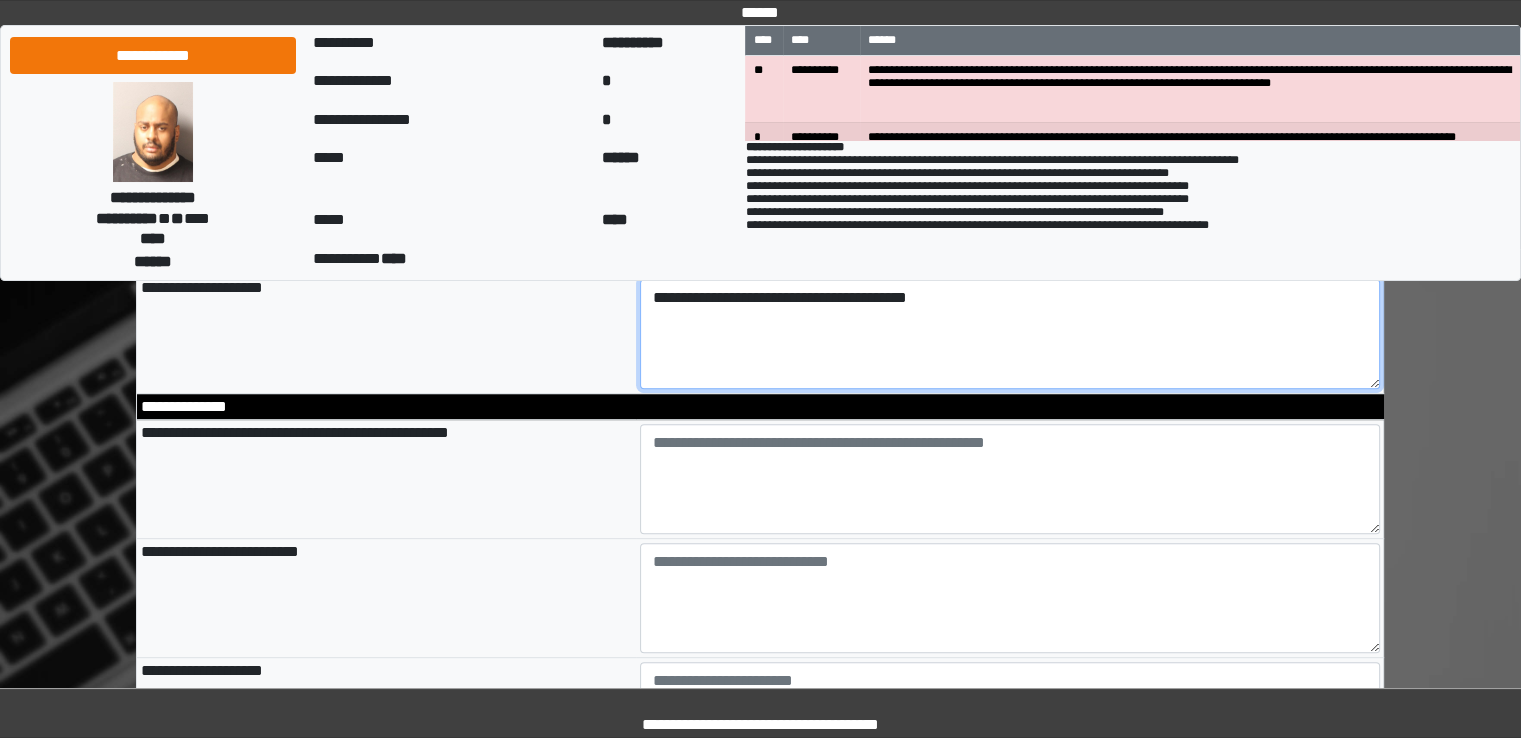 scroll, scrollTop: 718, scrollLeft: 0, axis: vertical 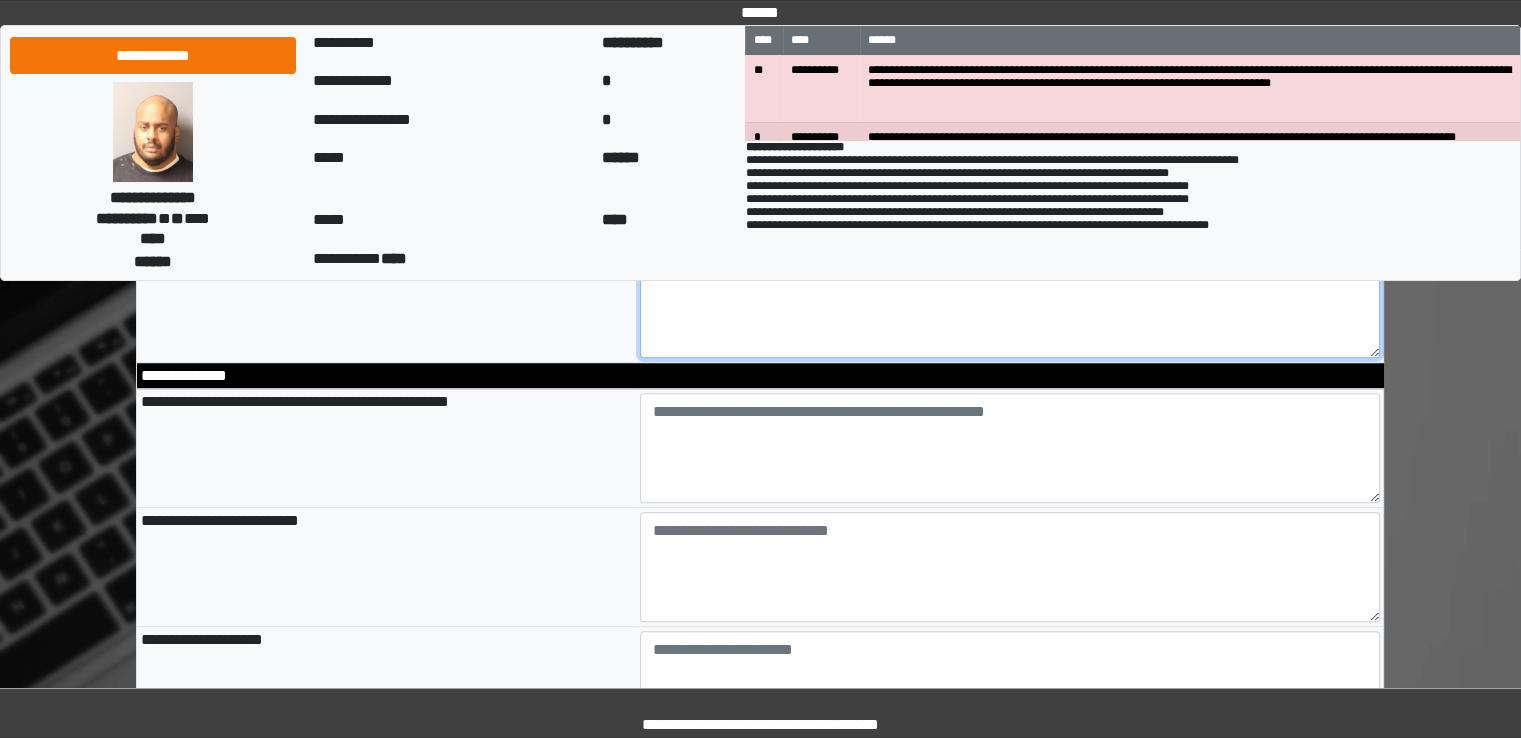 type on "**********" 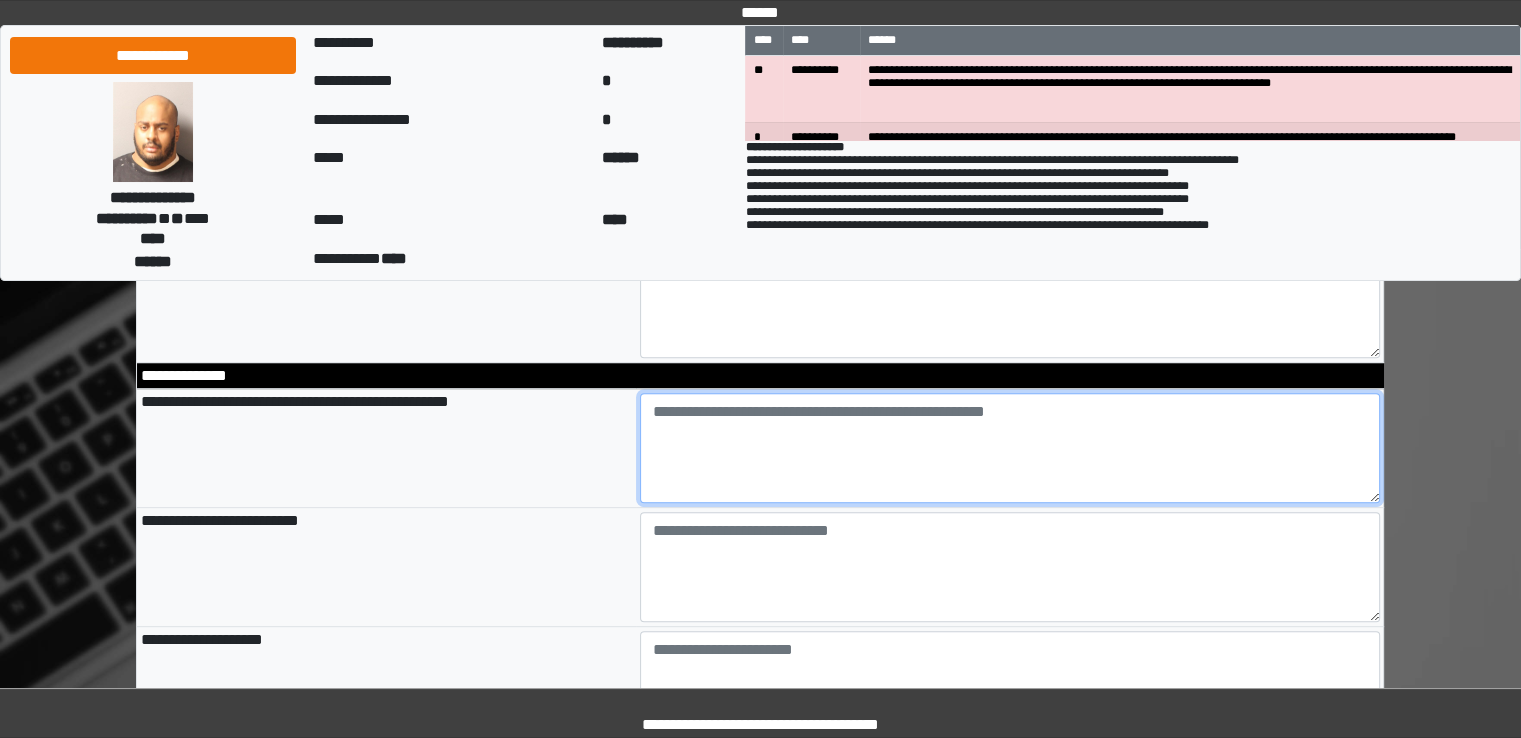 type on "**********" 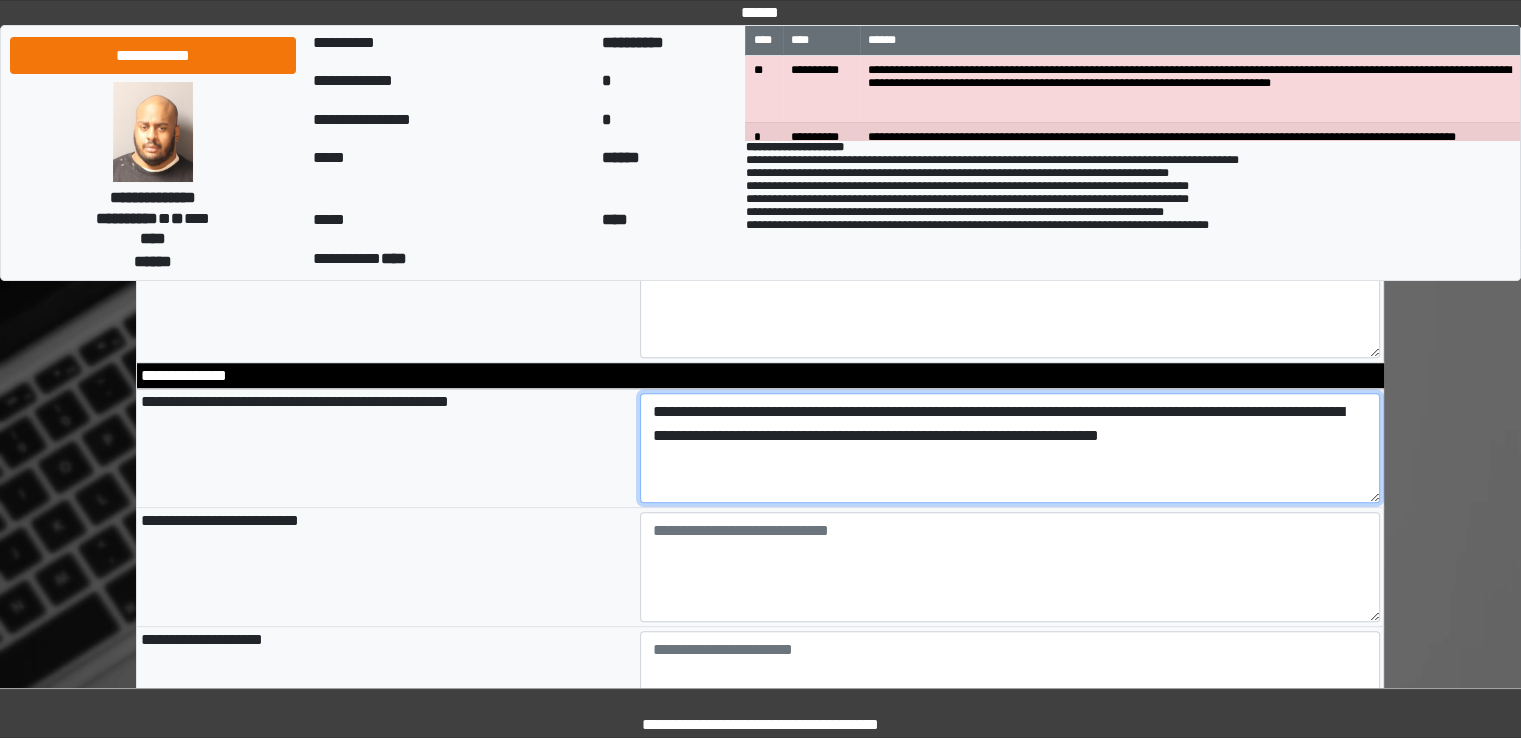 type on "**********" 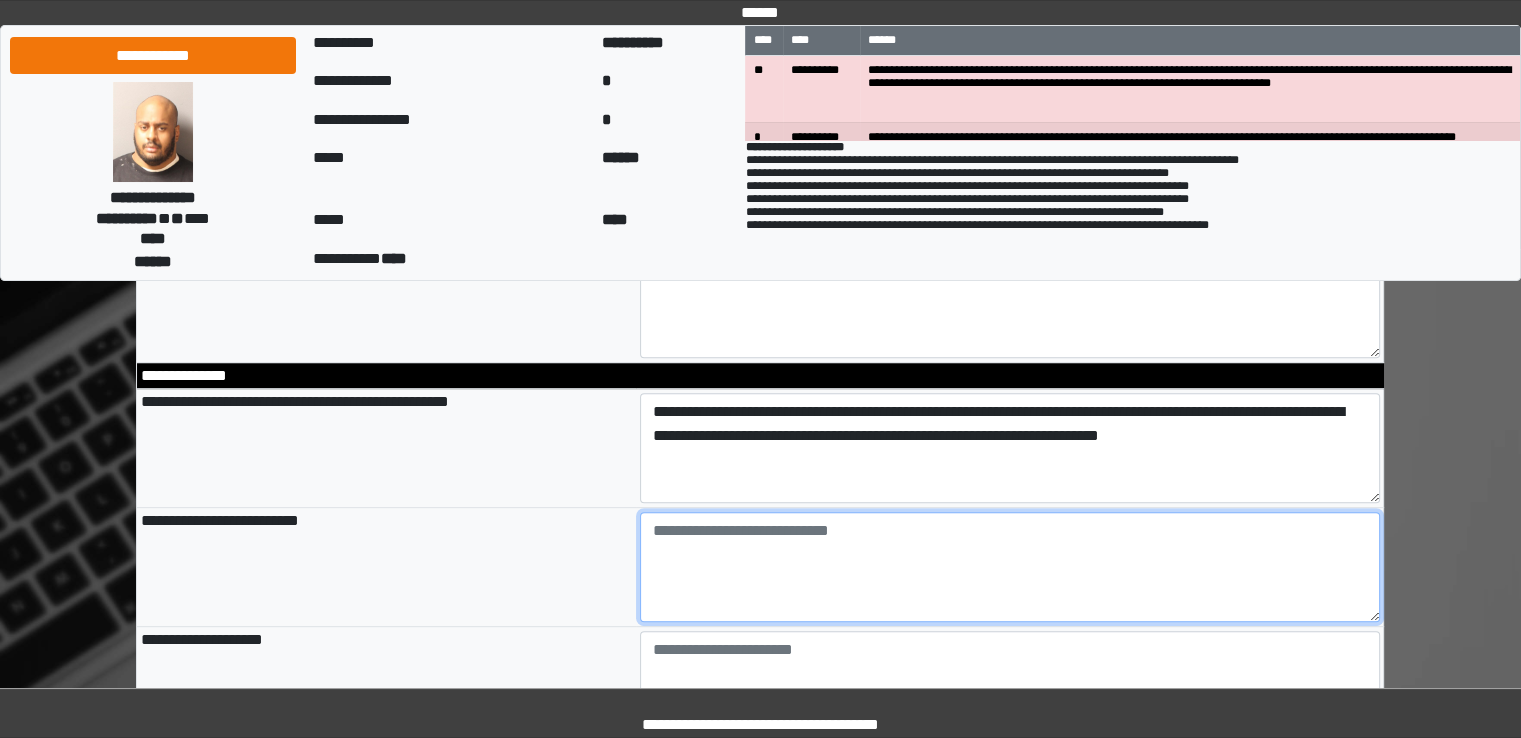 type on "**********" 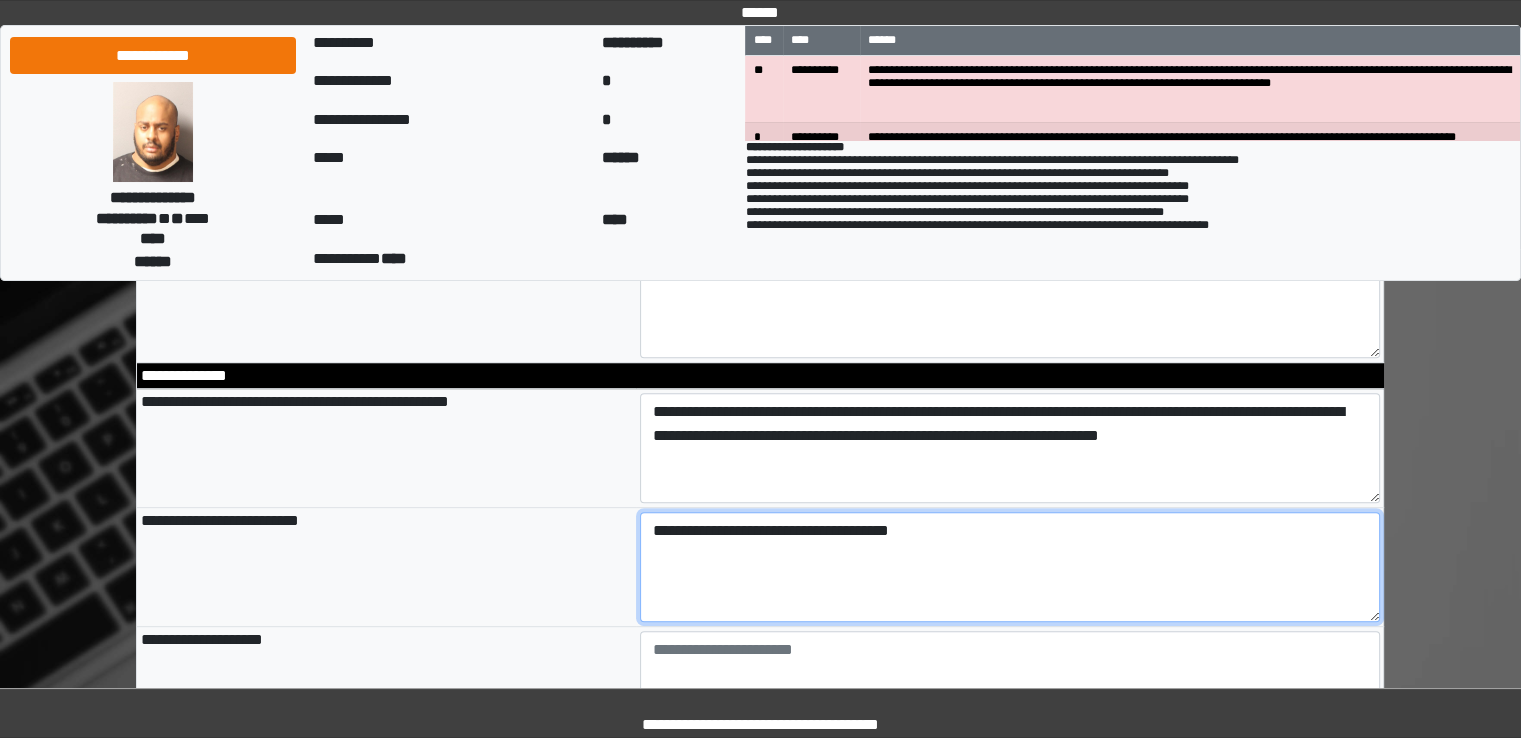 type on "**********" 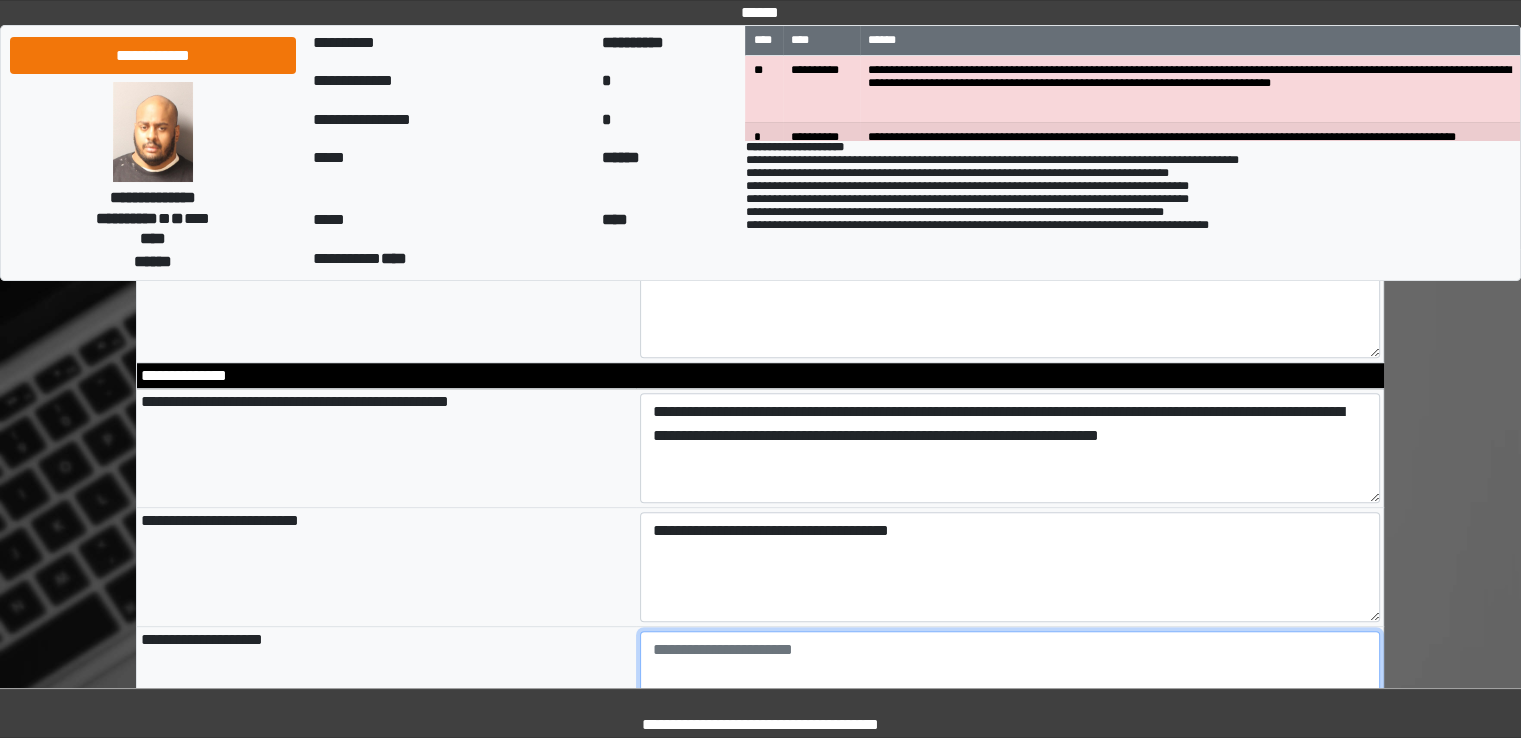 type on "**********" 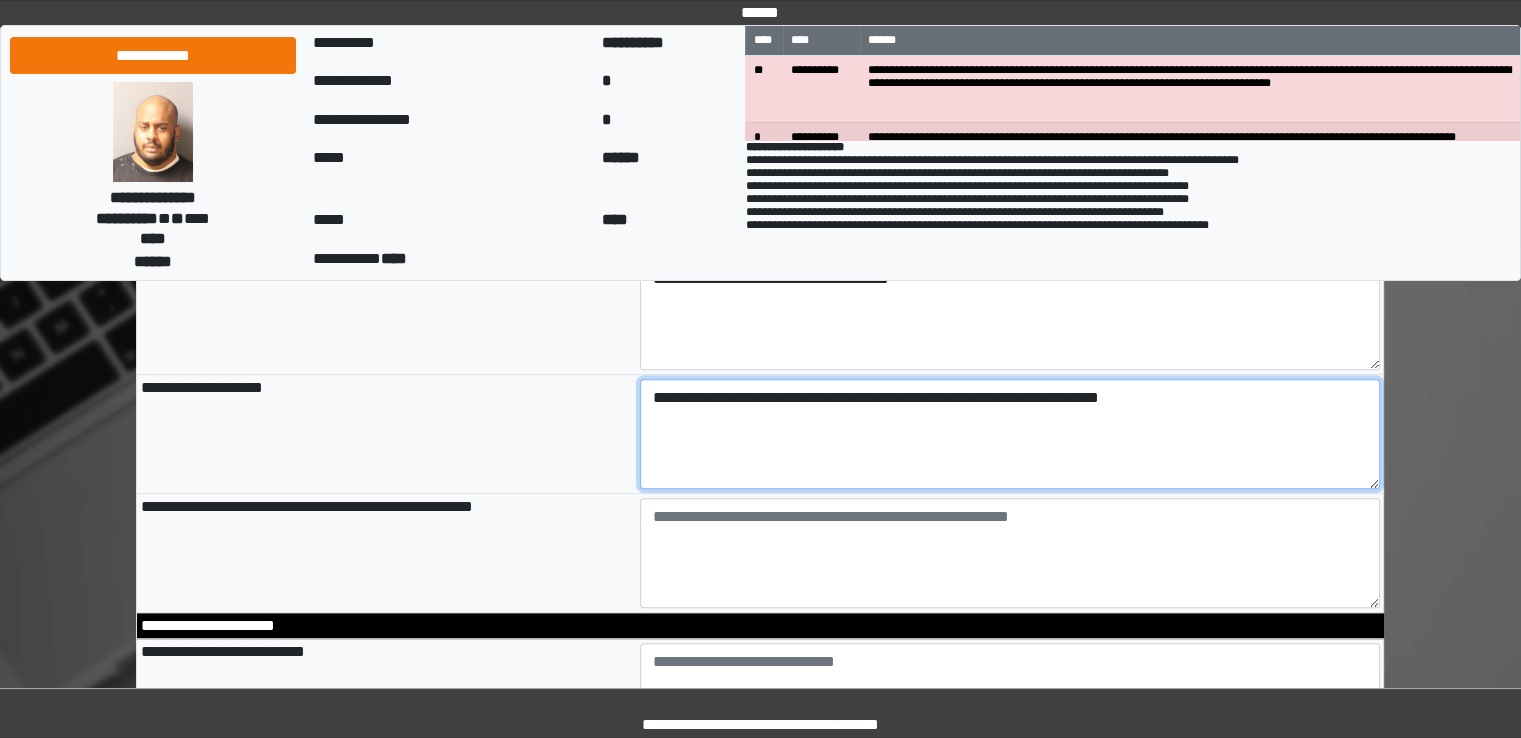 scroll, scrollTop: 1018, scrollLeft: 0, axis: vertical 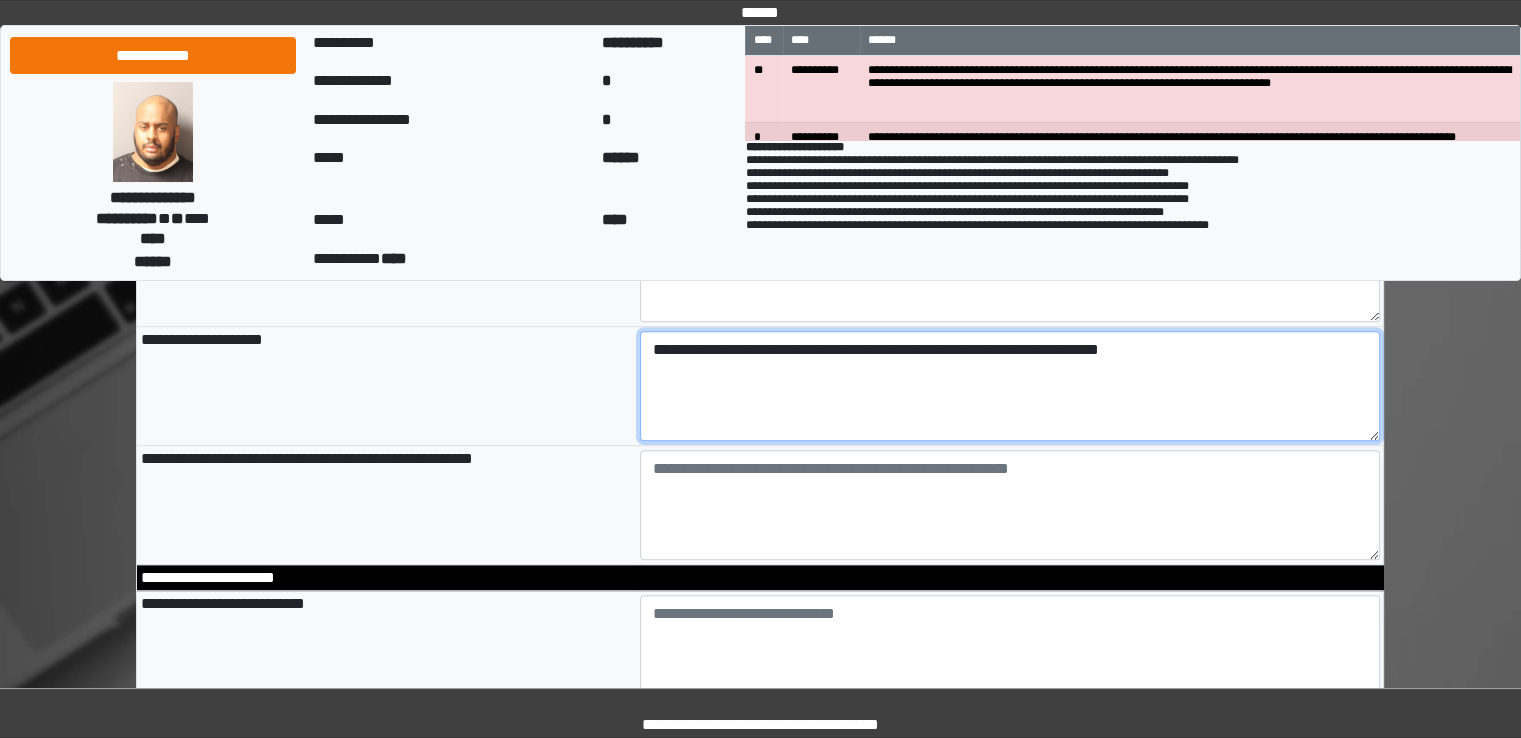 type on "**********" 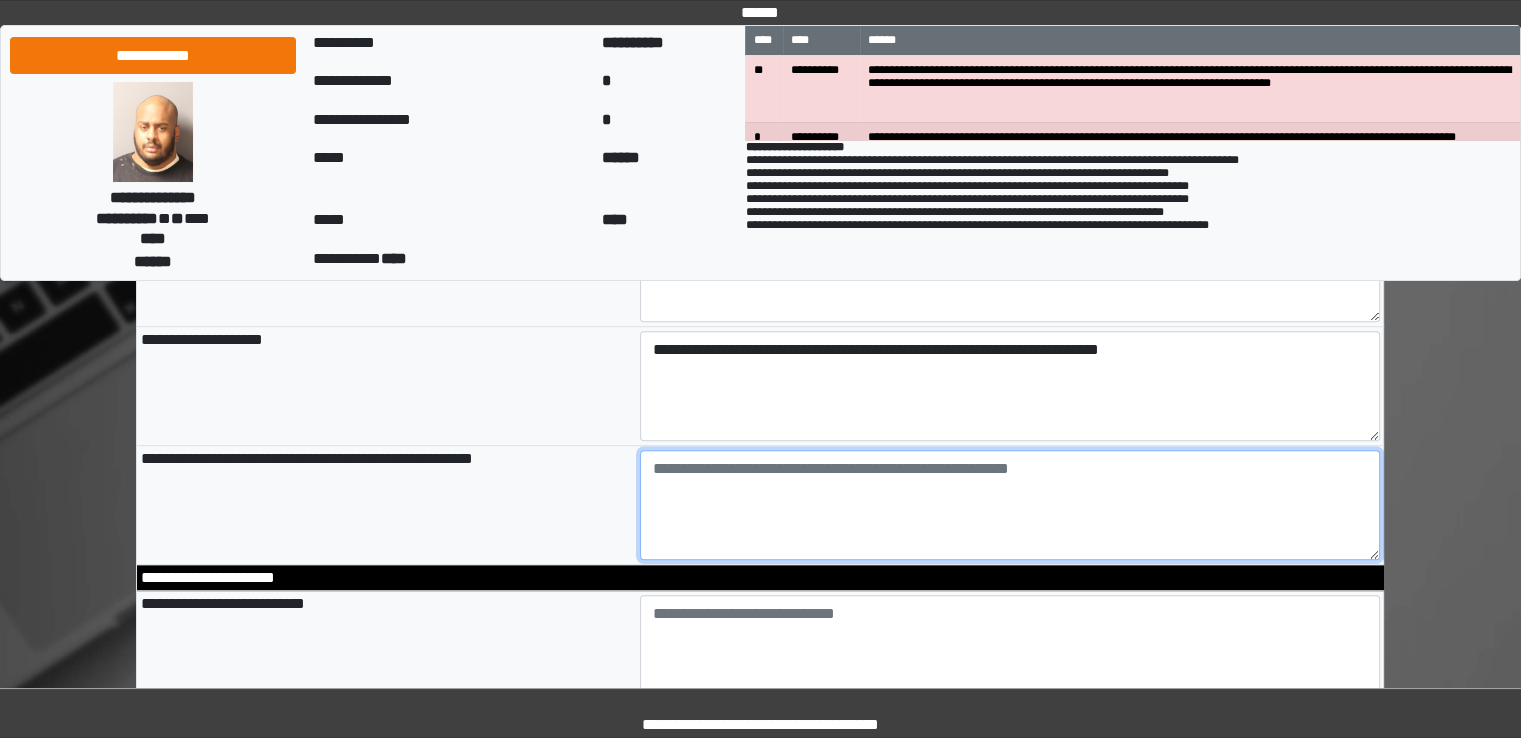 type on "**********" 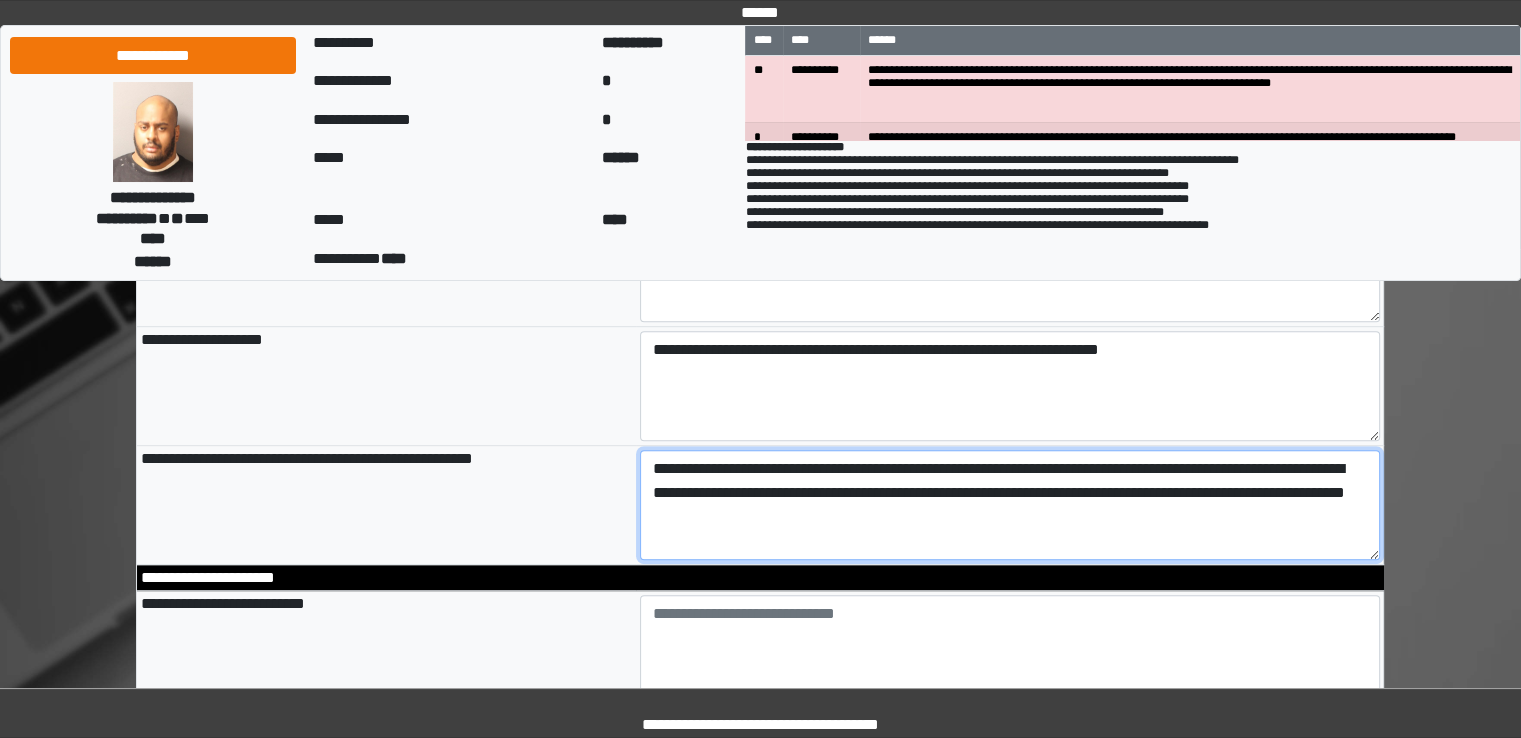 type on "**********" 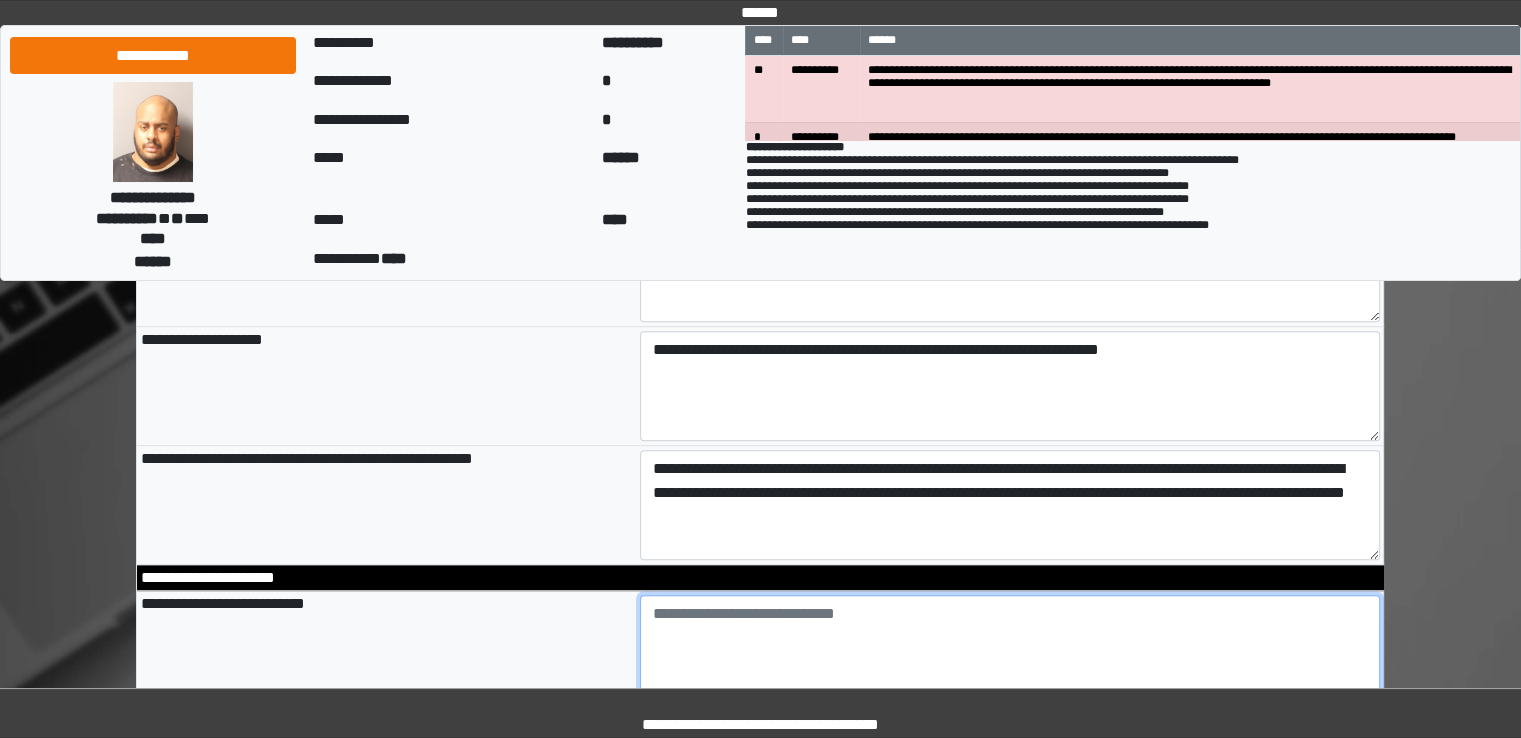 type on "**********" 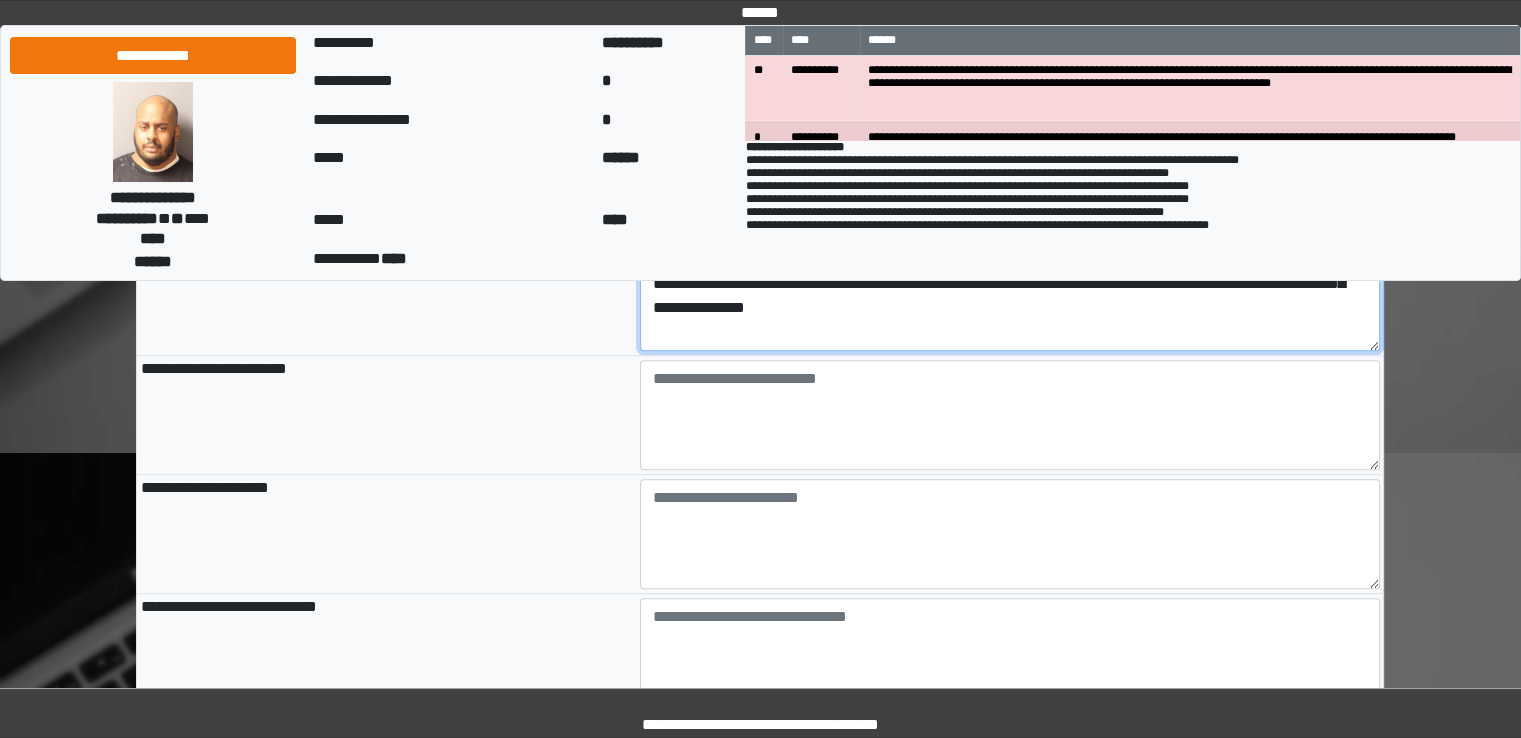 scroll, scrollTop: 1418, scrollLeft: 0, axis: vertical 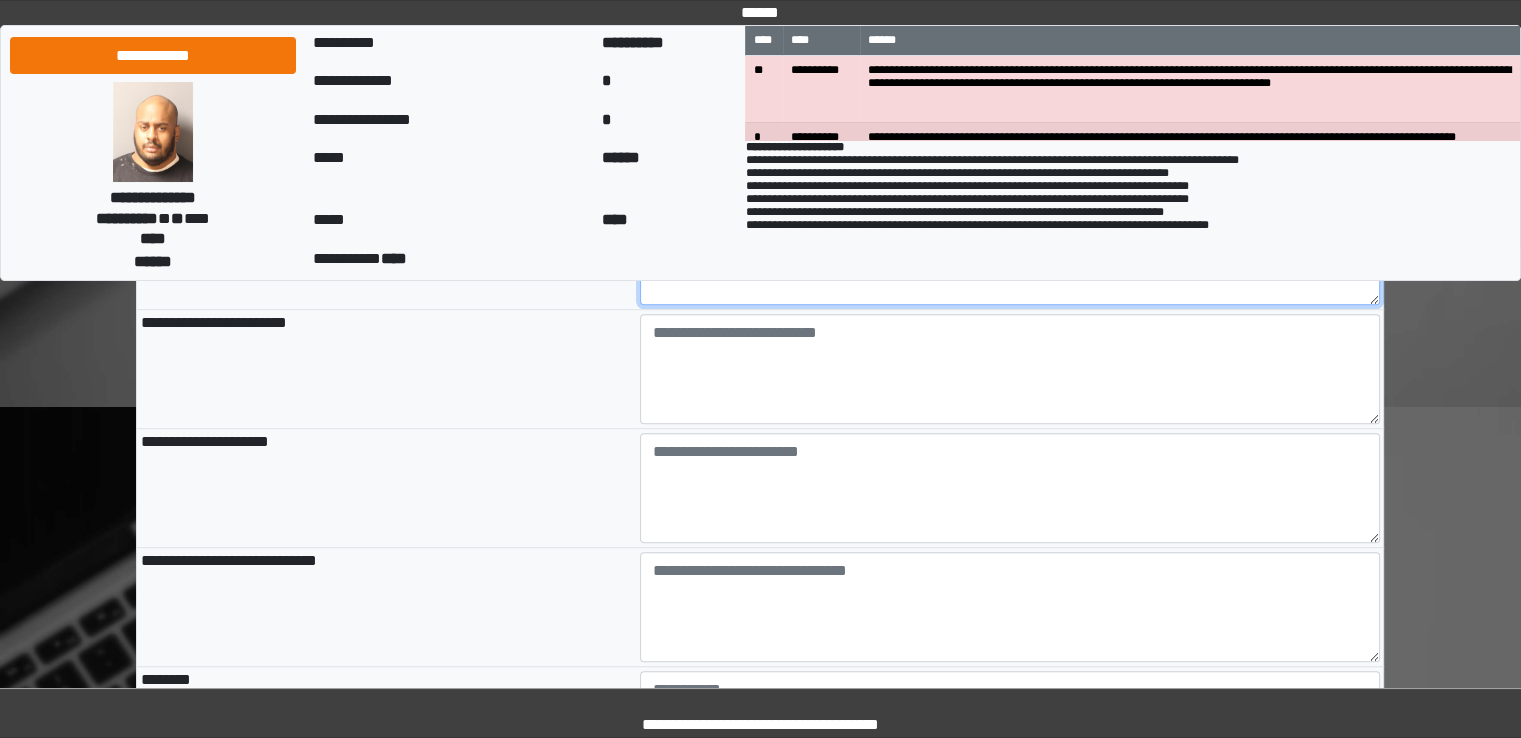 type on "**********" 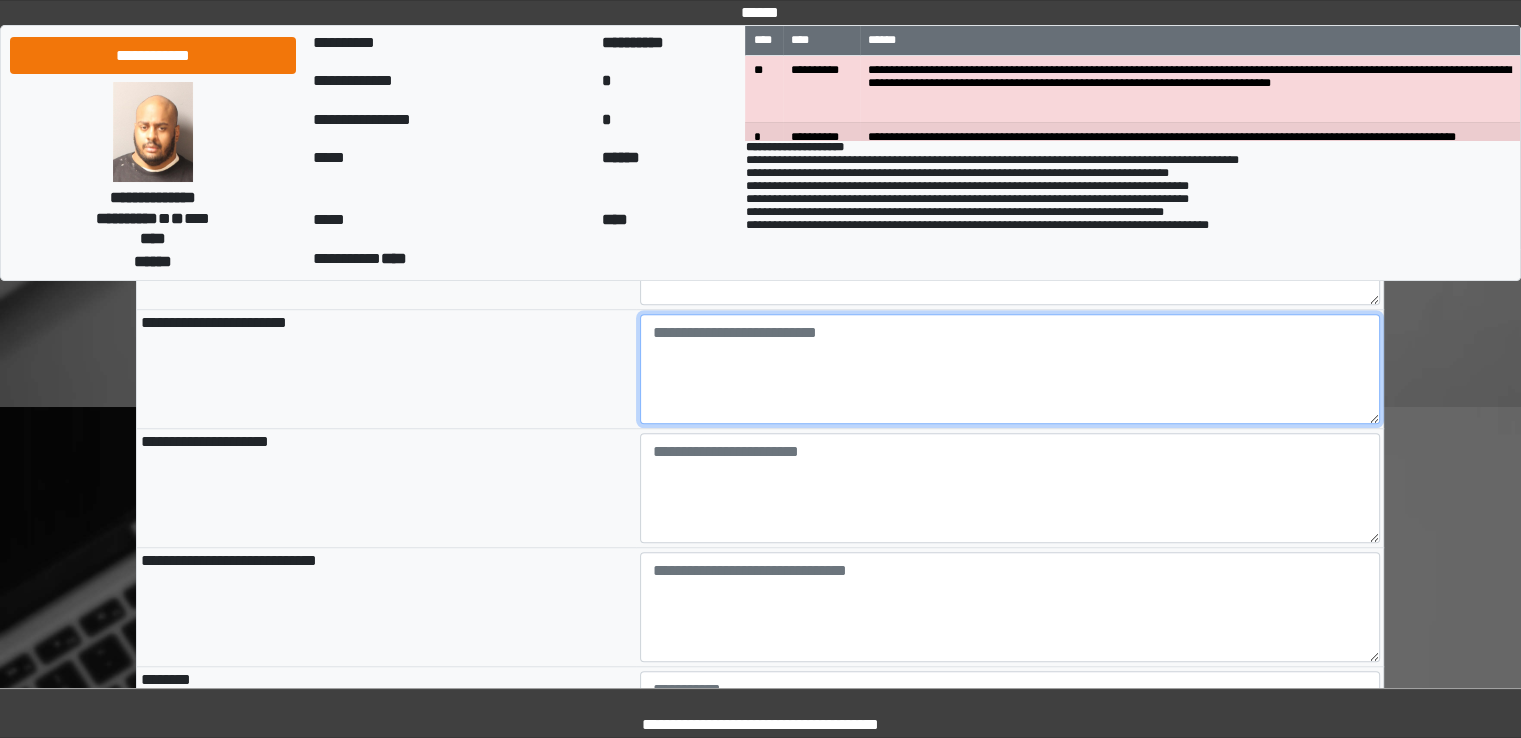 type on "**********" 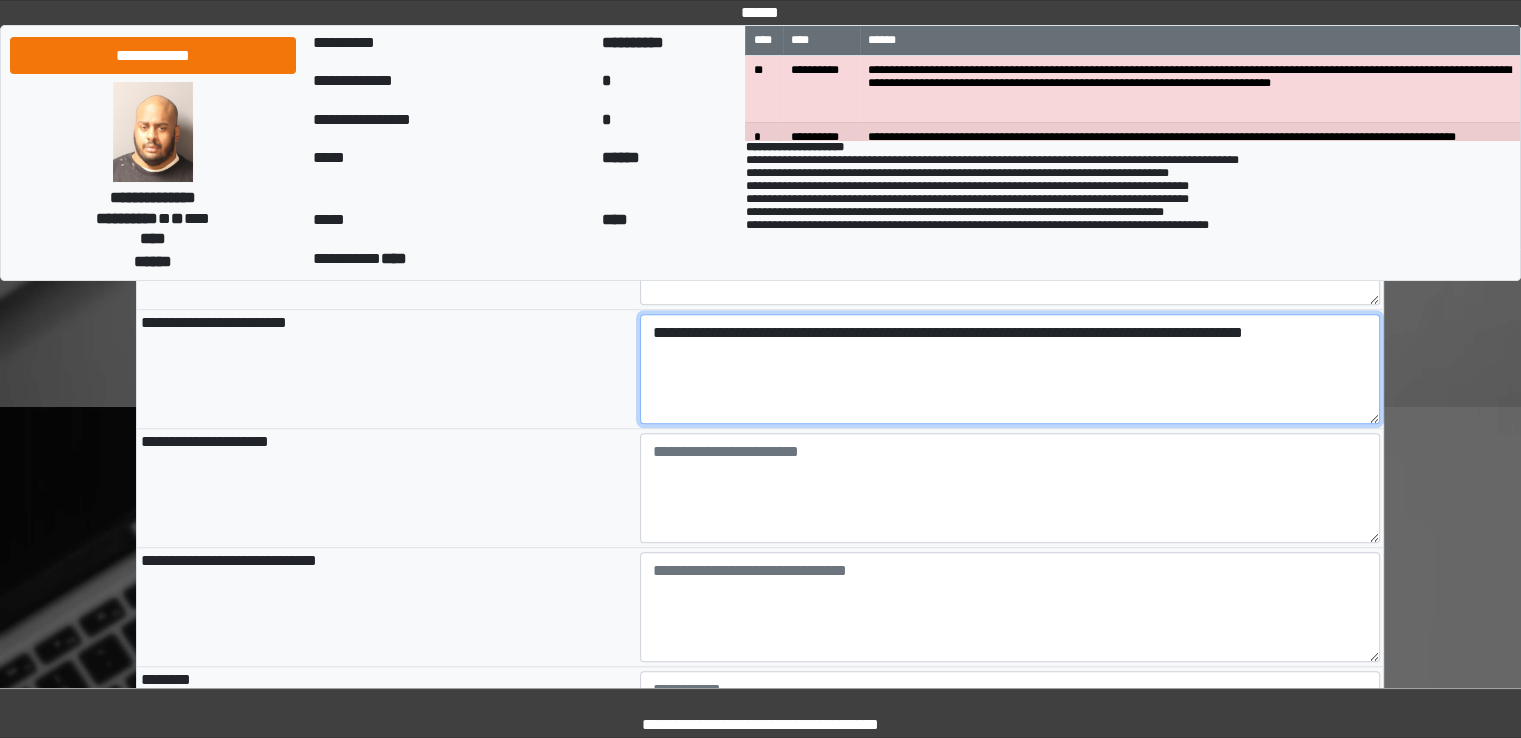type on "**********" 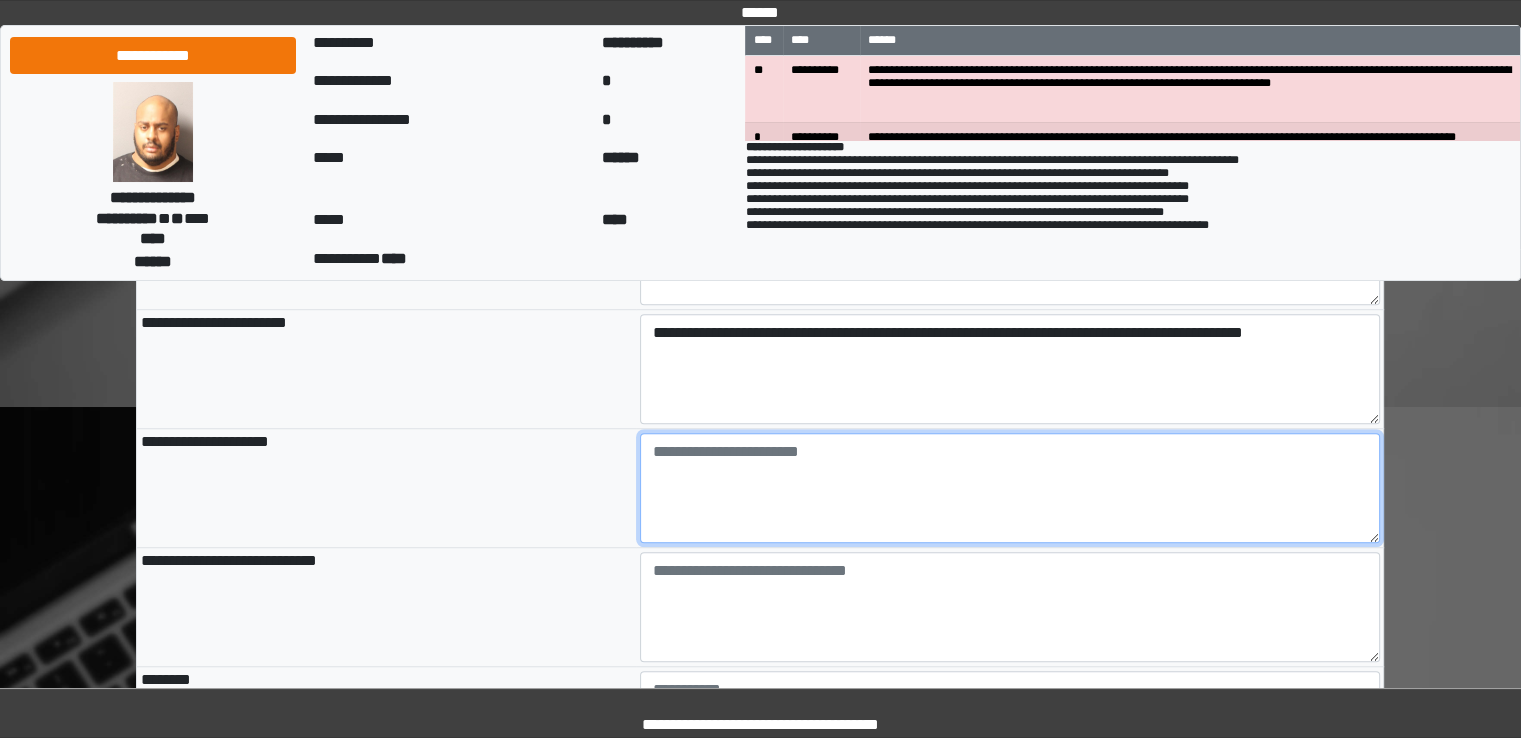 type on "**********" 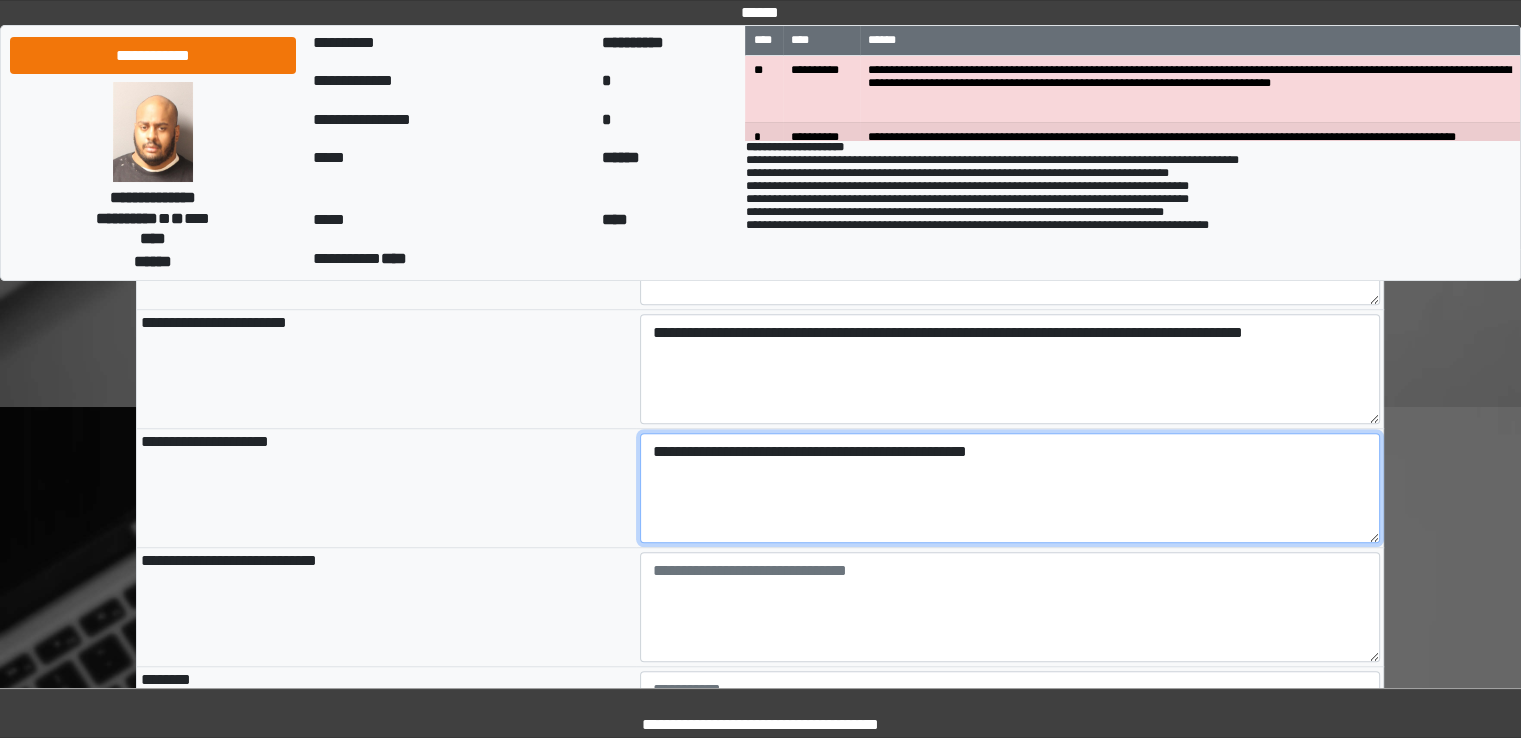 type on "**********" 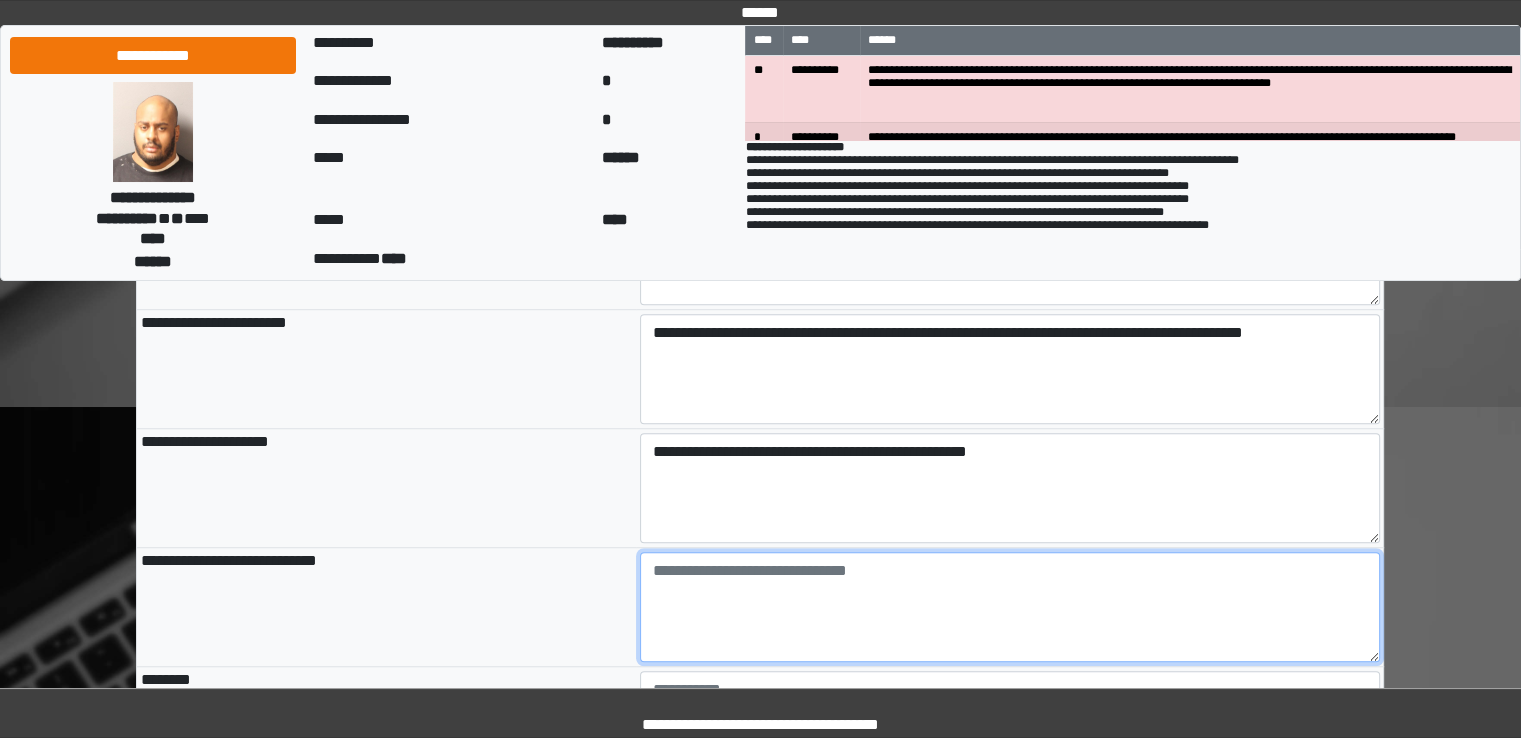 type on "**********" 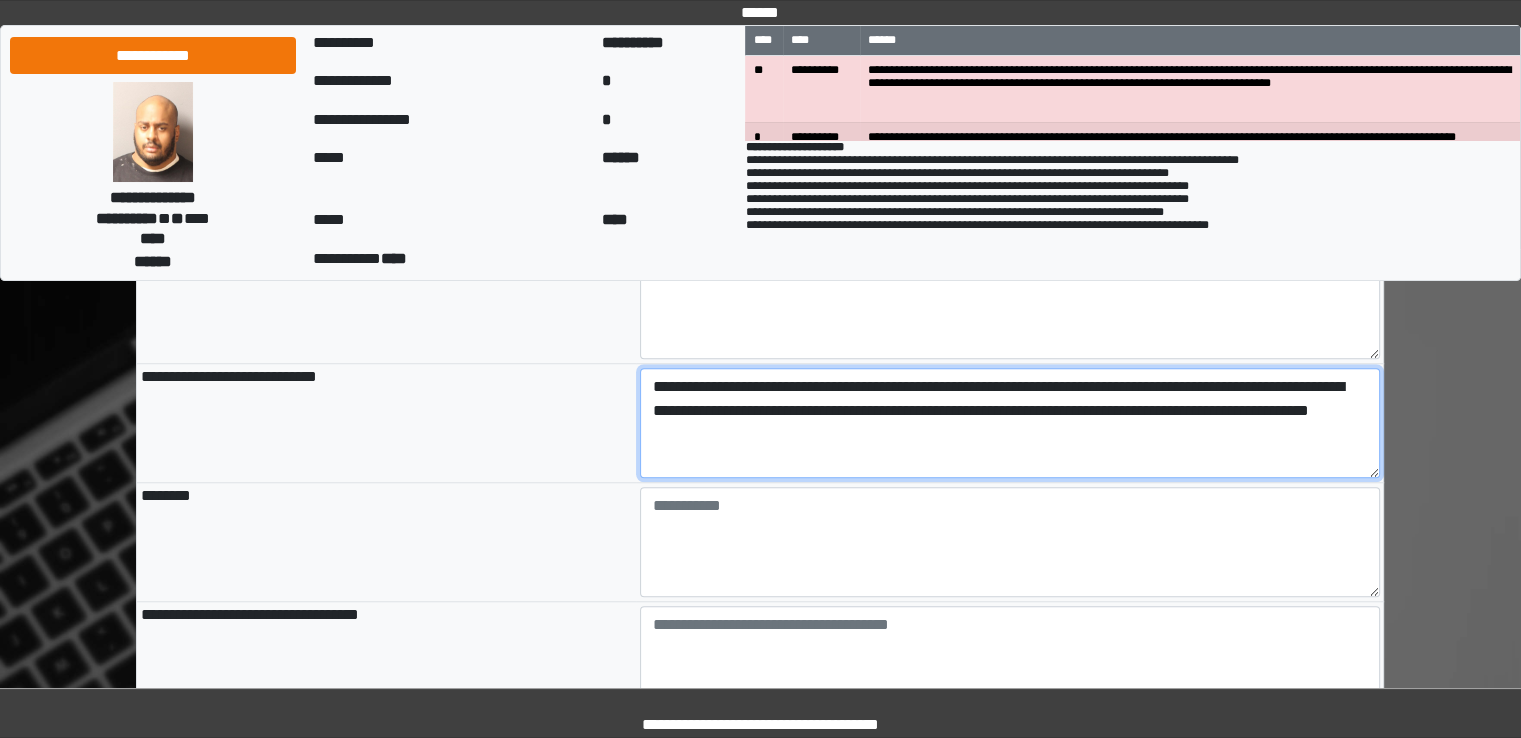 scroll, scrollTop: 1718, scrollLeft: 0, axis: vertical 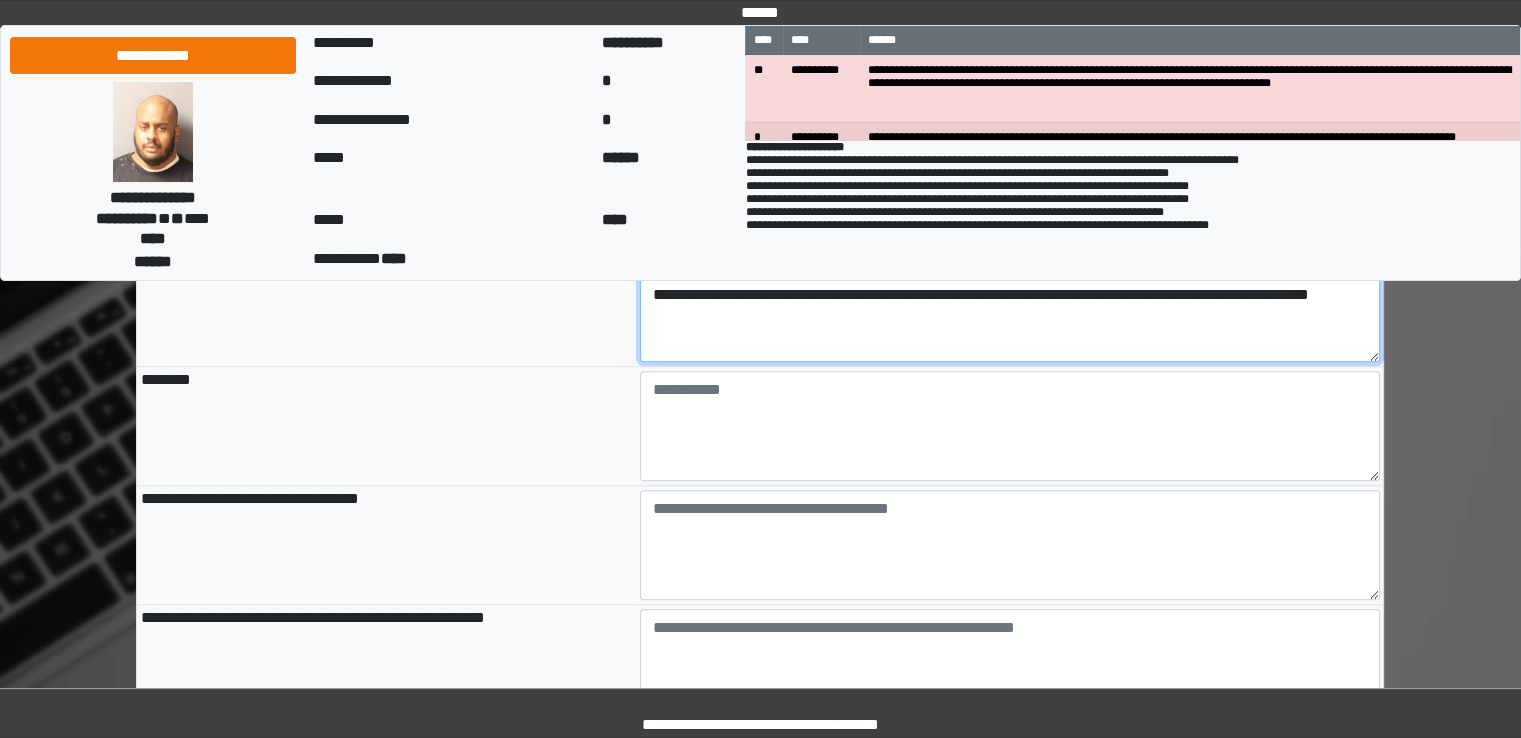 type on "**********" 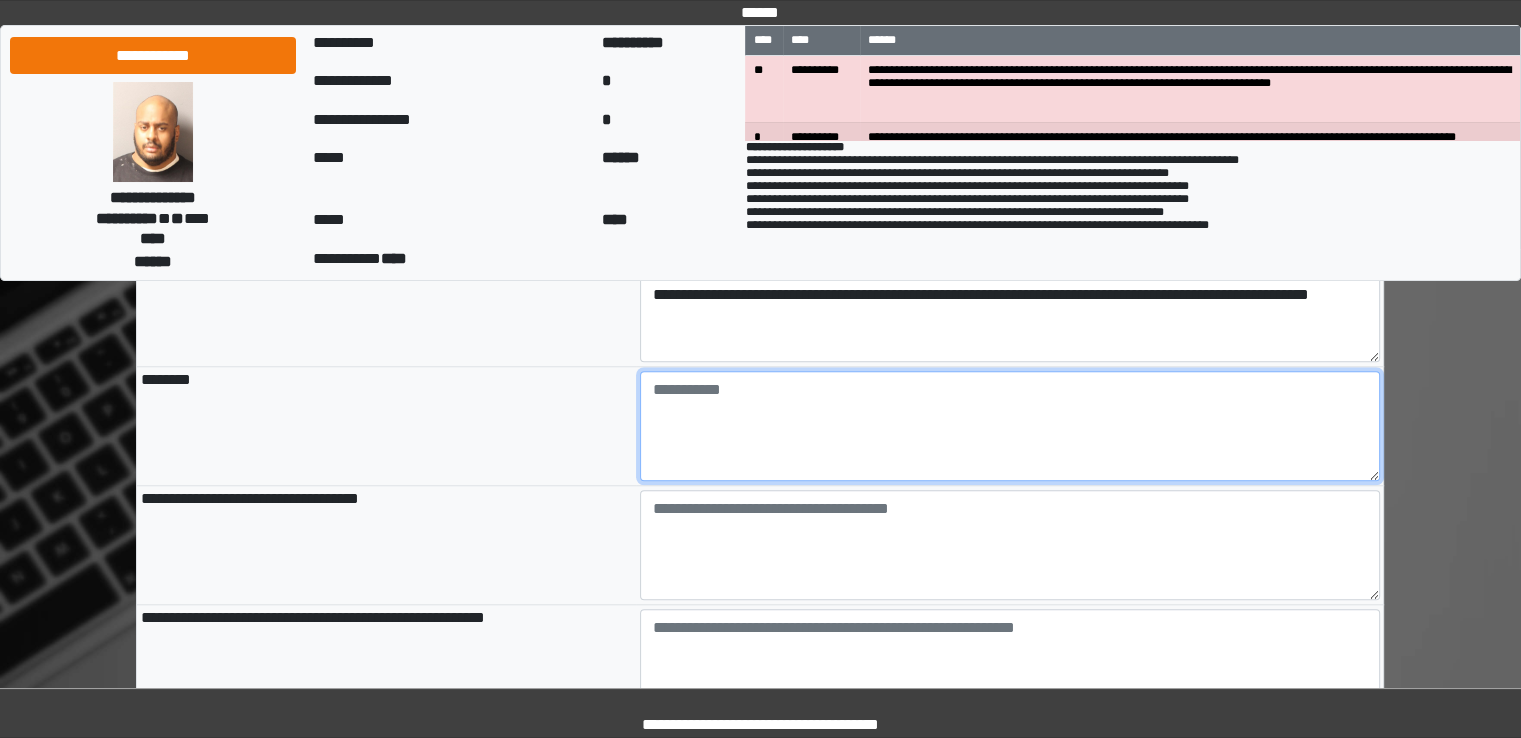 type on "**********" 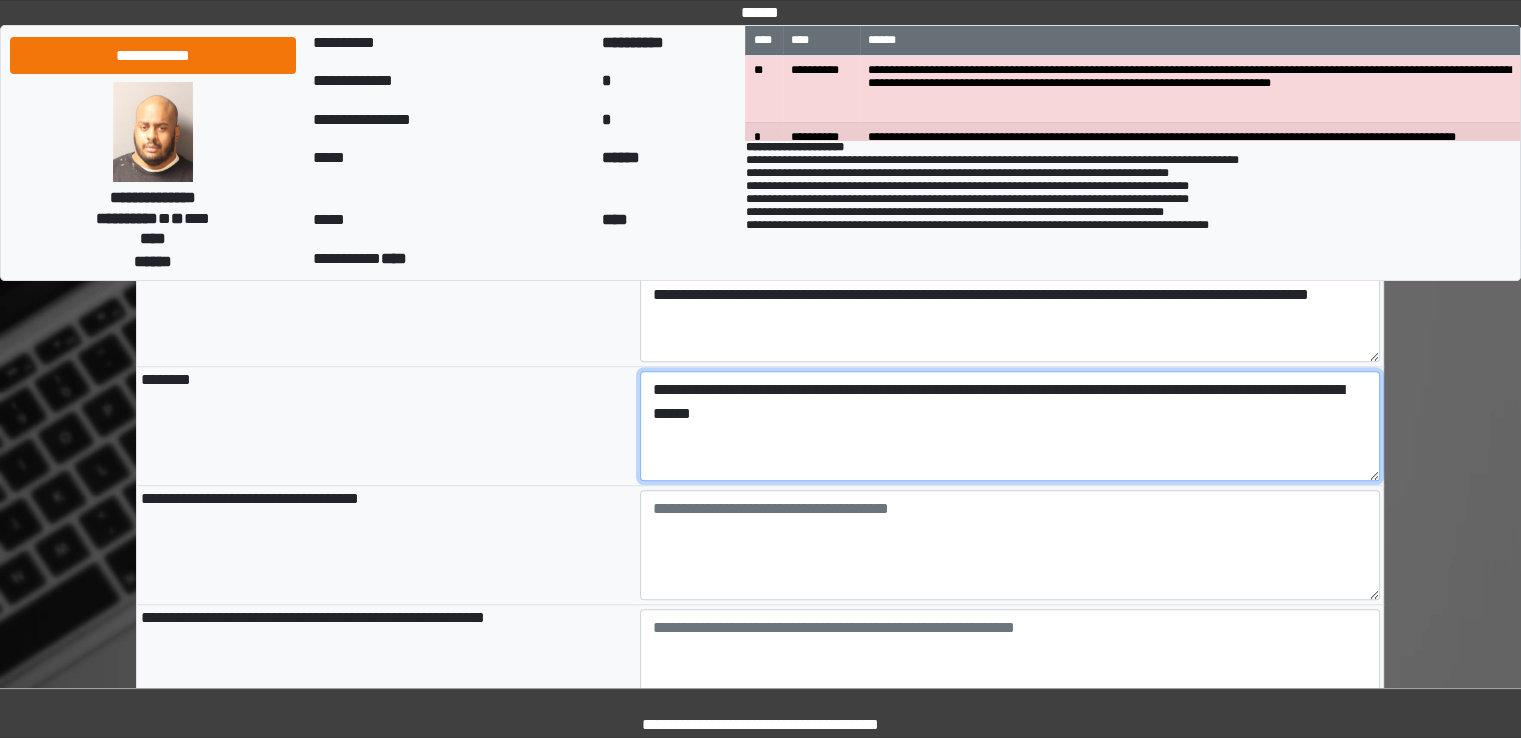 type on "**********" 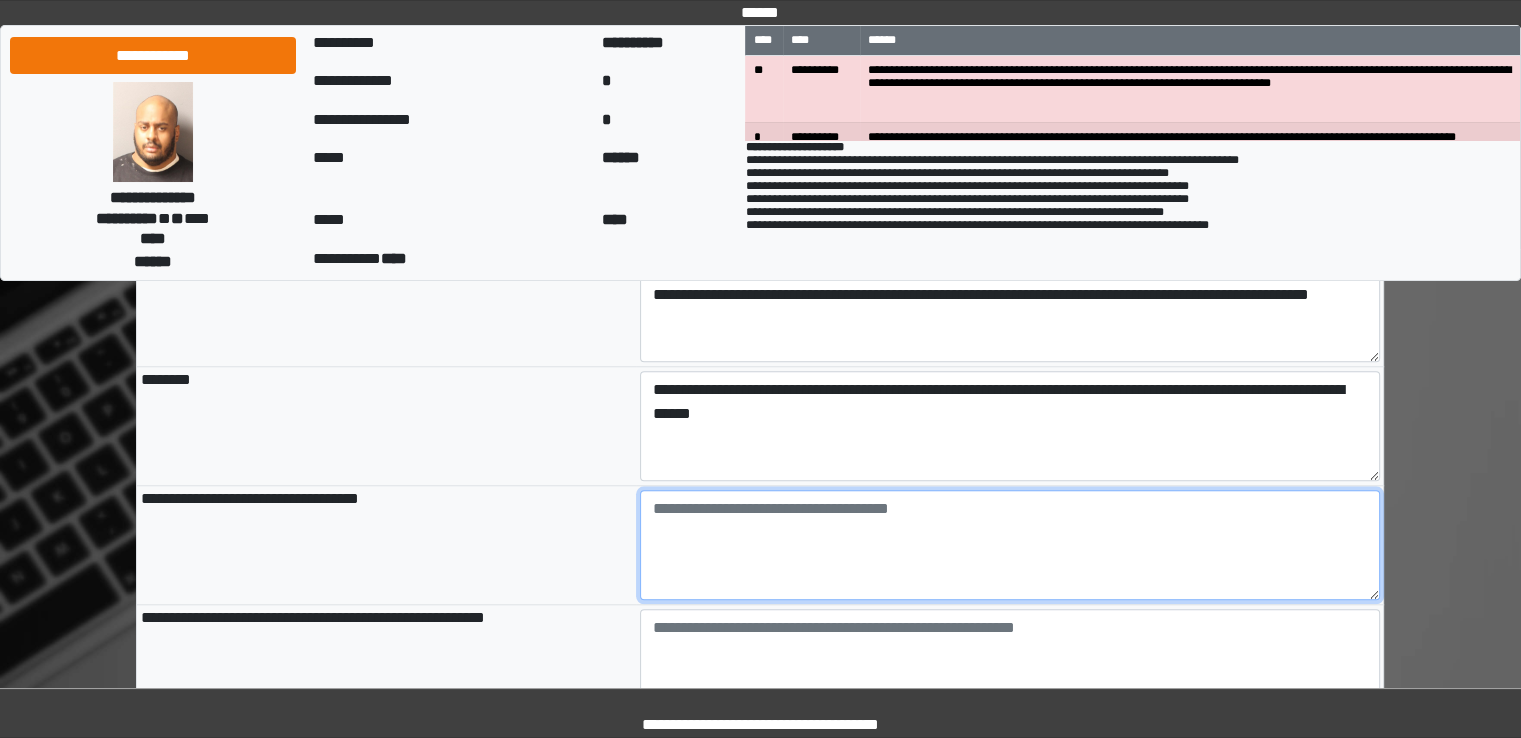 type on "**********" 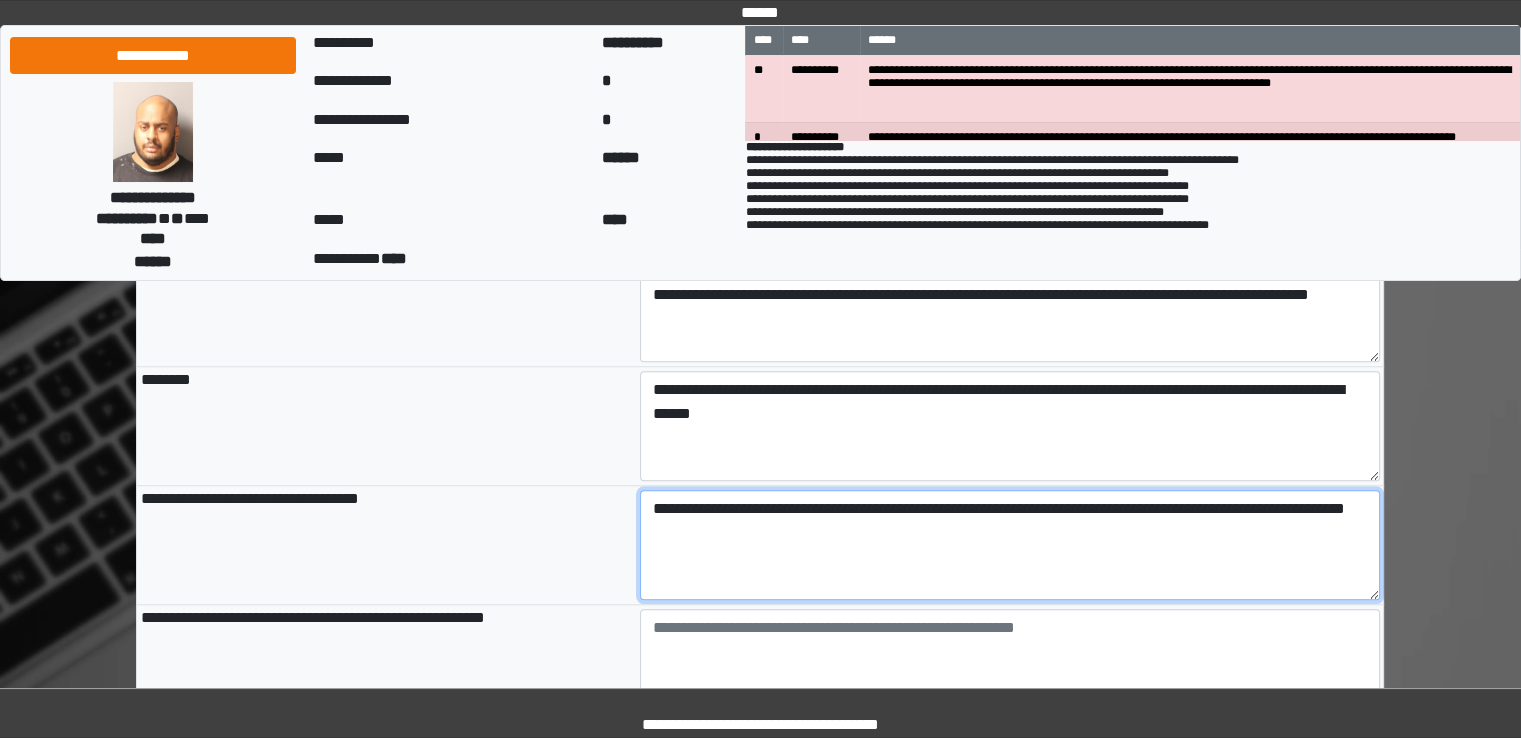 type on "**********" 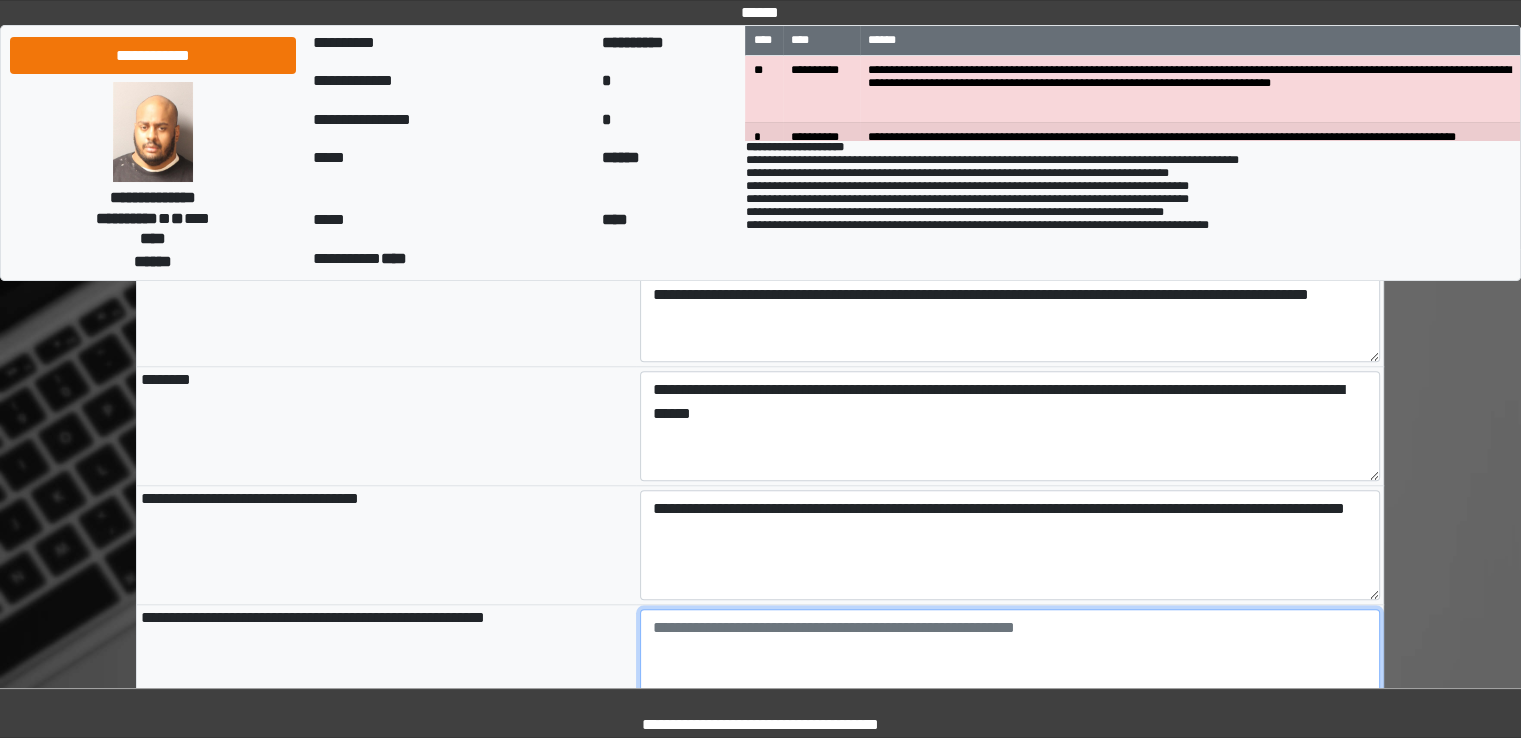 type on "**********" 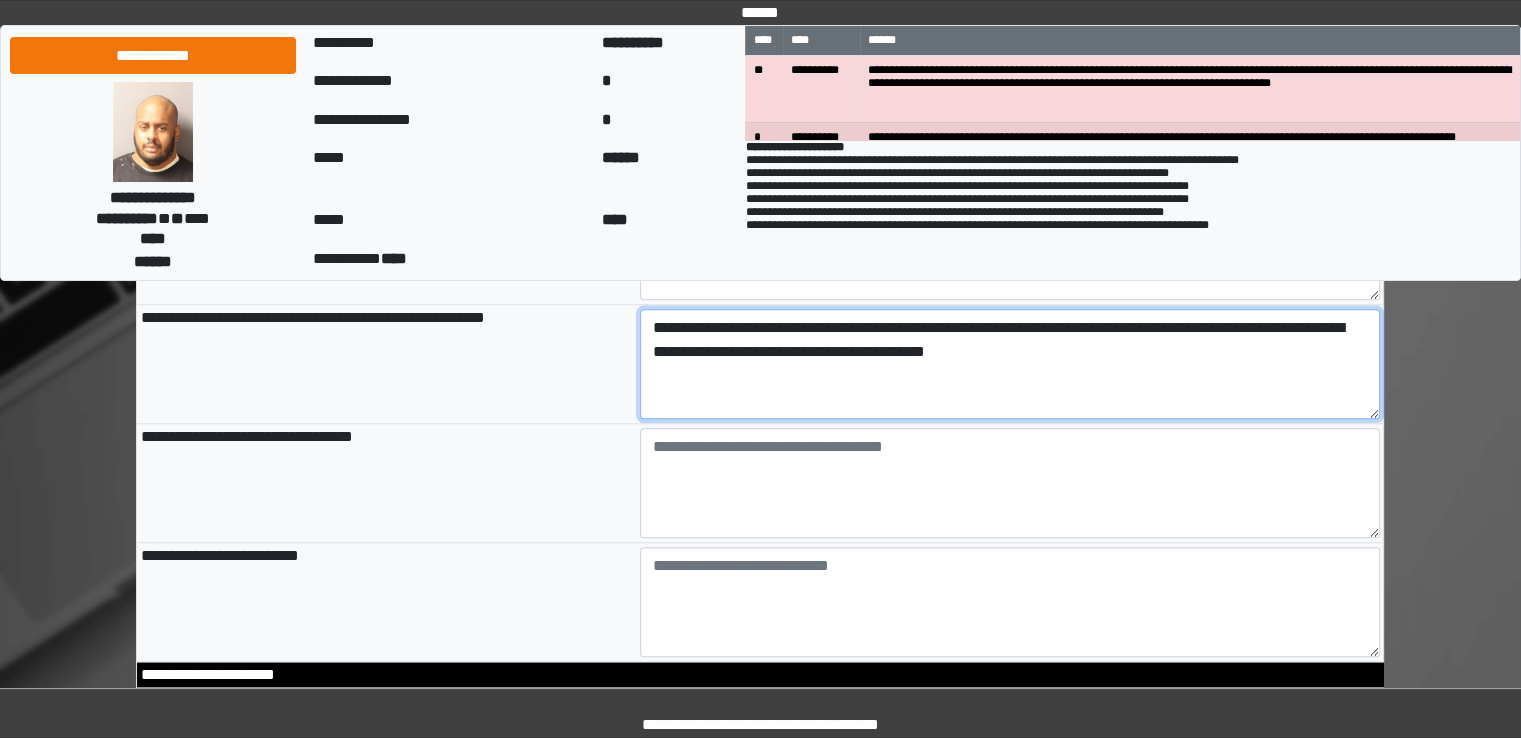 scroll, scrollTop: 2118, scrollLeft: 0, axis: vertical 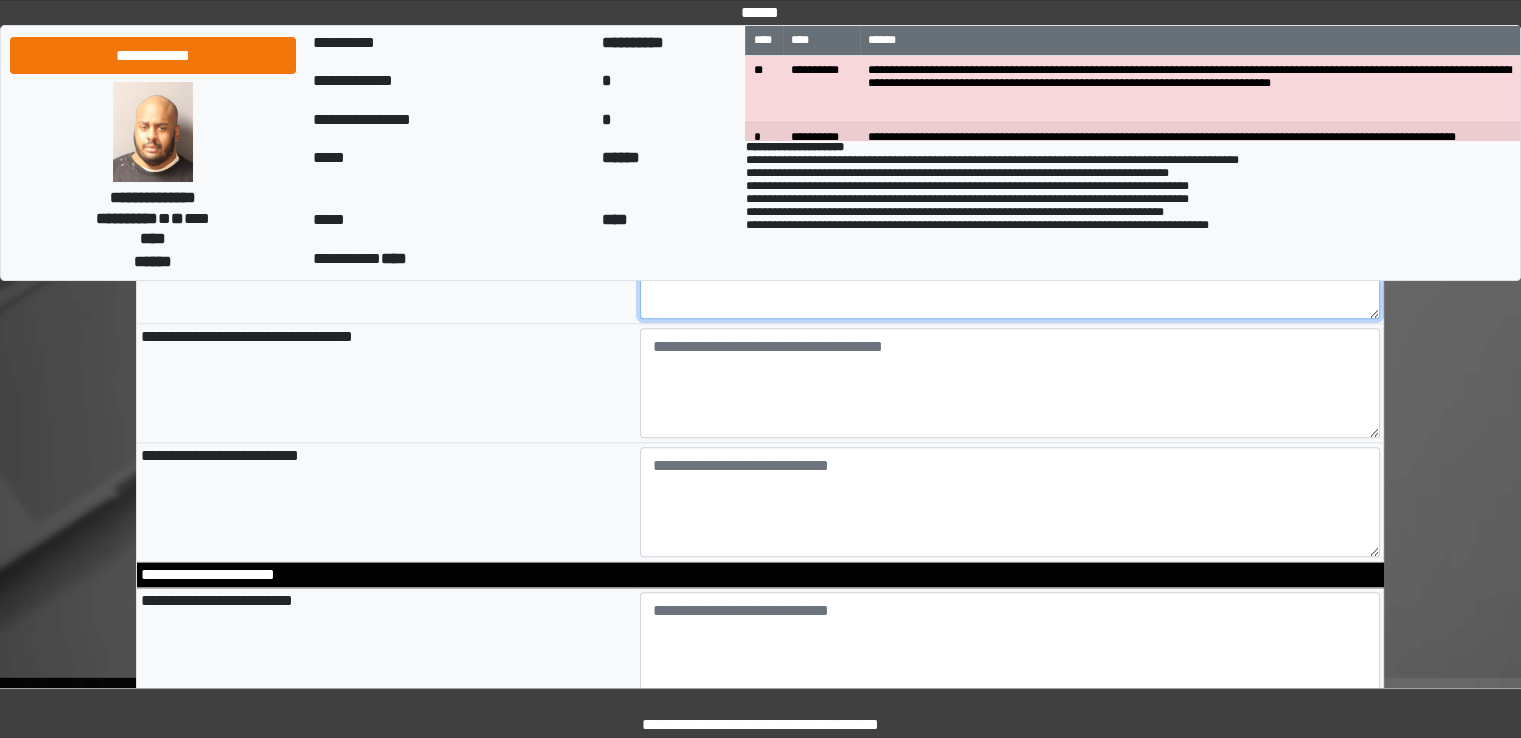 type on "**********" 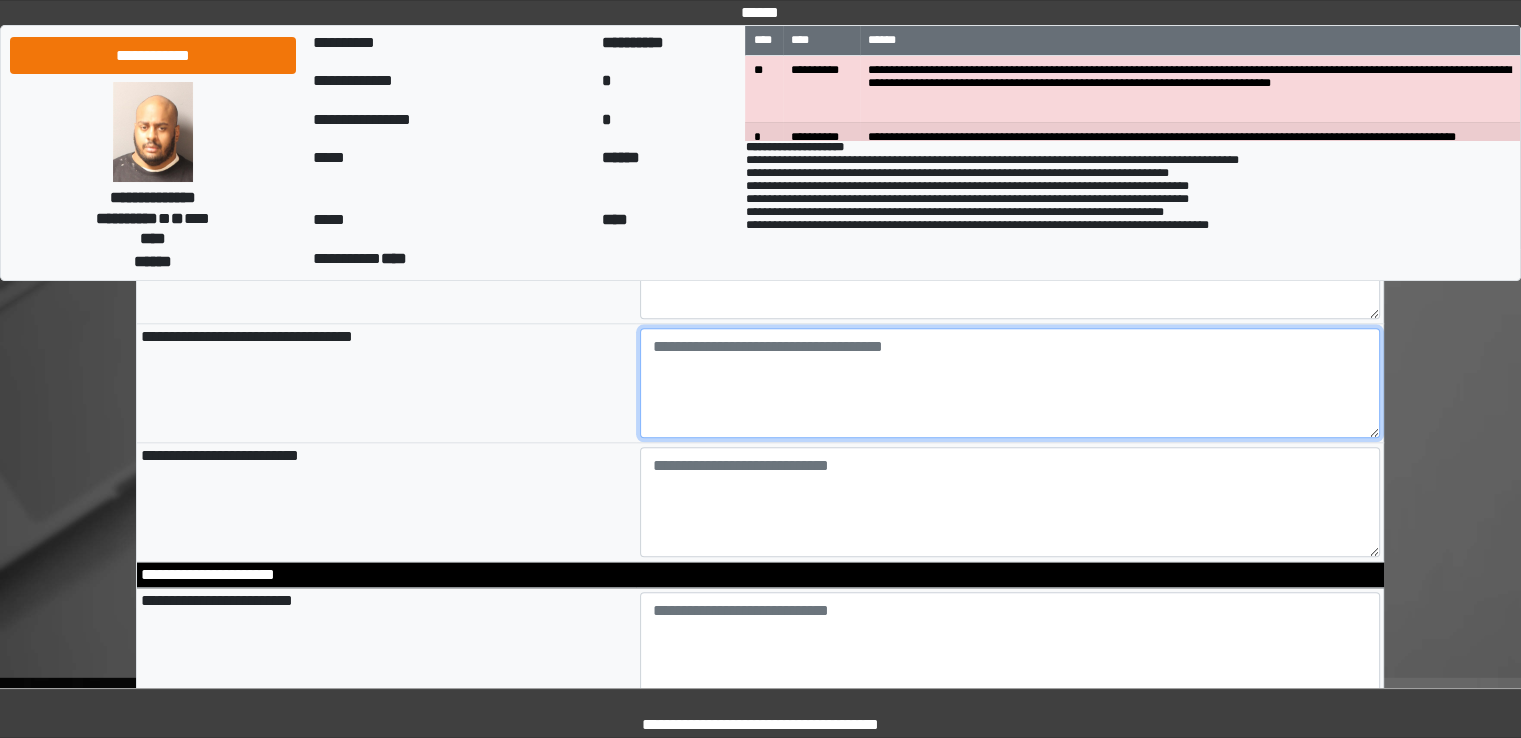 type on "**********" 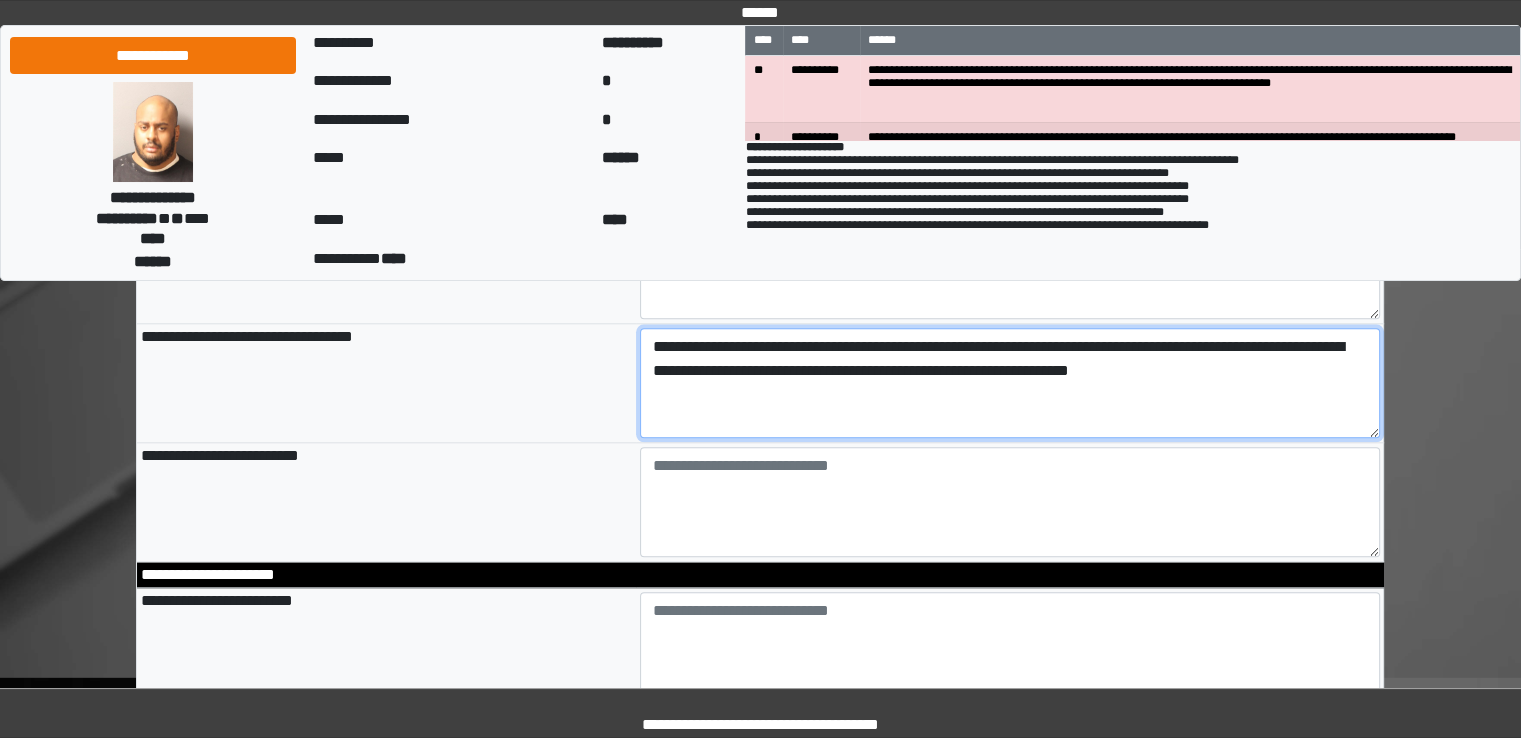 type on "**********" 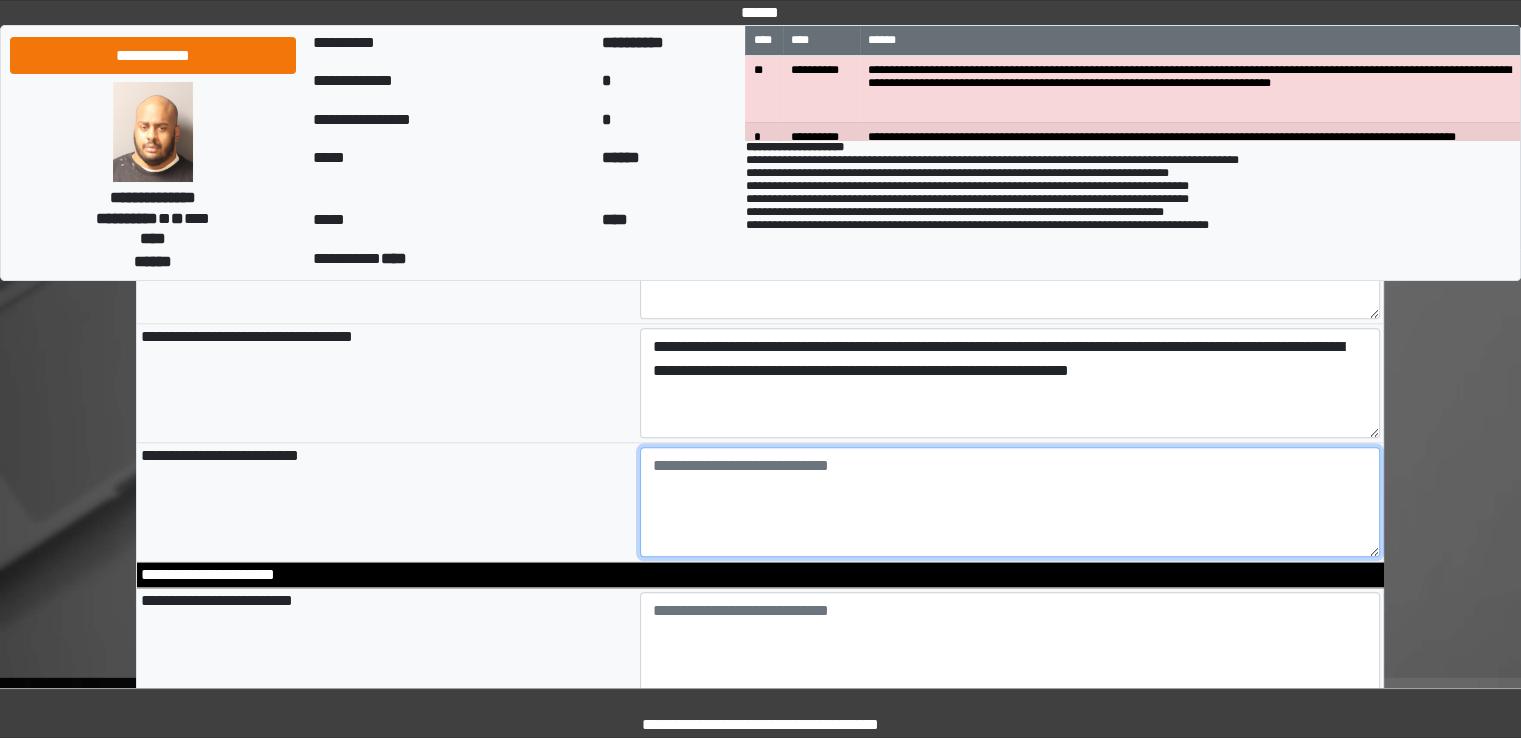 type on "**********" 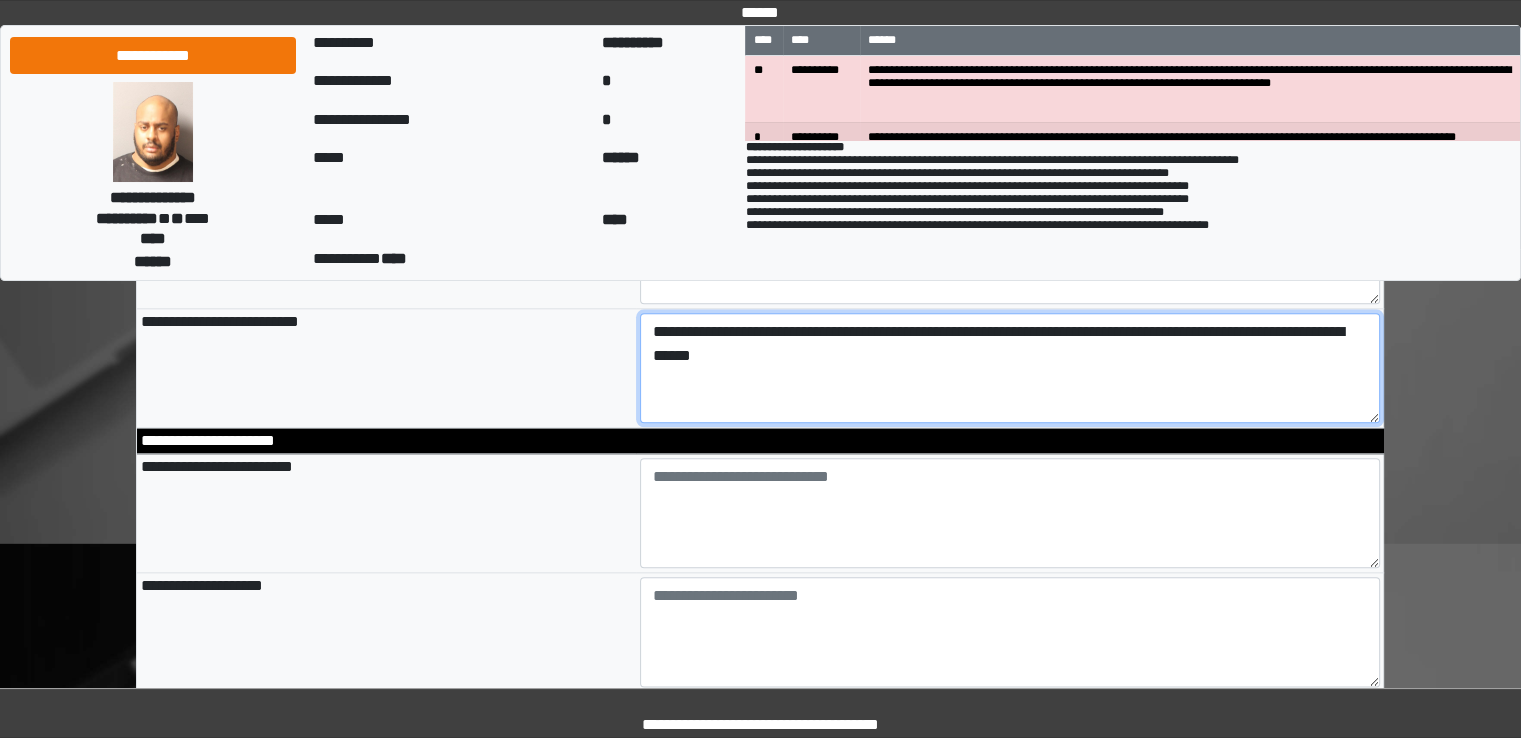 scroll, scrollTop: 2218, scrollLeft: 0, axis: vertical 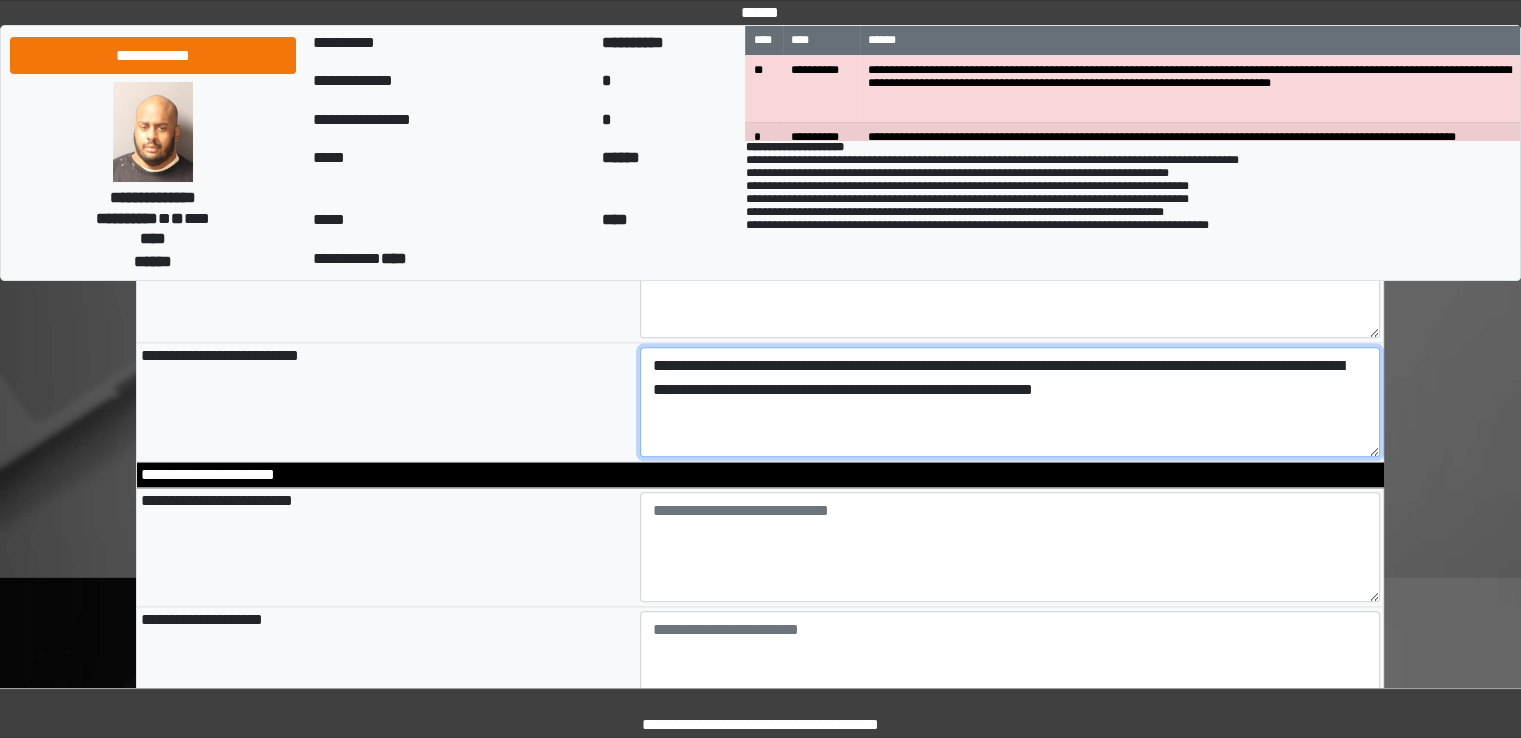 type on "**********" 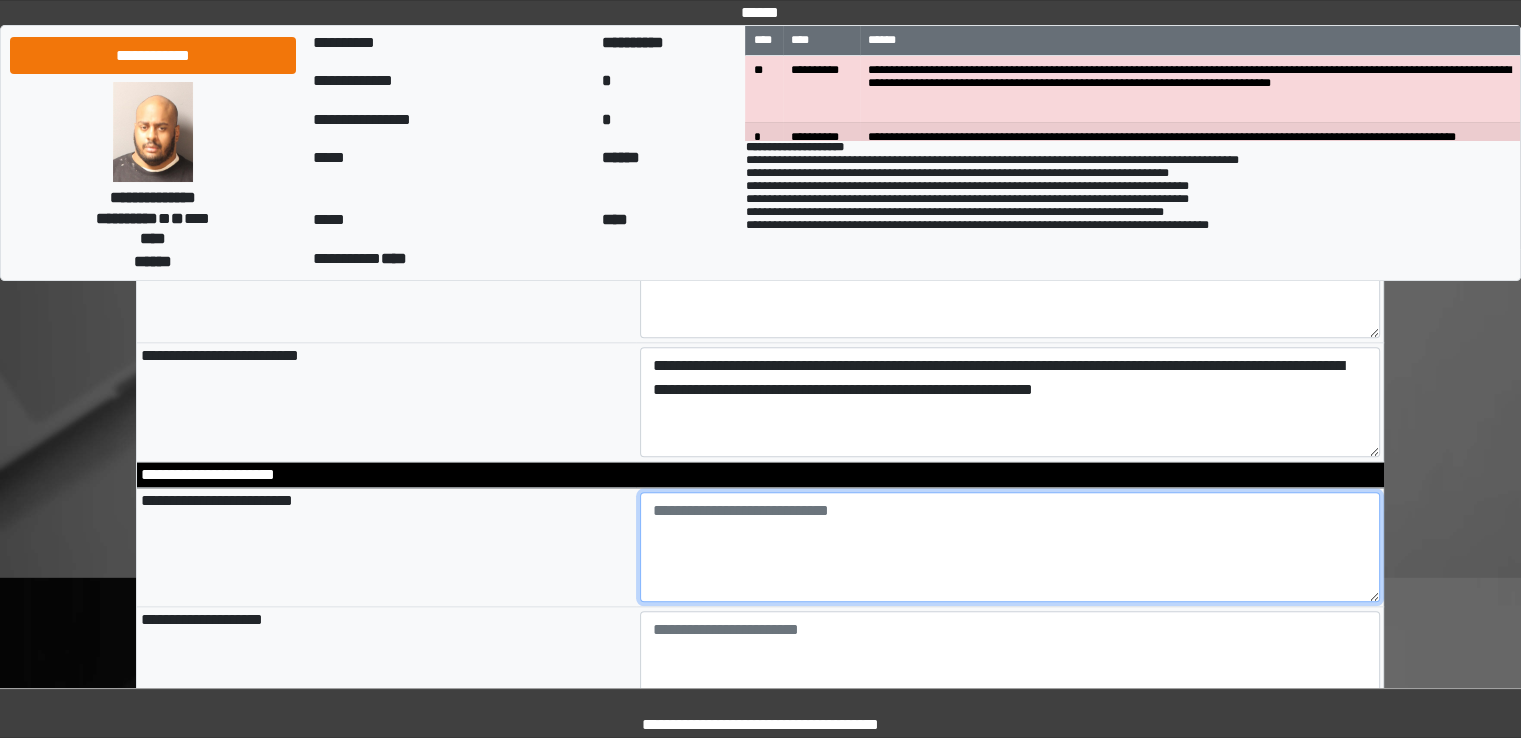 type on "**********" 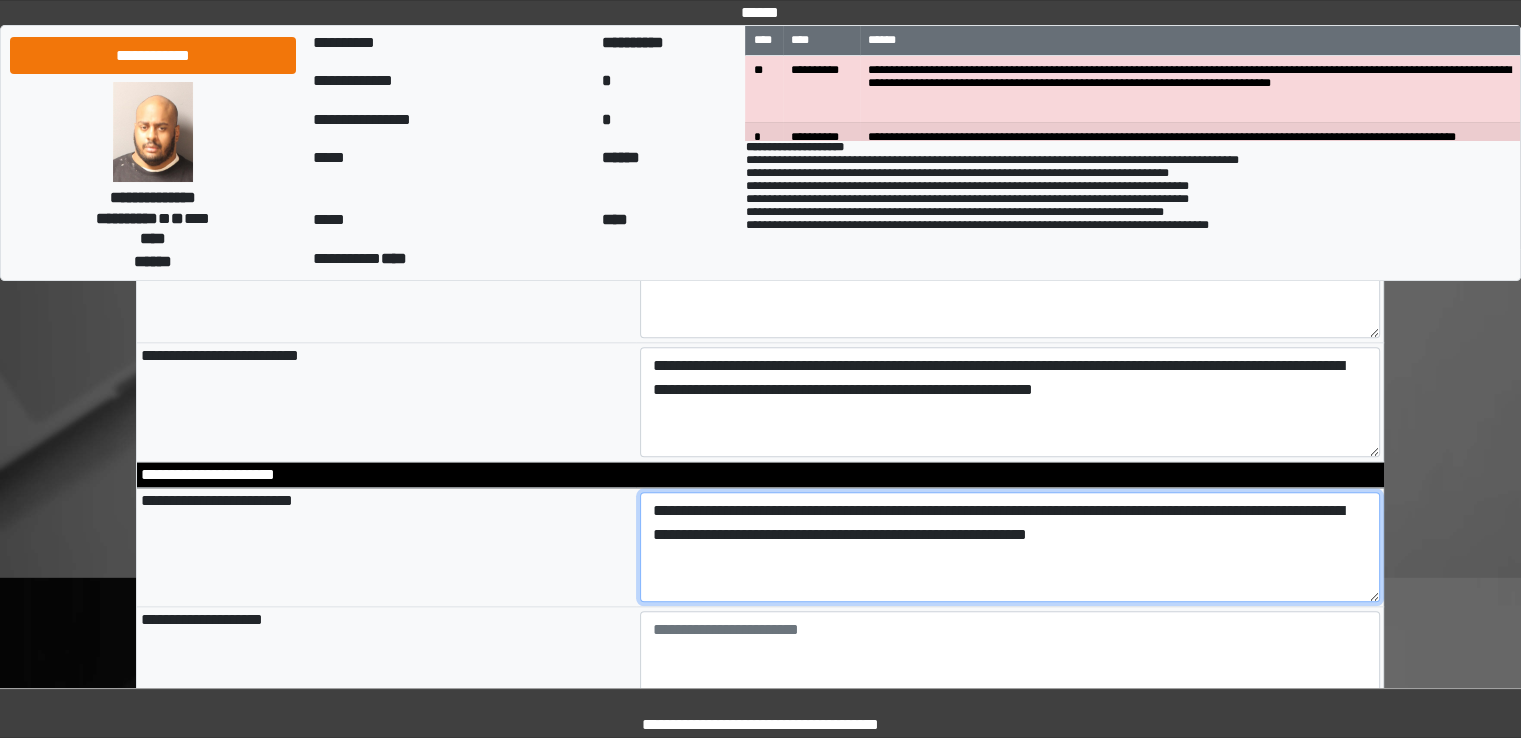 type on "**********" 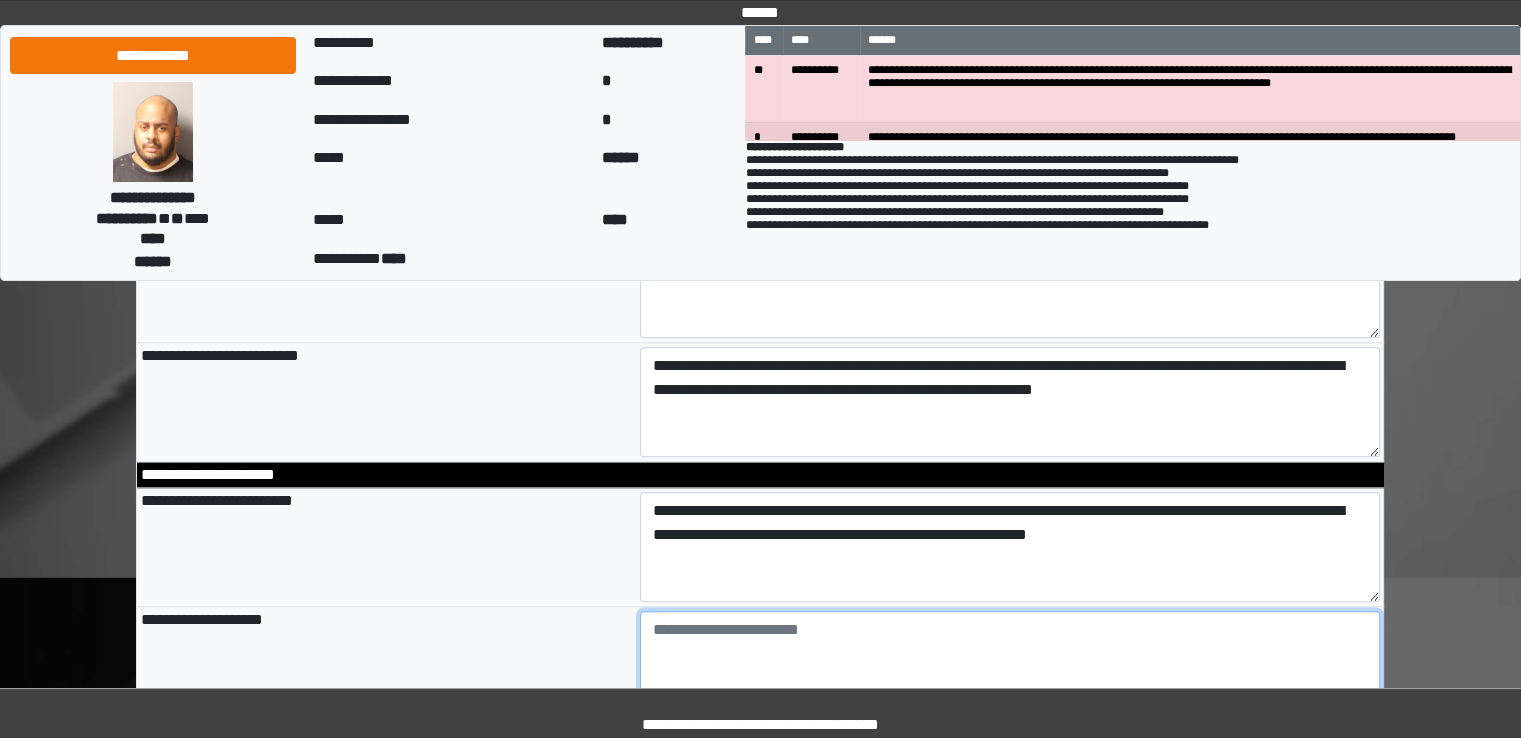 type on "**********" 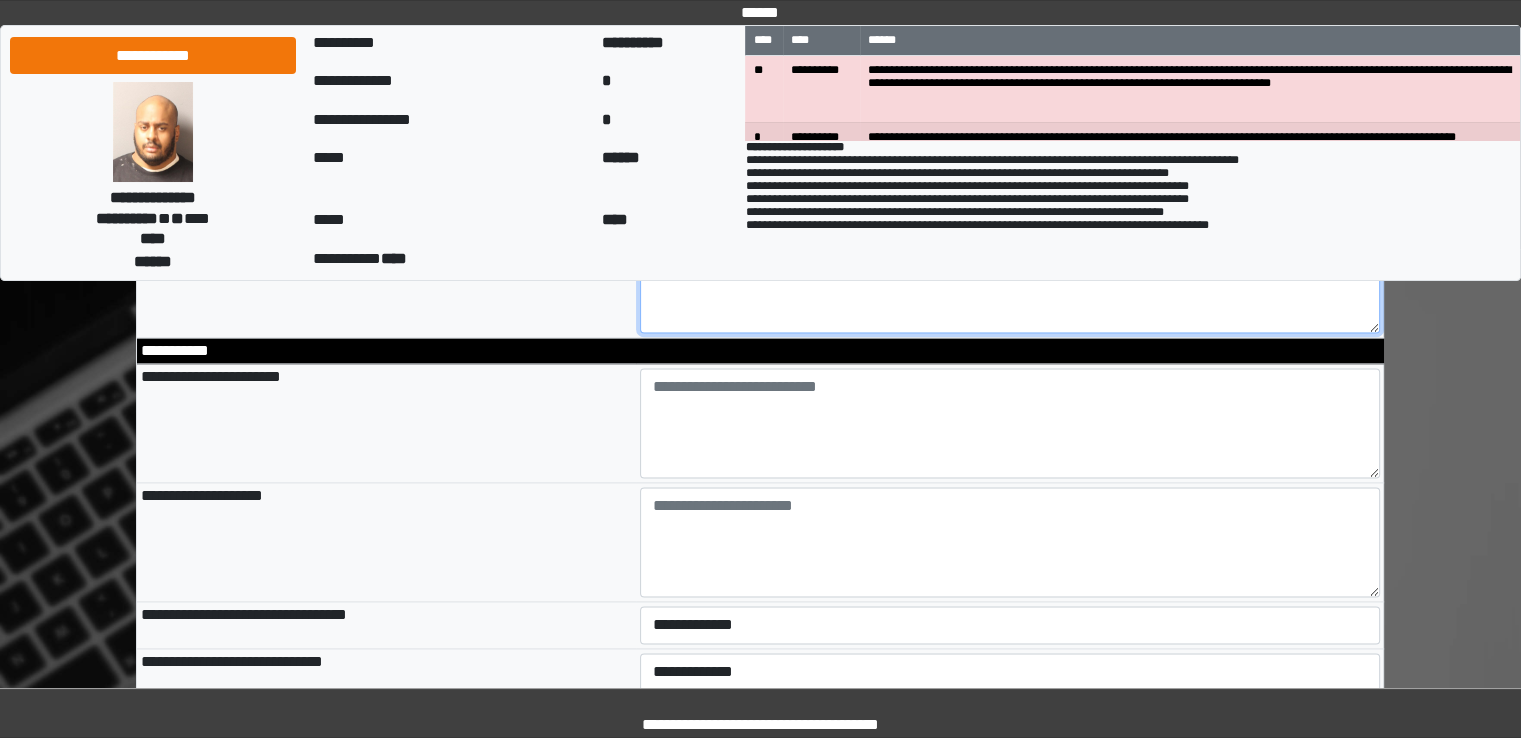 scroll, scrollTop: 2618, scrollLeft: 0, axis: vertical 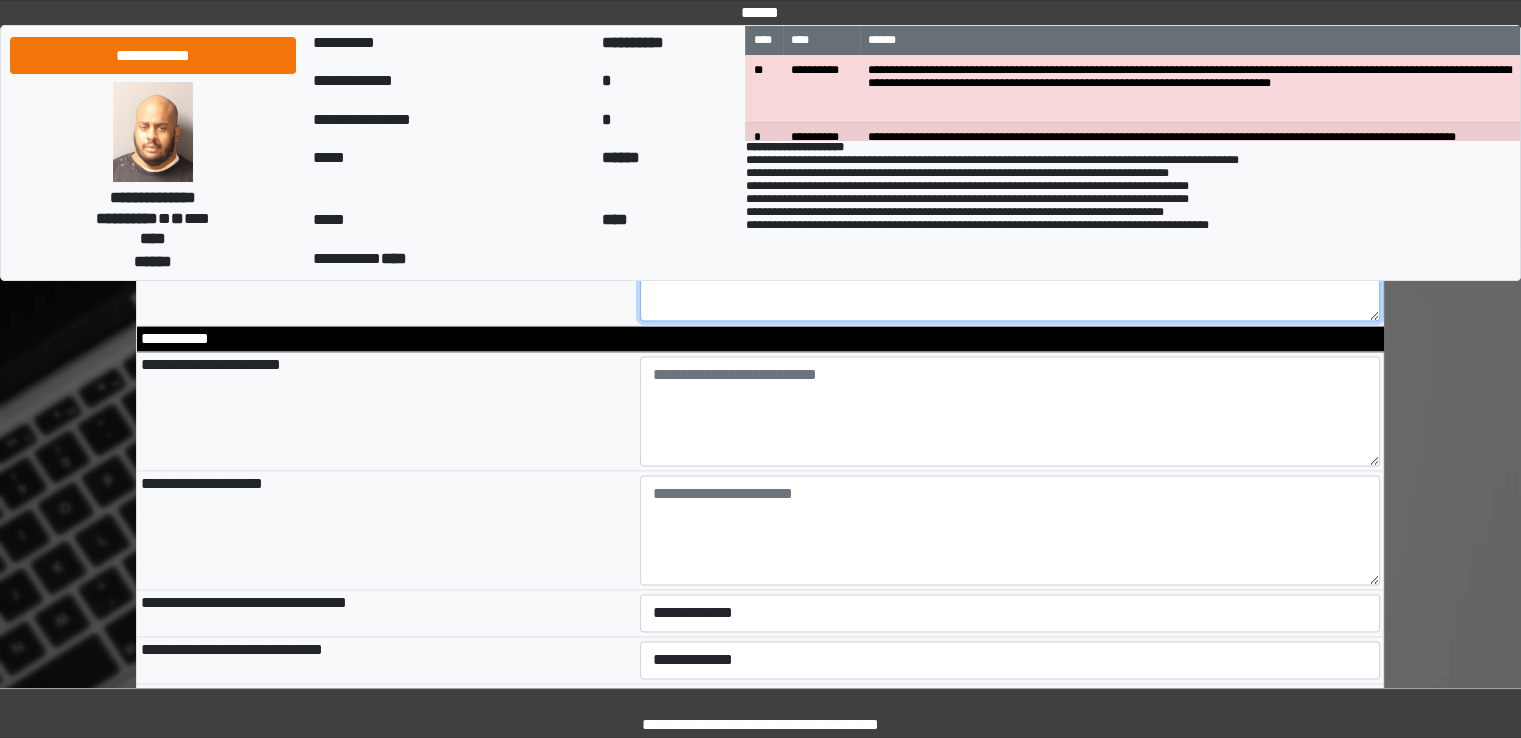 type on "**********" 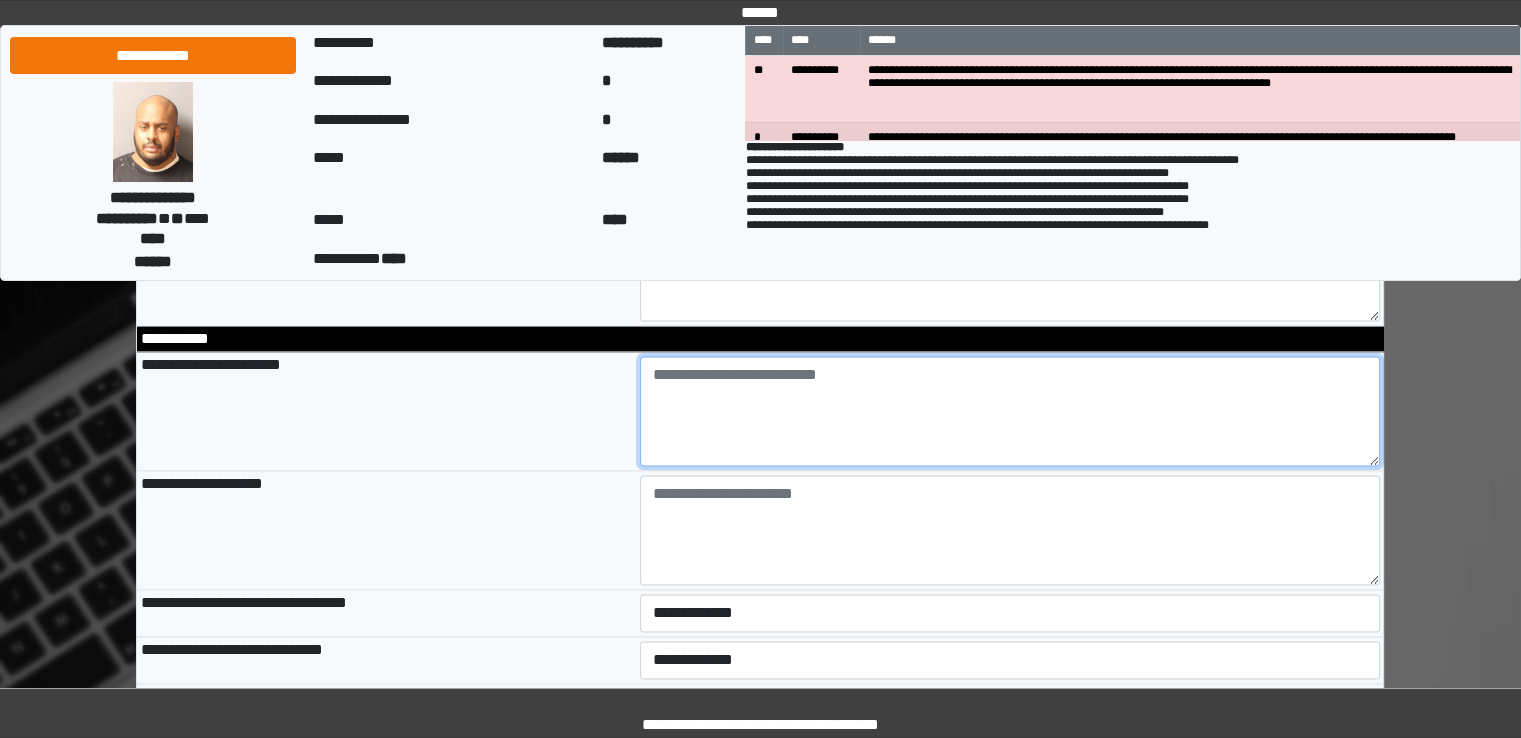 type on "**********" 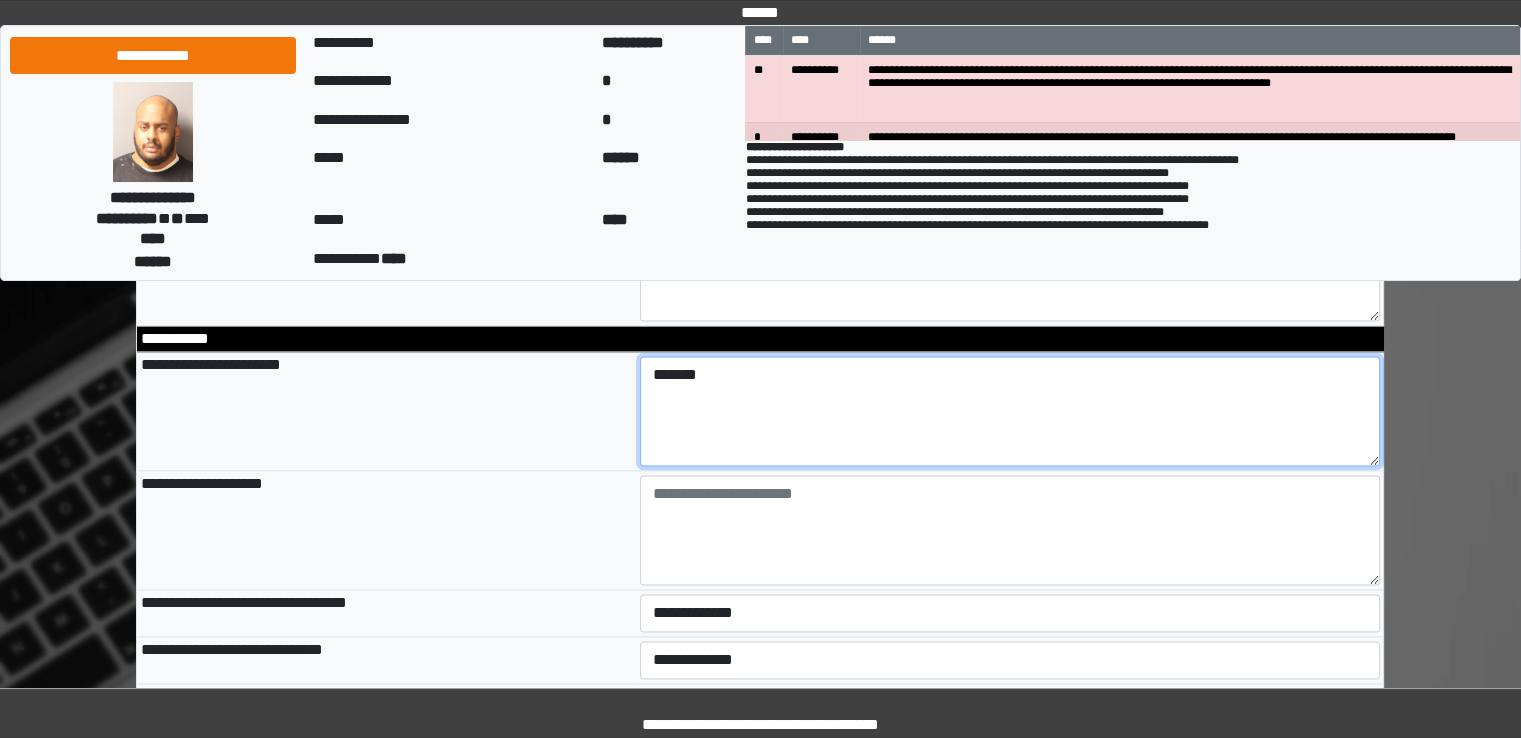 type on "******" 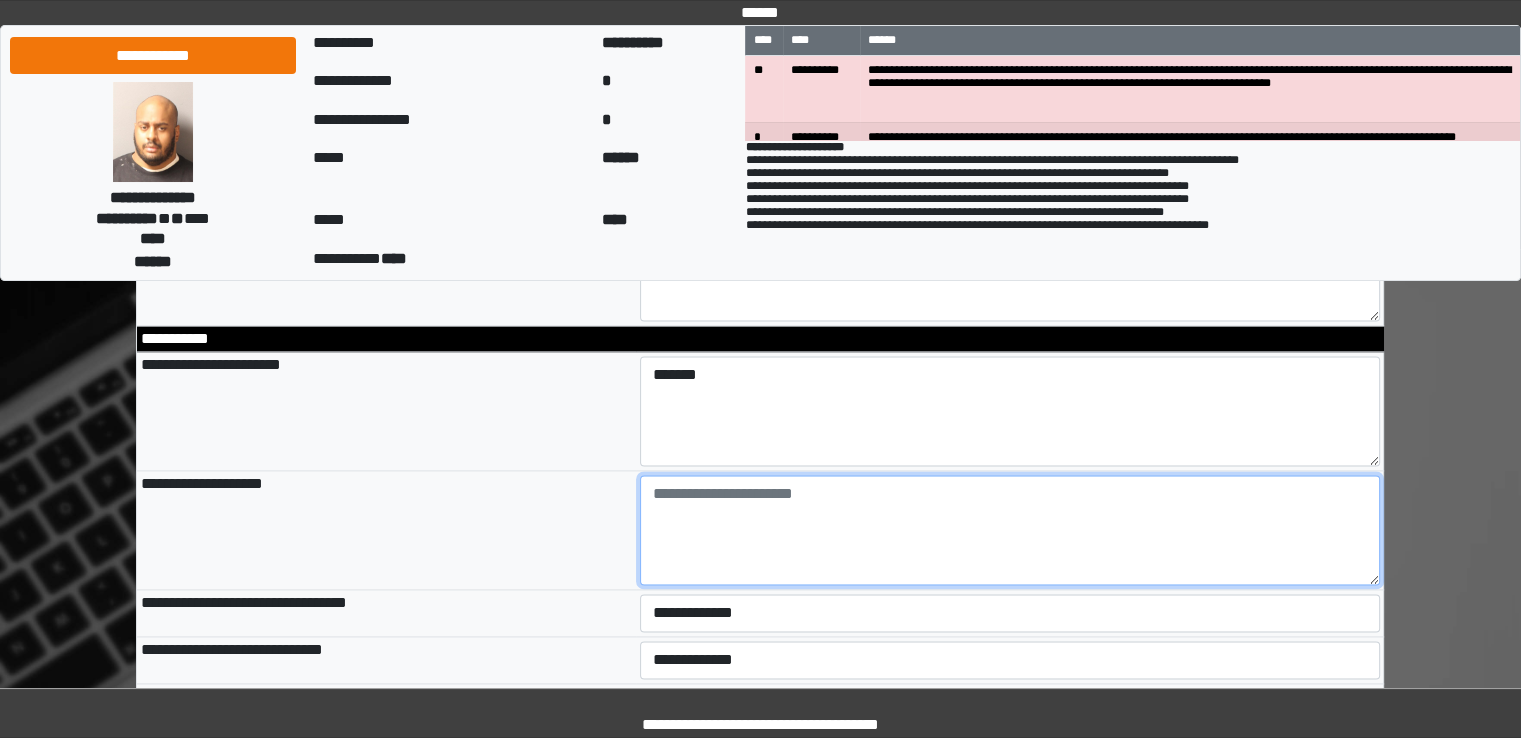 type on "**********" 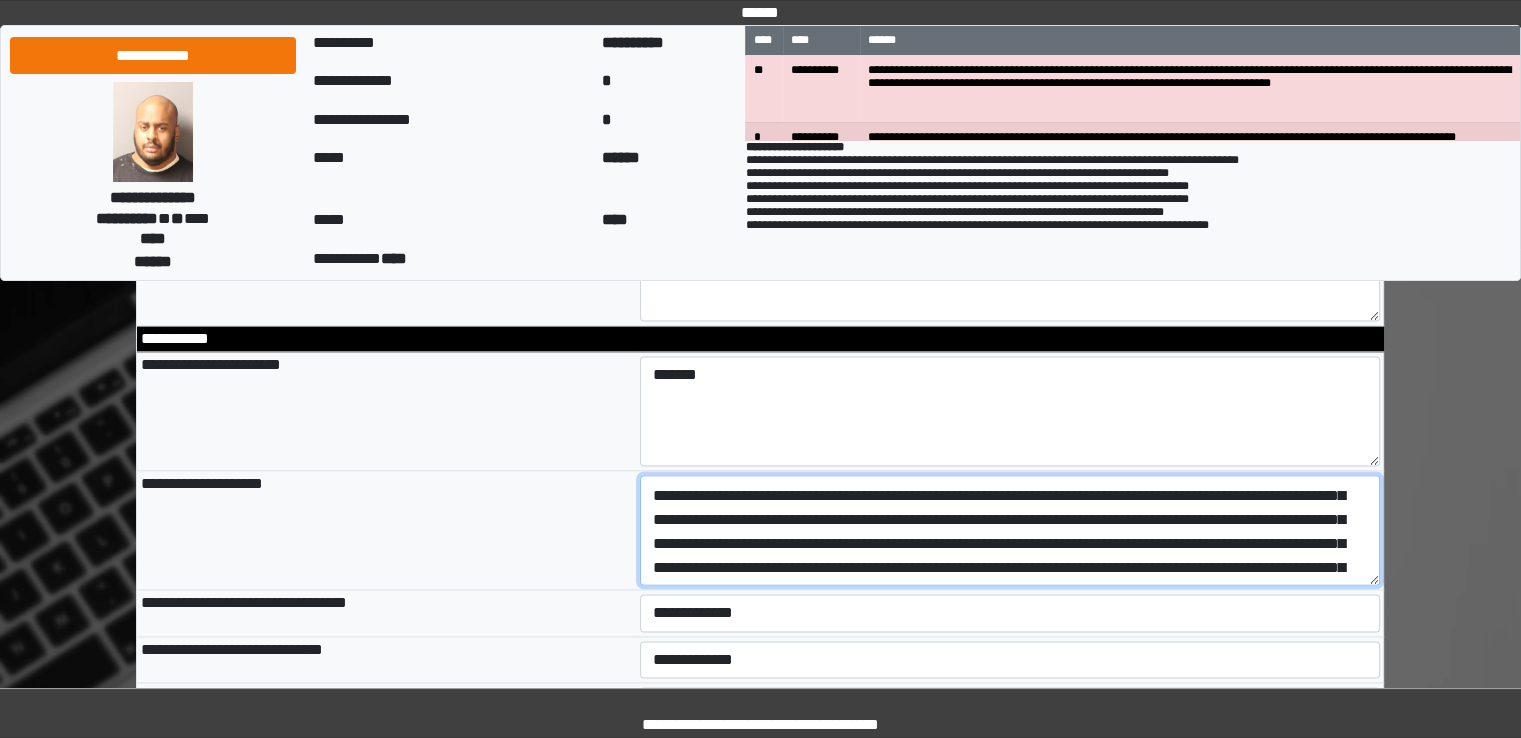 scroll, scrollTop: 0, scrollLeft: 0, axis: both 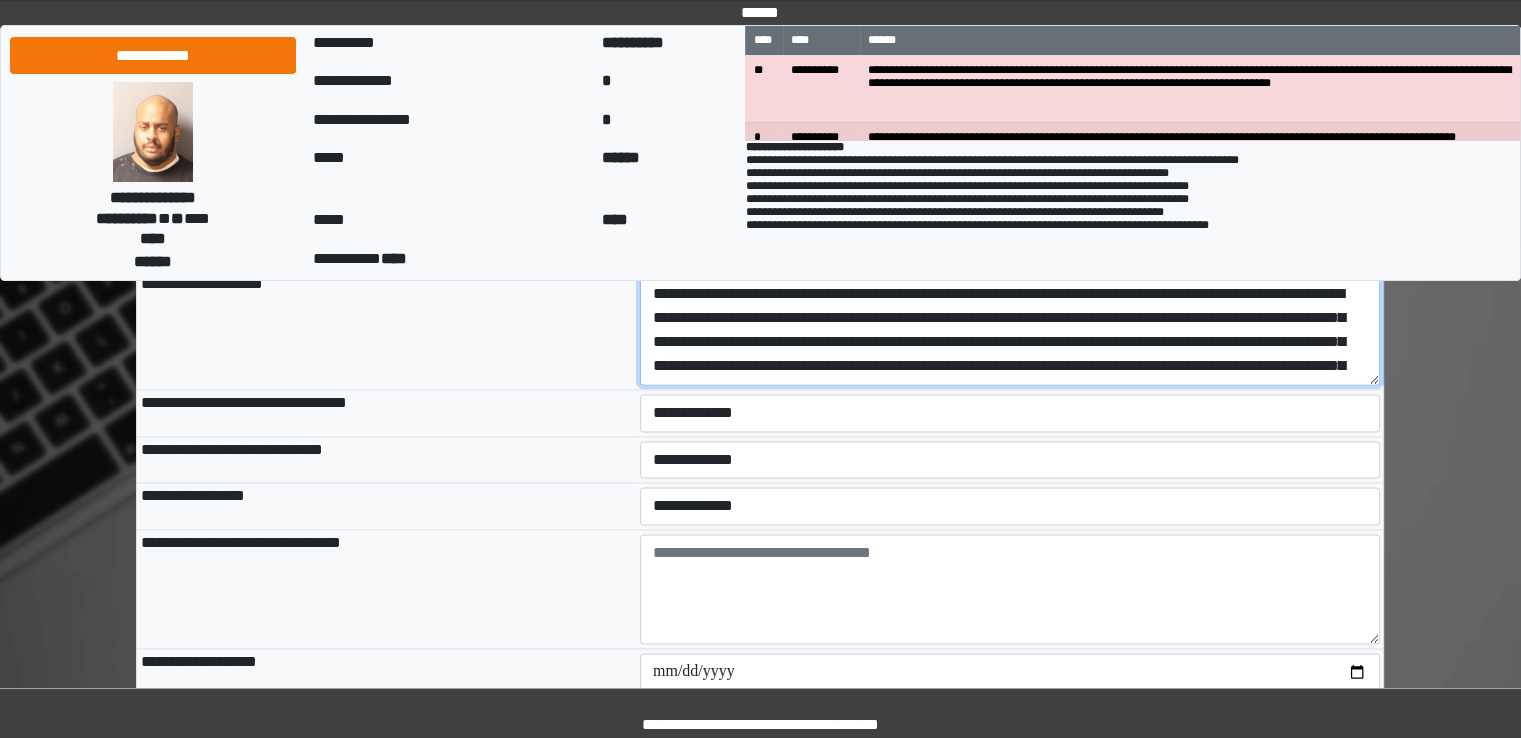type on "**********" 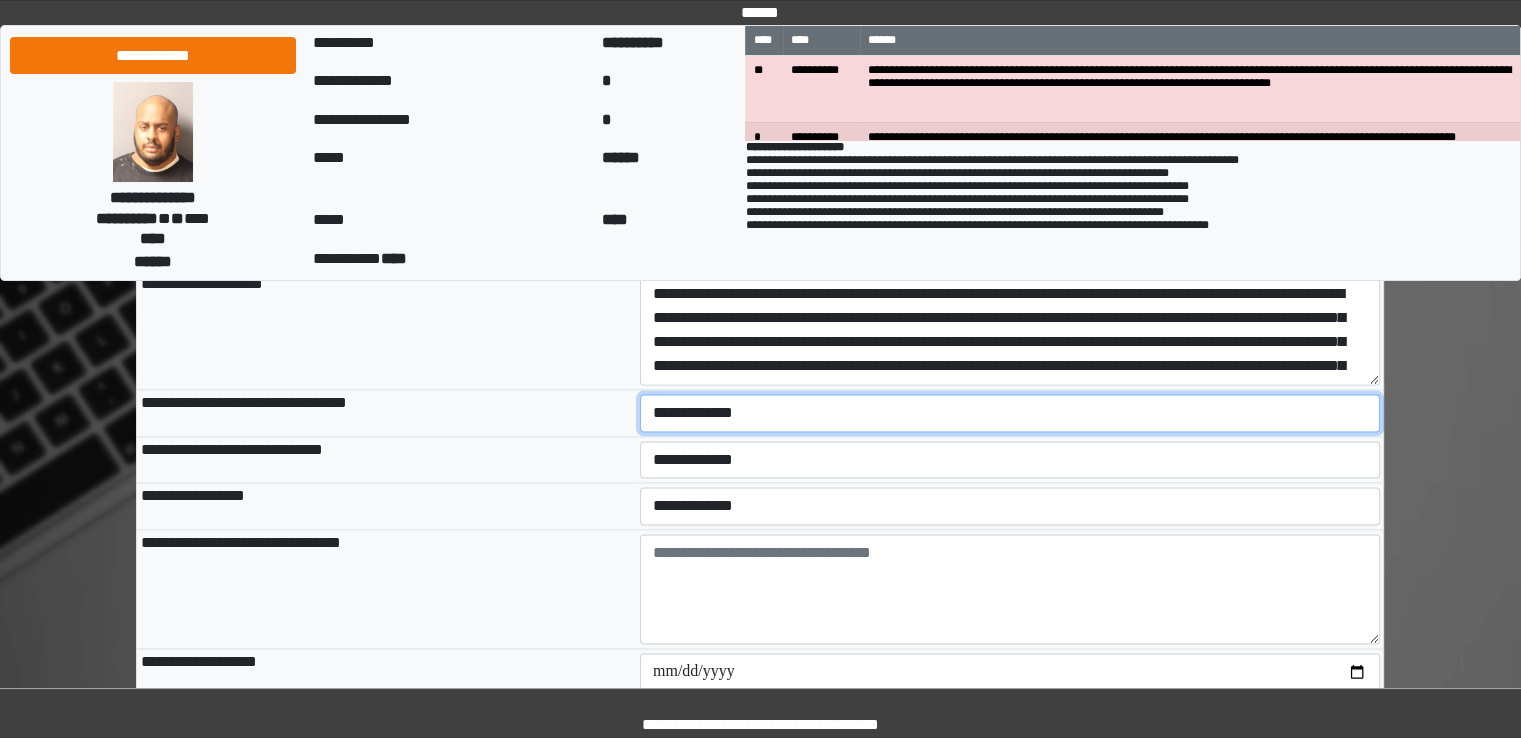 type on "**********" 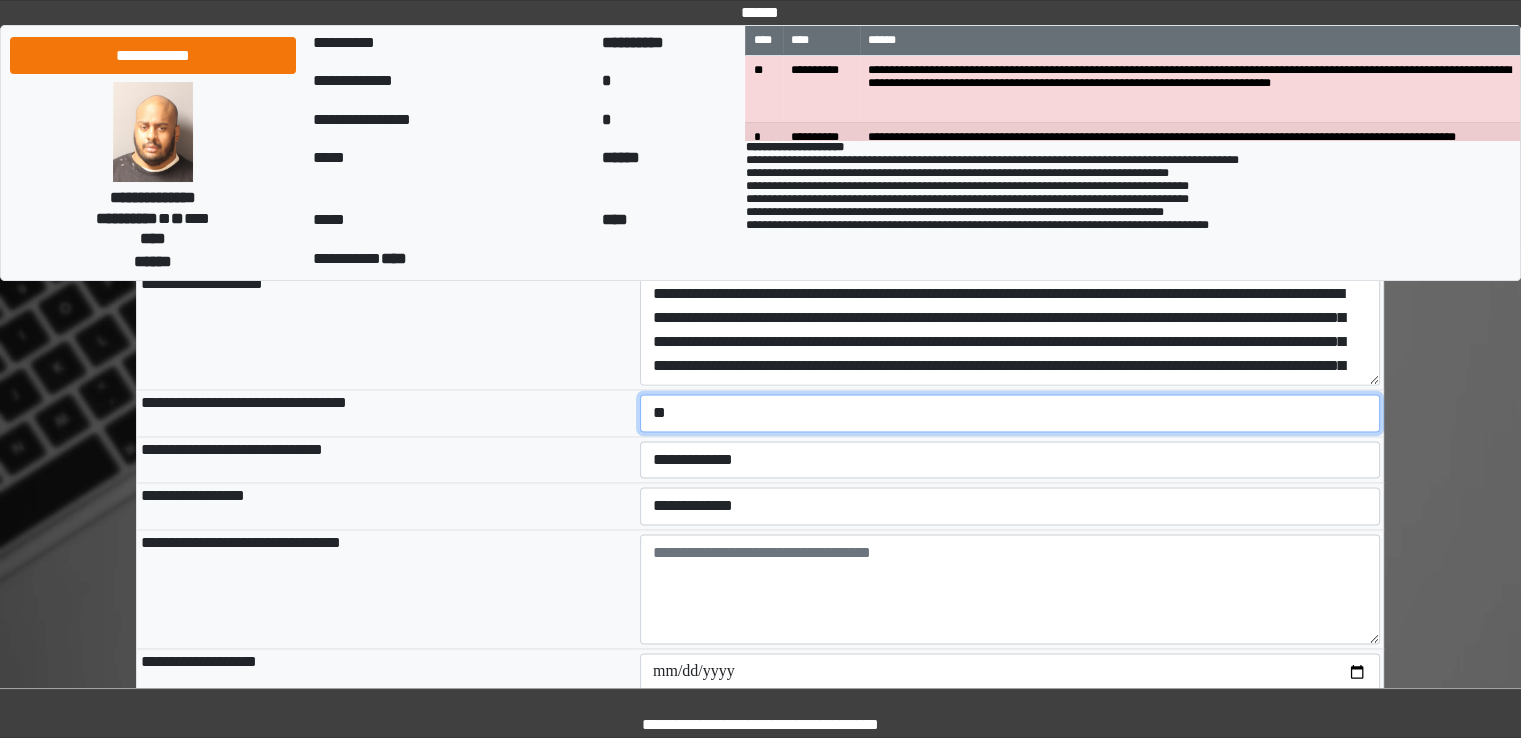 click on "**********" at bounding box center (1010, 413) 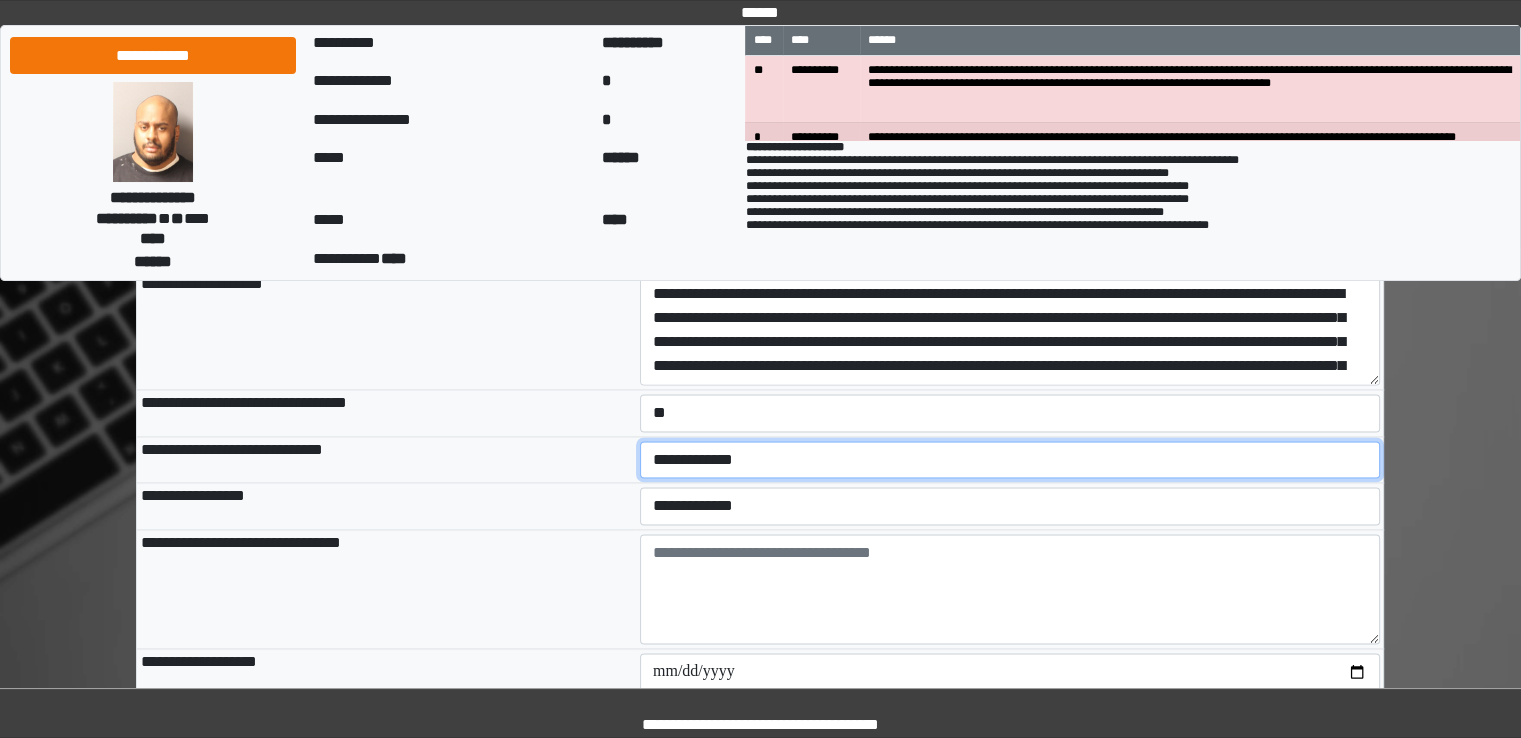 click on "**********" at bounding box center (1010, 460) 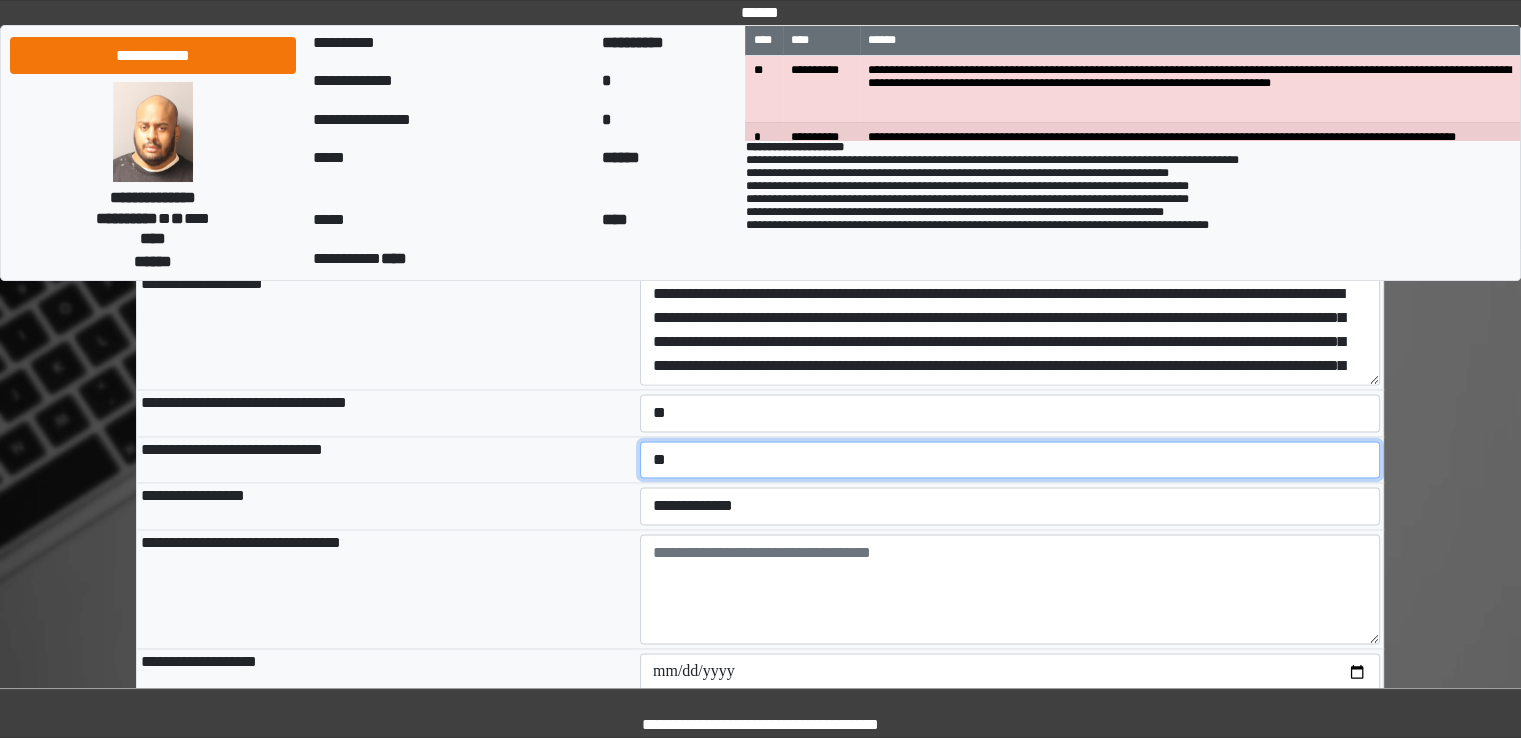 click on "**********" at bounding box center (1010, 460) 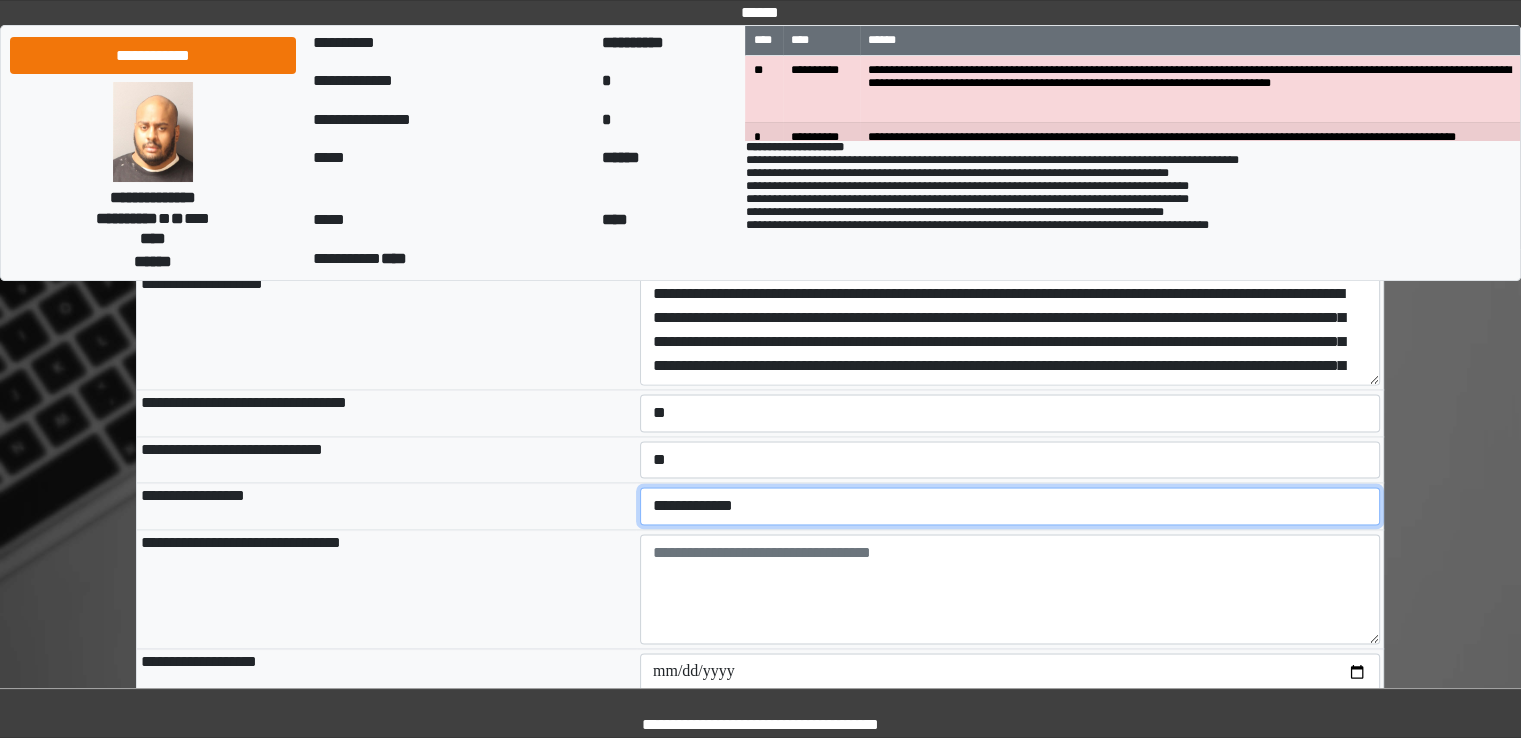 click on "**********" at bounding box center (1010, 506) 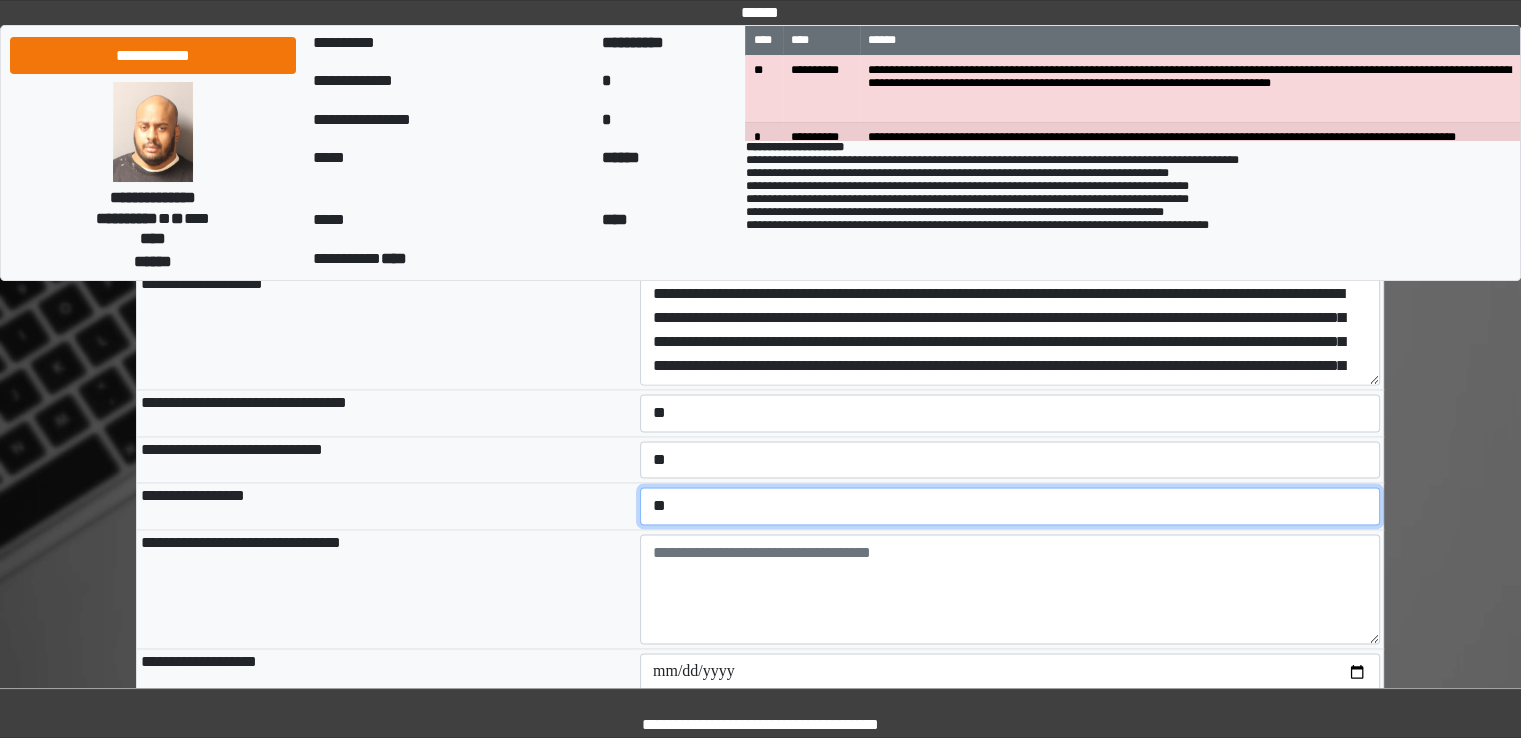 click on "**********" at bounding box center (1010, 506) 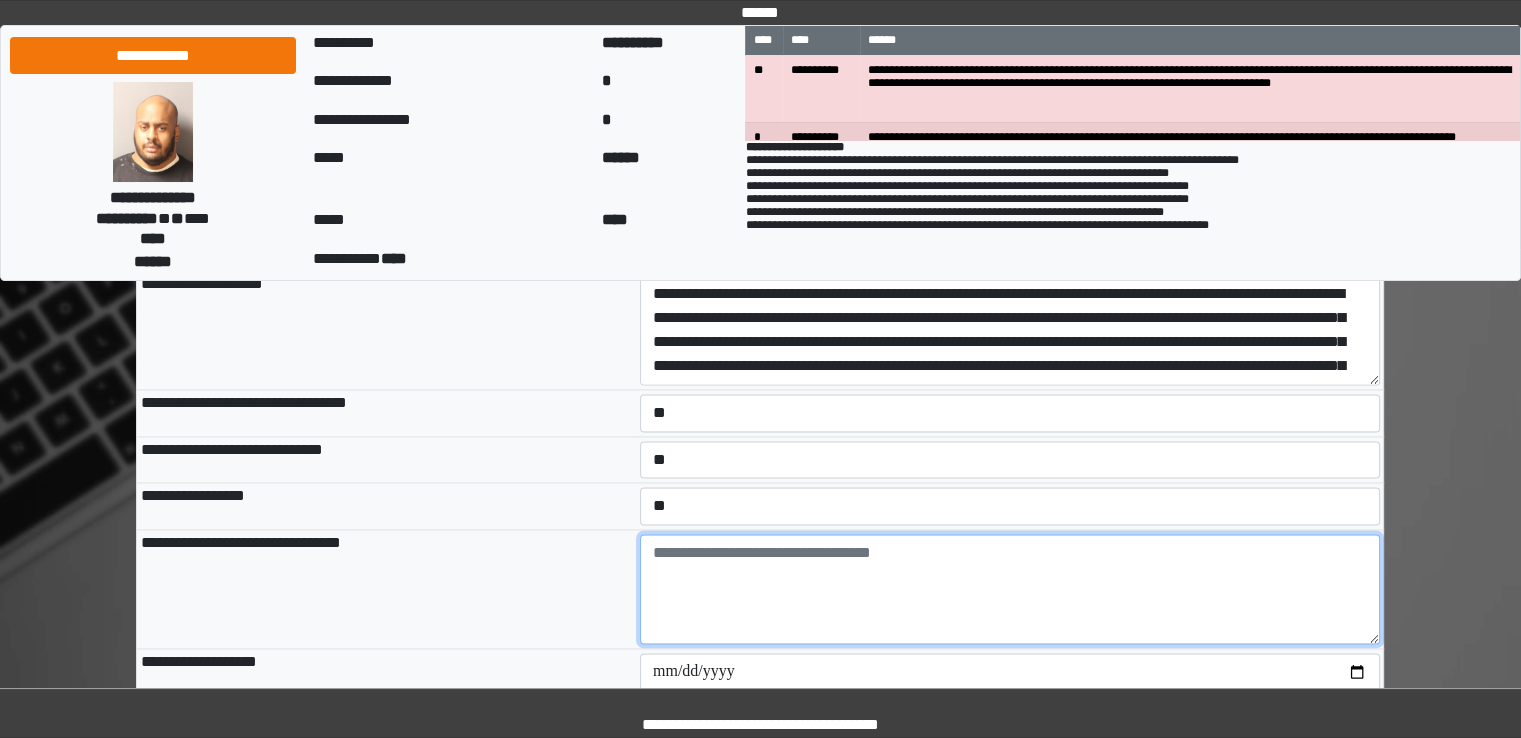 click at bounding box center (1010, 589) 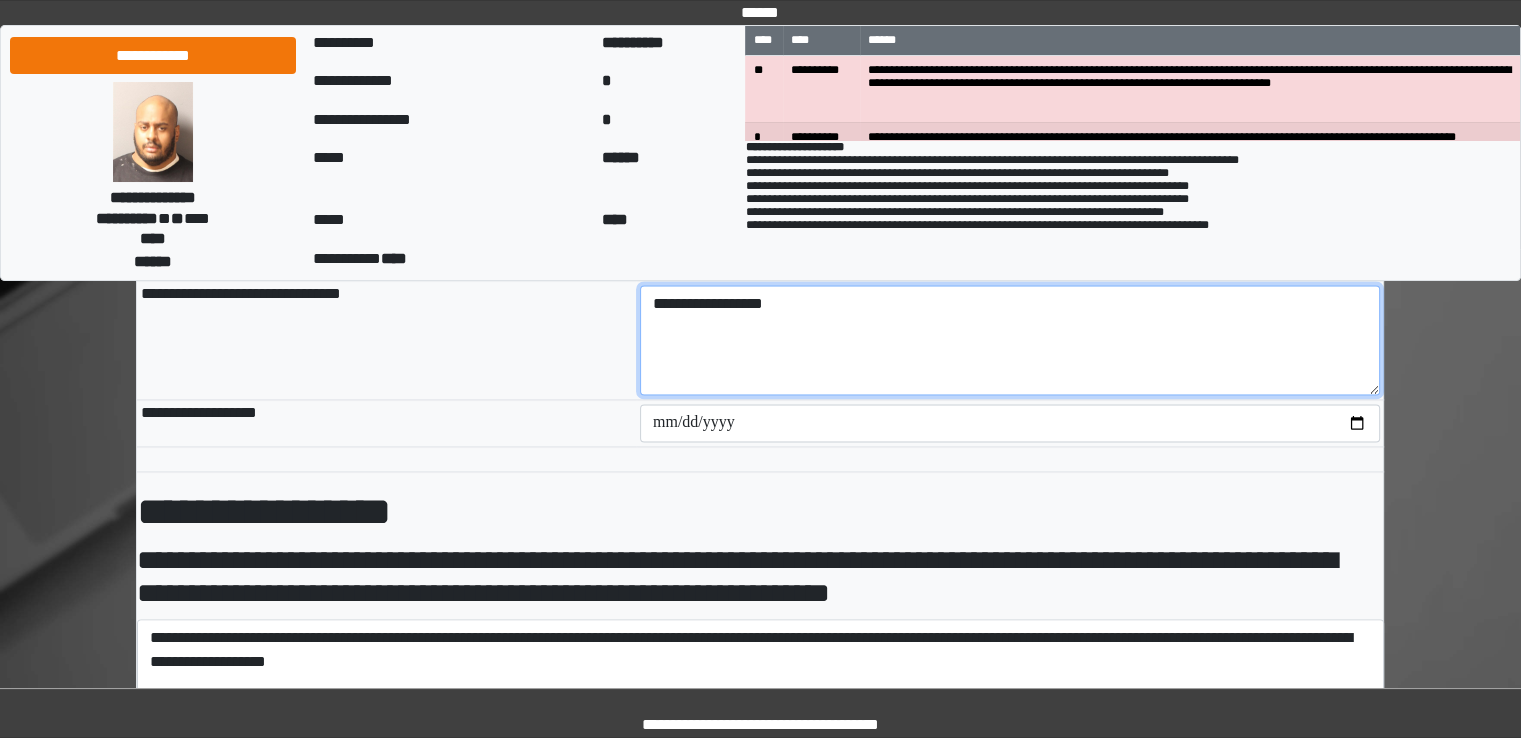 scroll, scrollTop: 3118, scrollLeft: 0, axis: vertical 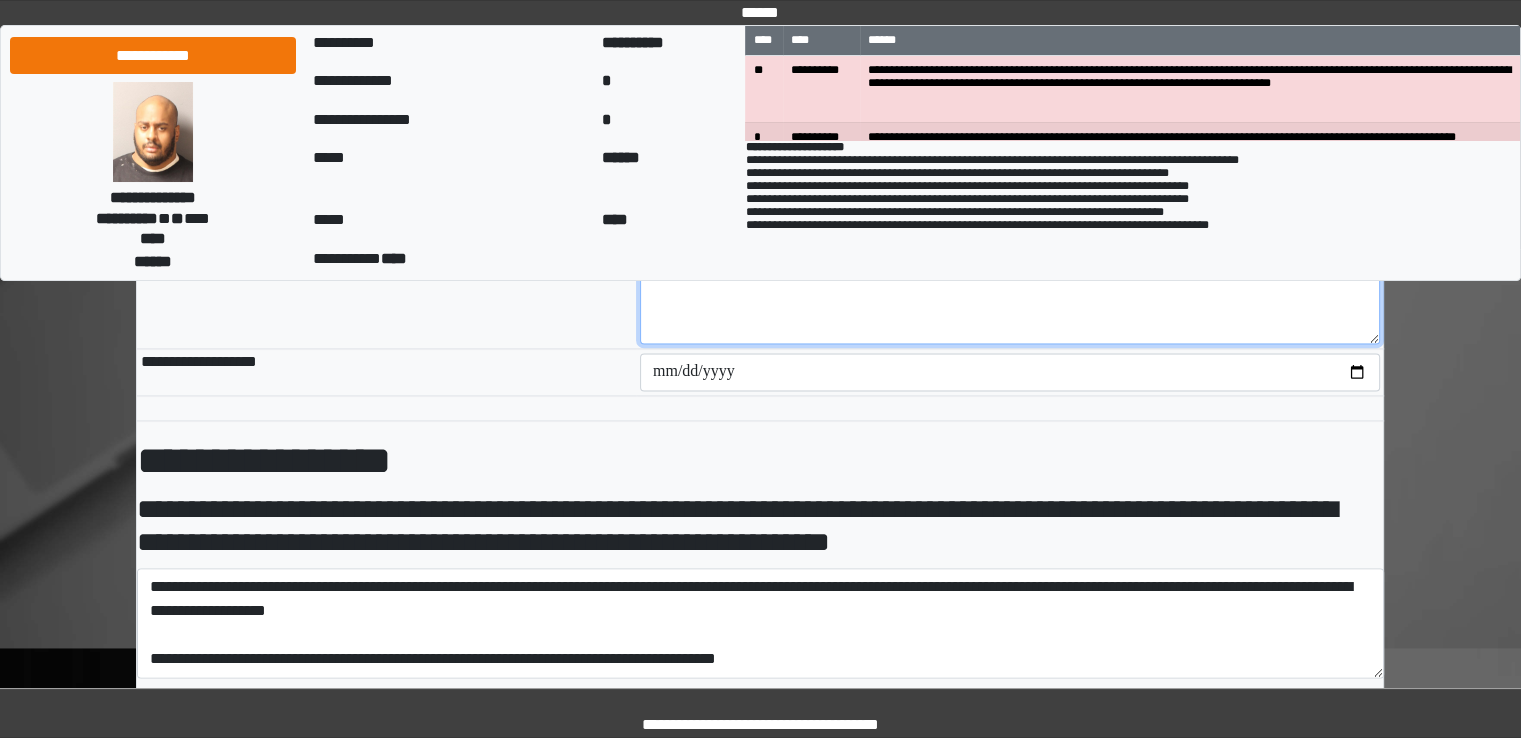type on "**********" 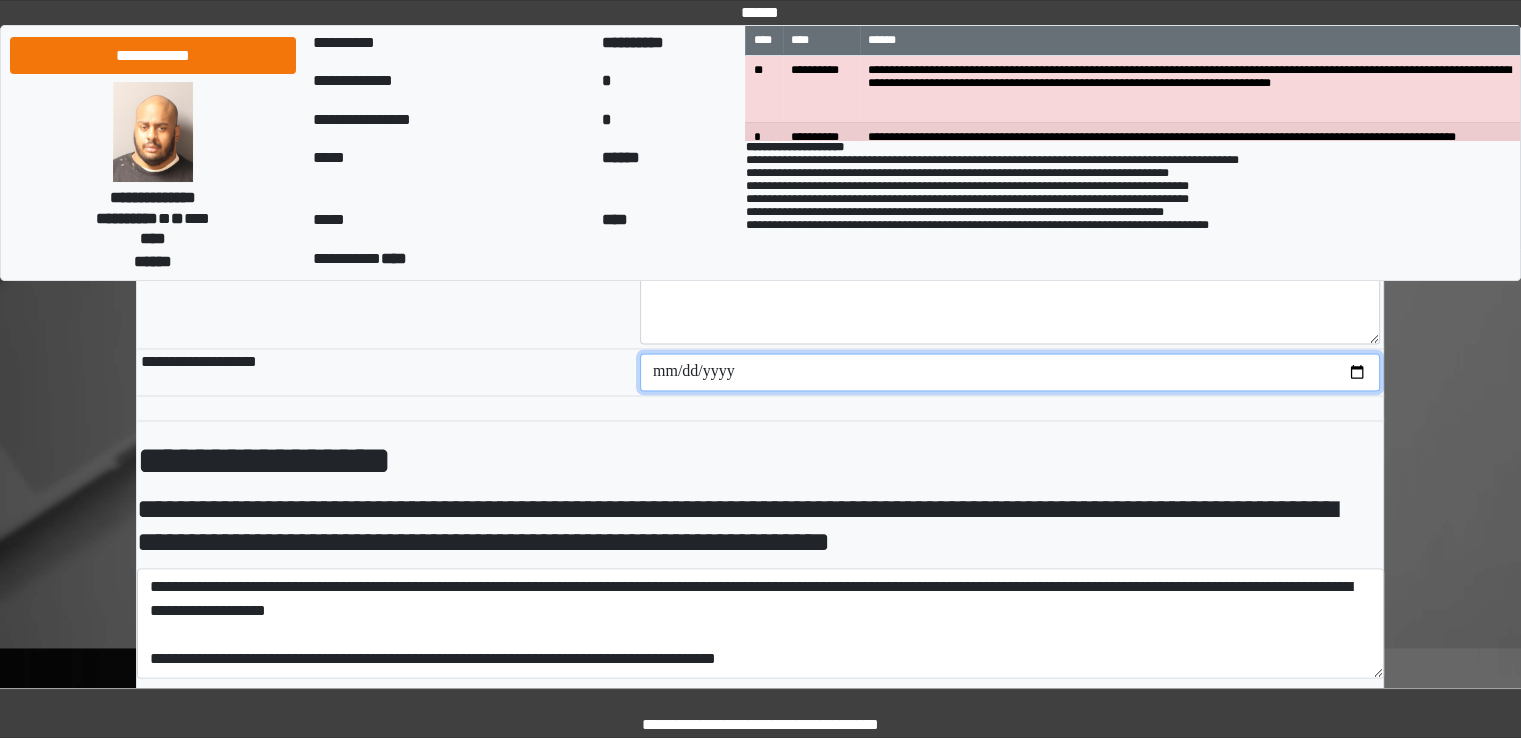 type on "**********" 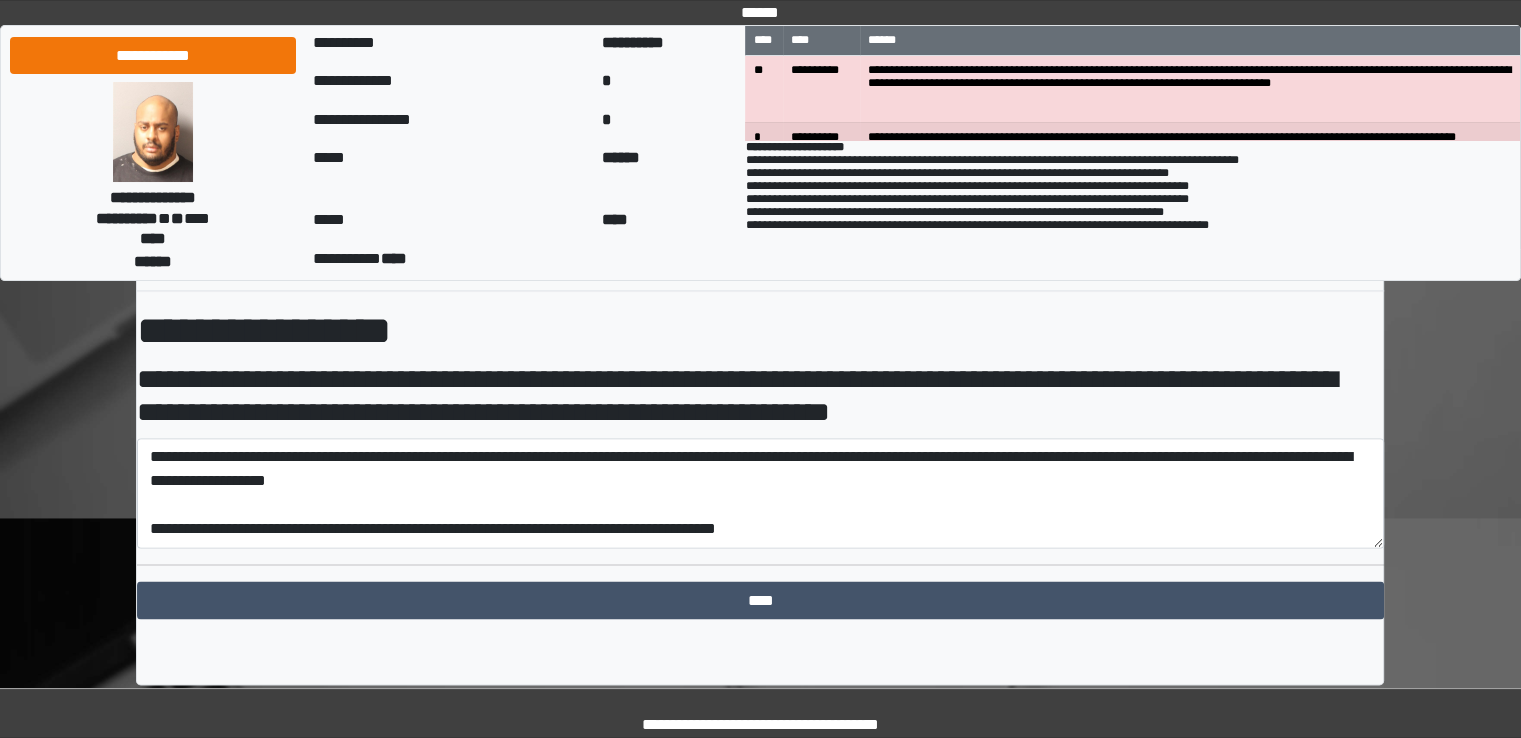 scroll, scrollTop: 3259, scrollLeft: 0, axis: vertical 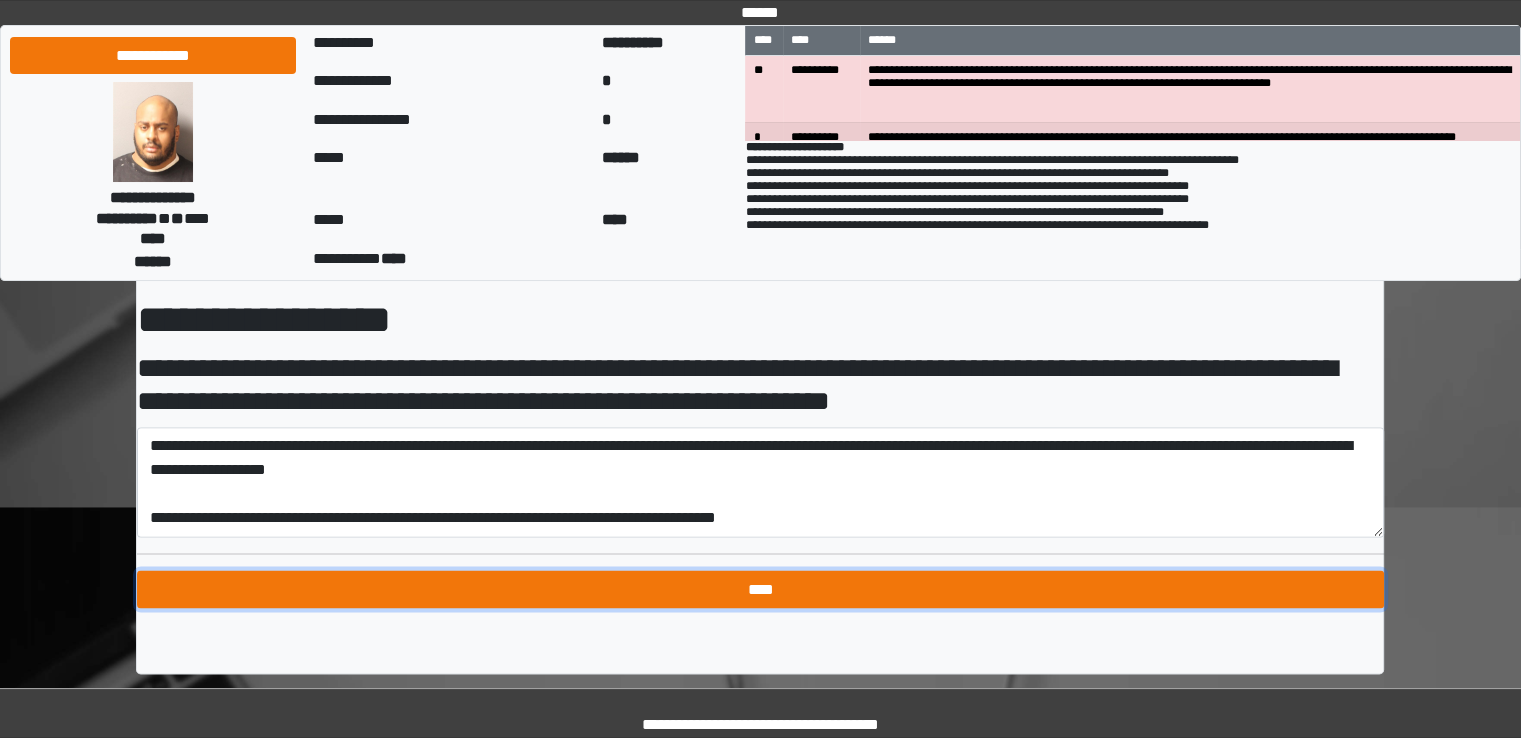 click on "****" at bounding box center (760, 589) 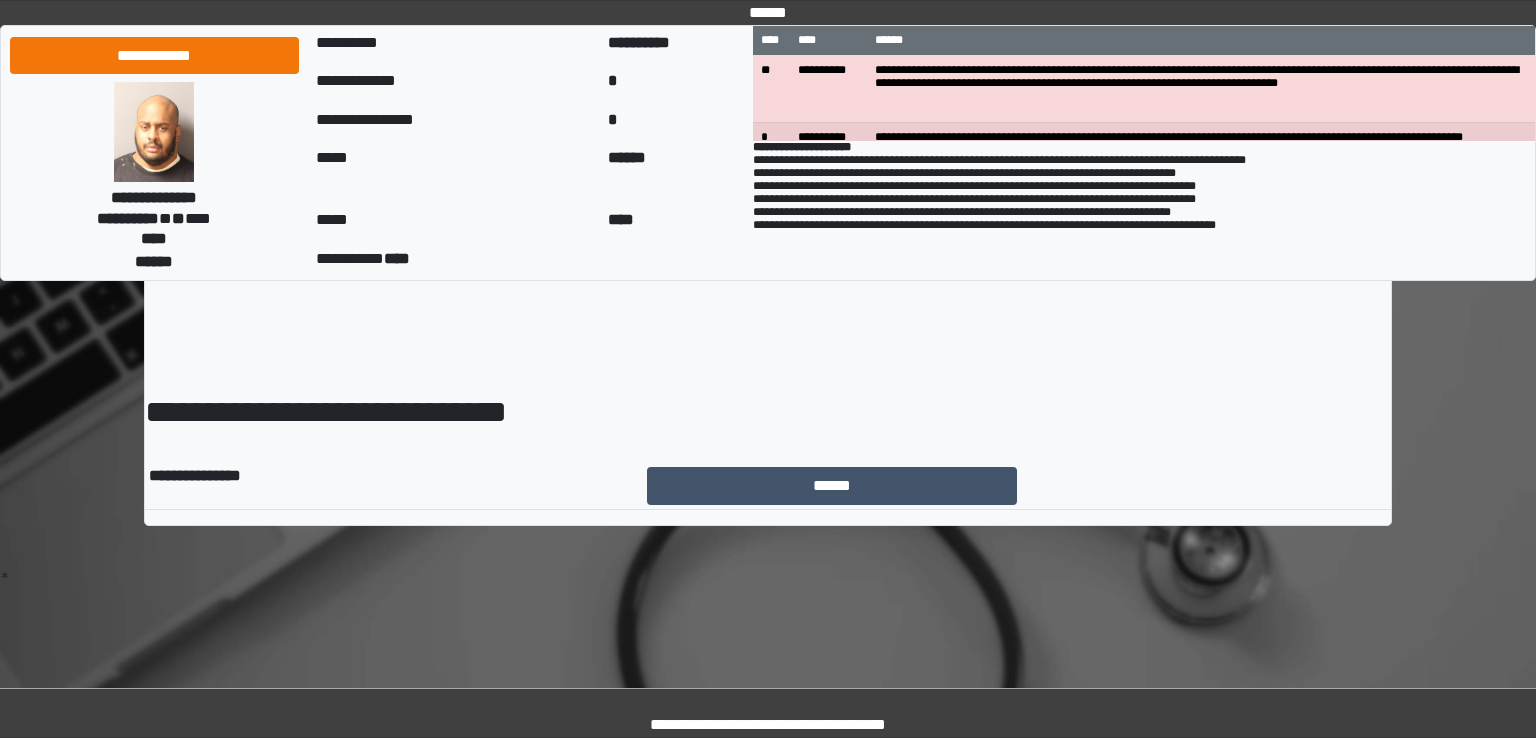 scroll, scrollTop: 0, scrollLeft: 0, axis: both 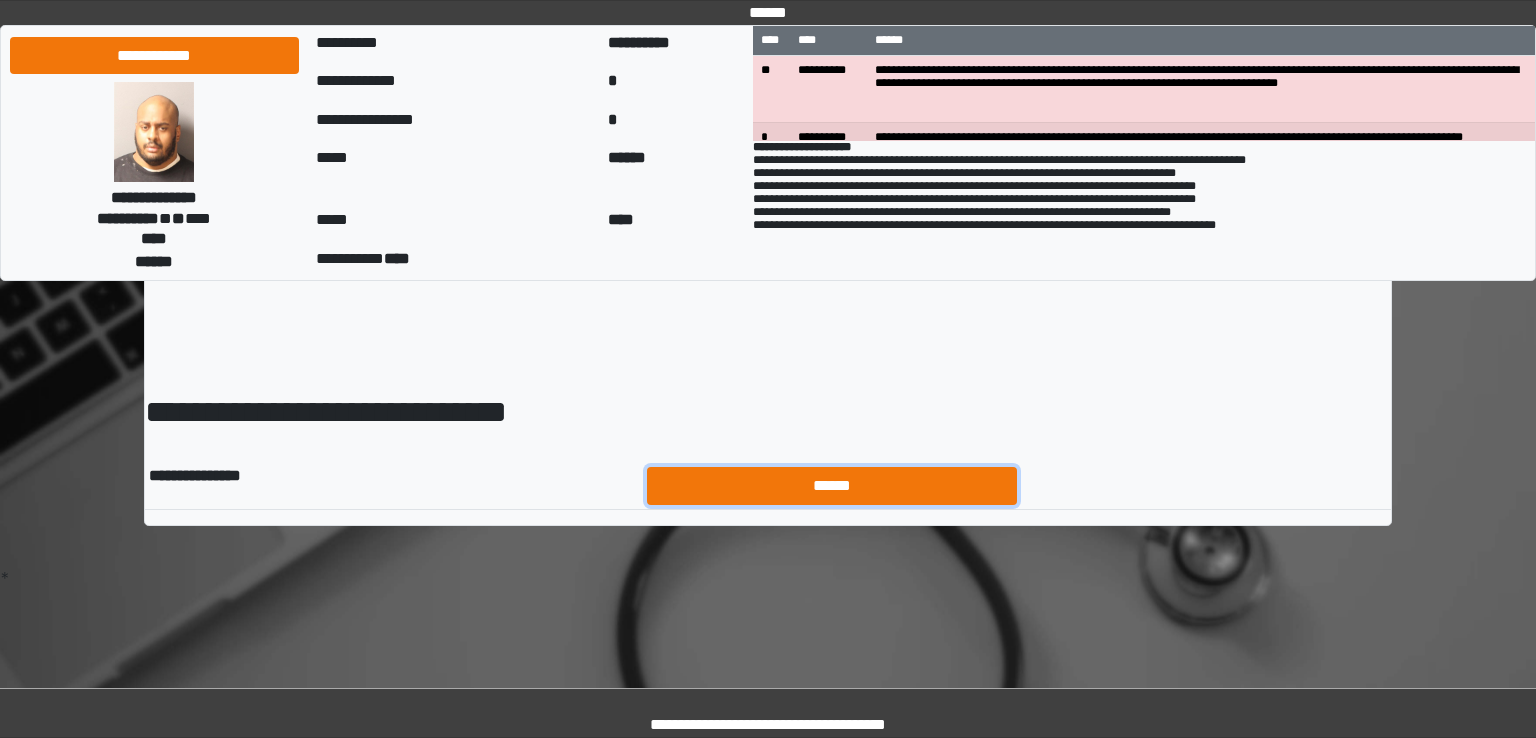 click on "******" at bounding box center [832, 486] 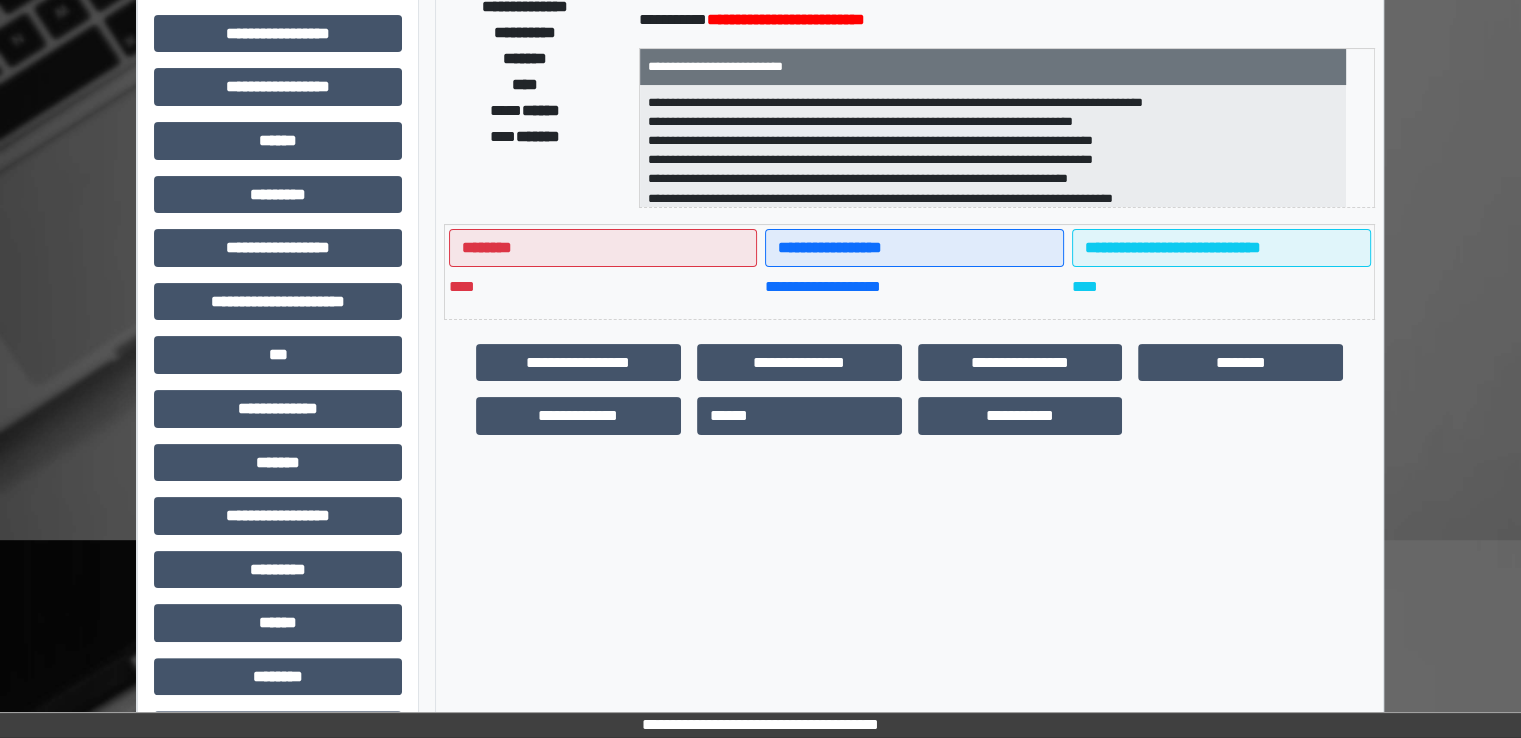 scroll, scrollTop: 428, scrollLeft: 0, axis: vertical 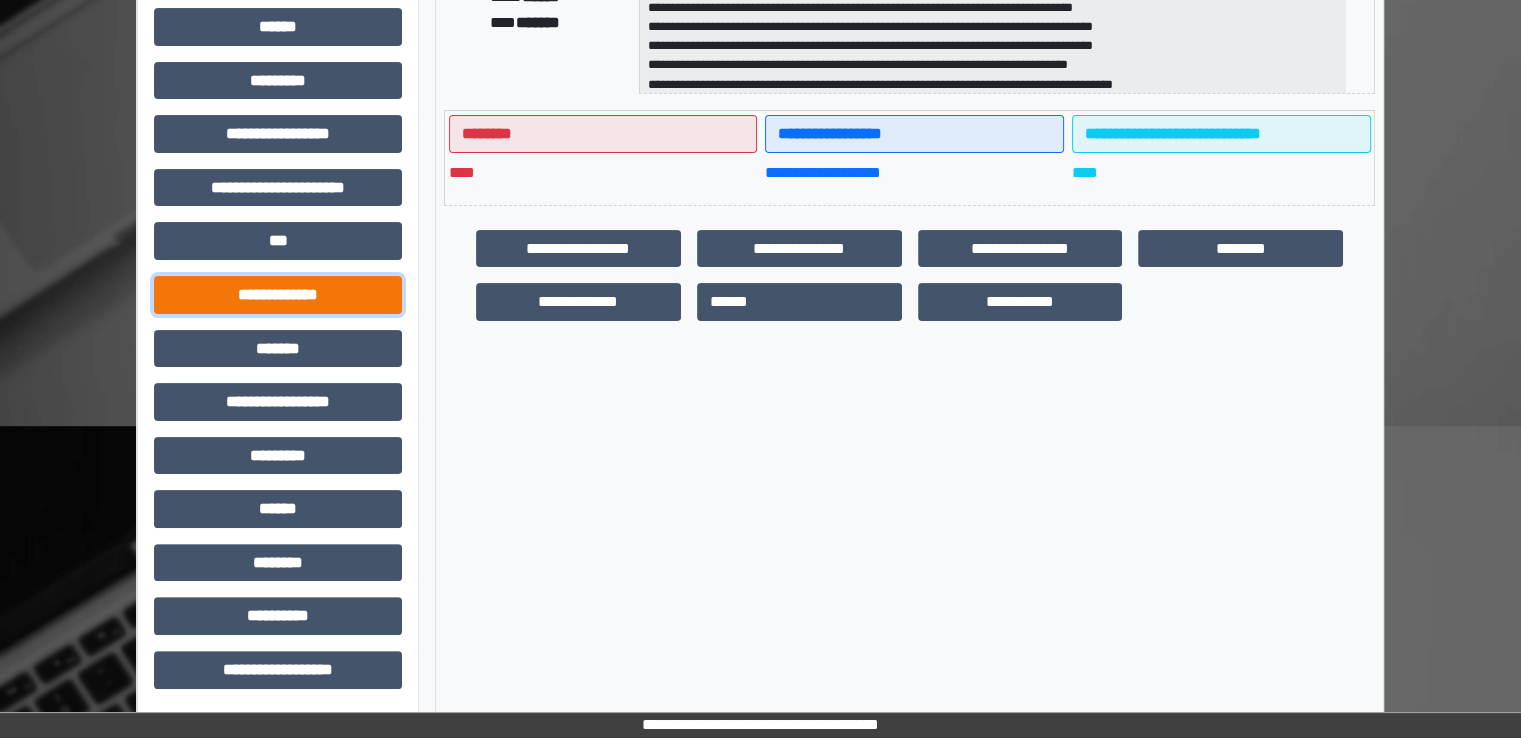 click on "**********" at bounding box center (278, 295) 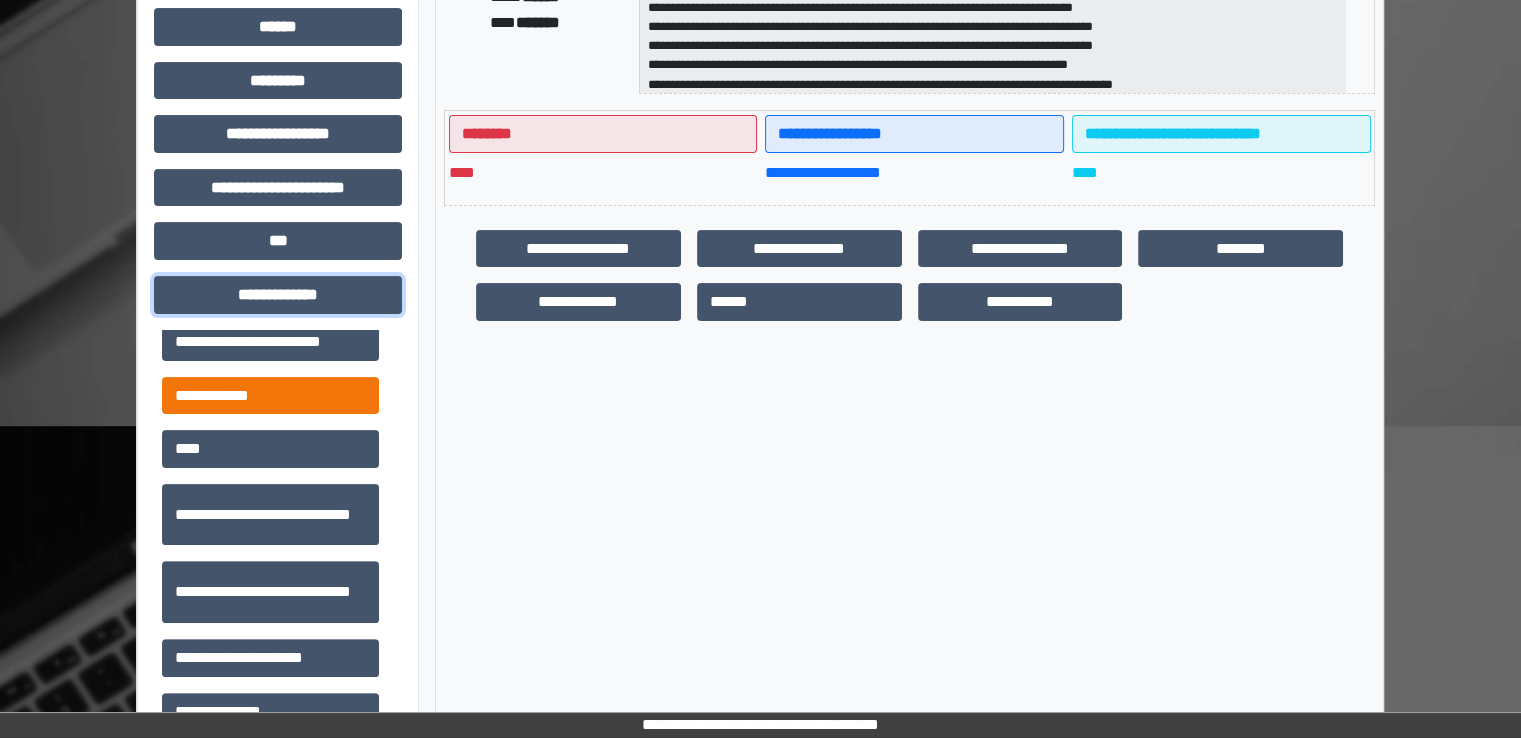 scroll, scrollTop: 600, scrollLeft: 0, axis: vertical 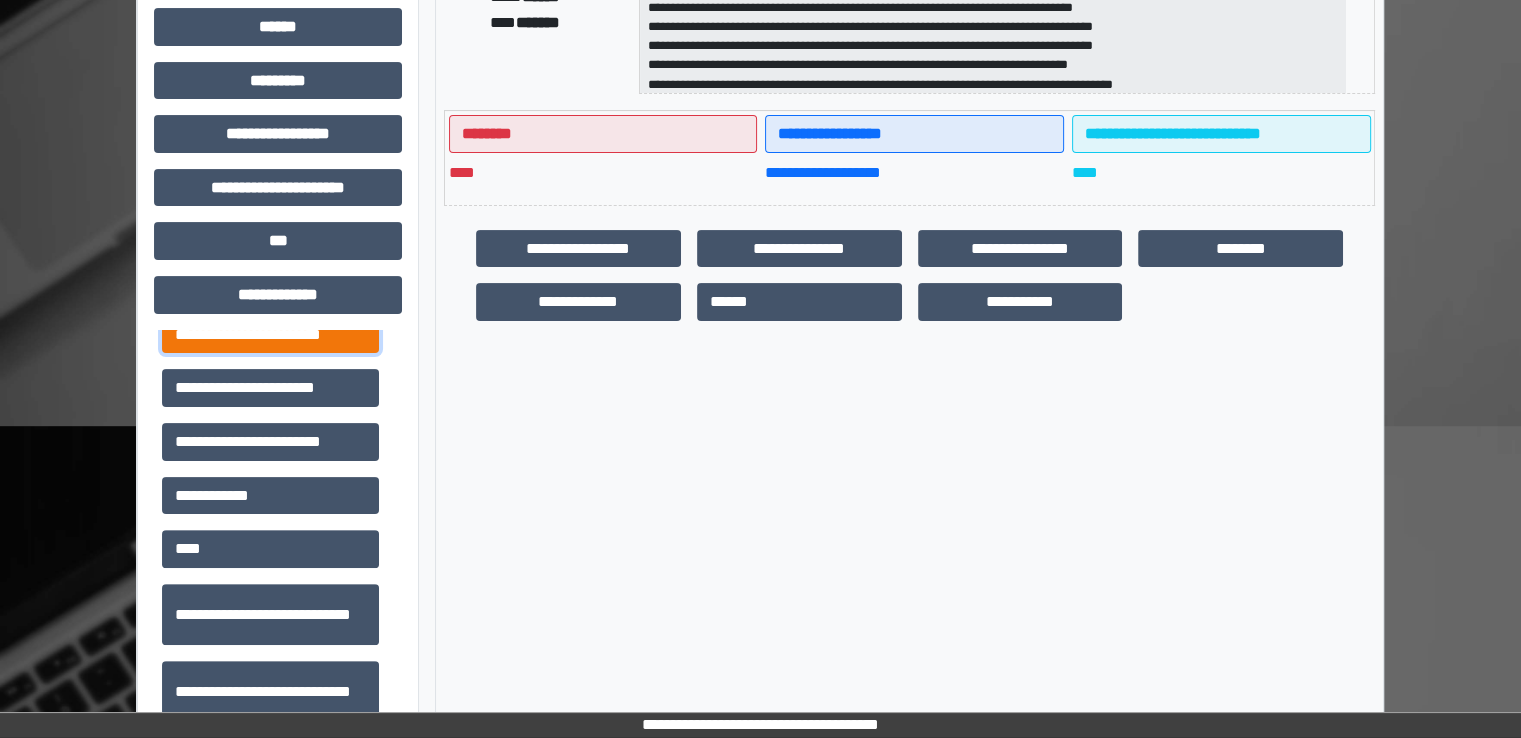 click on "**********" at bounding box center (270, 335) 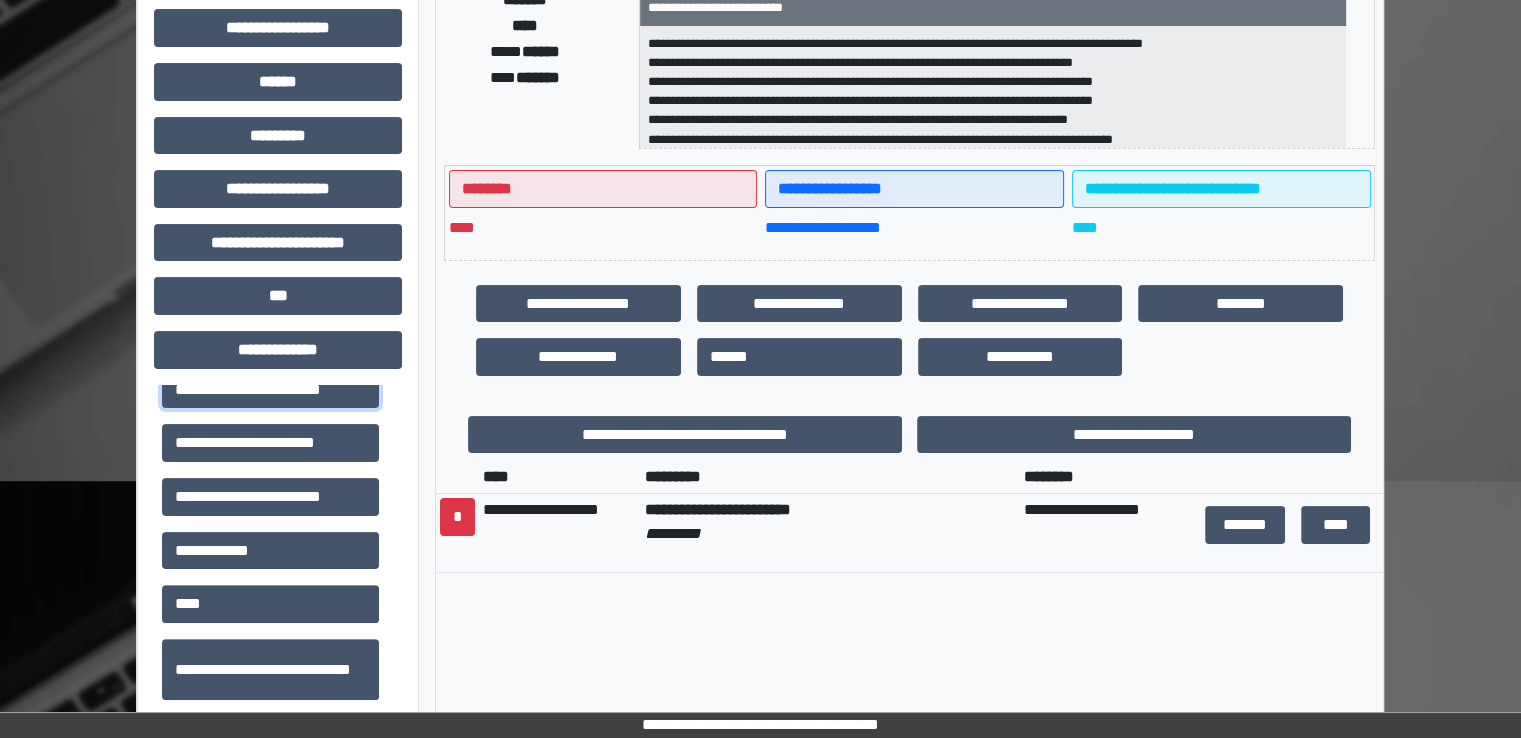 scroll, scrollTop: 400, scrollLeft: 0, axis: vertical 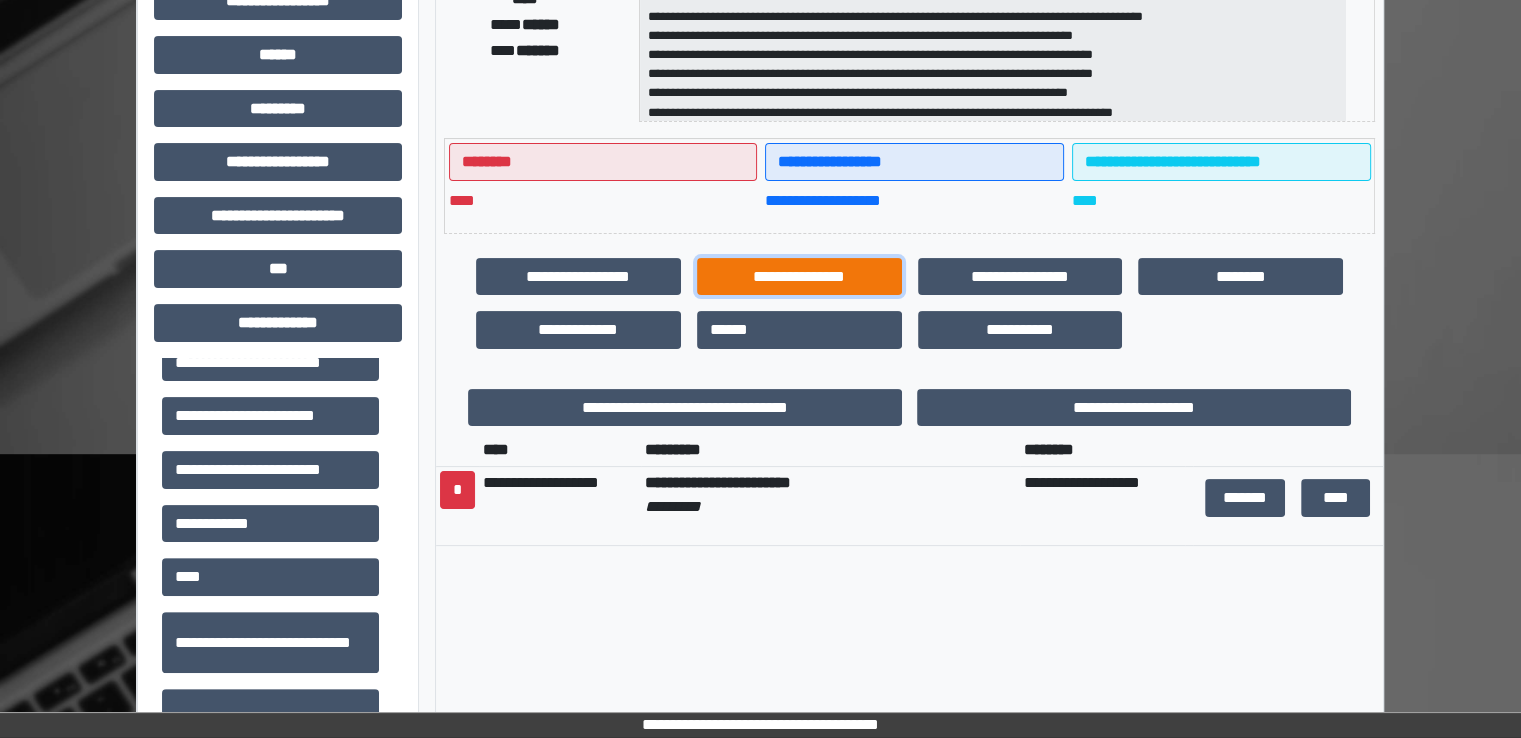 click on "**********" at bounding box center [799, 277] 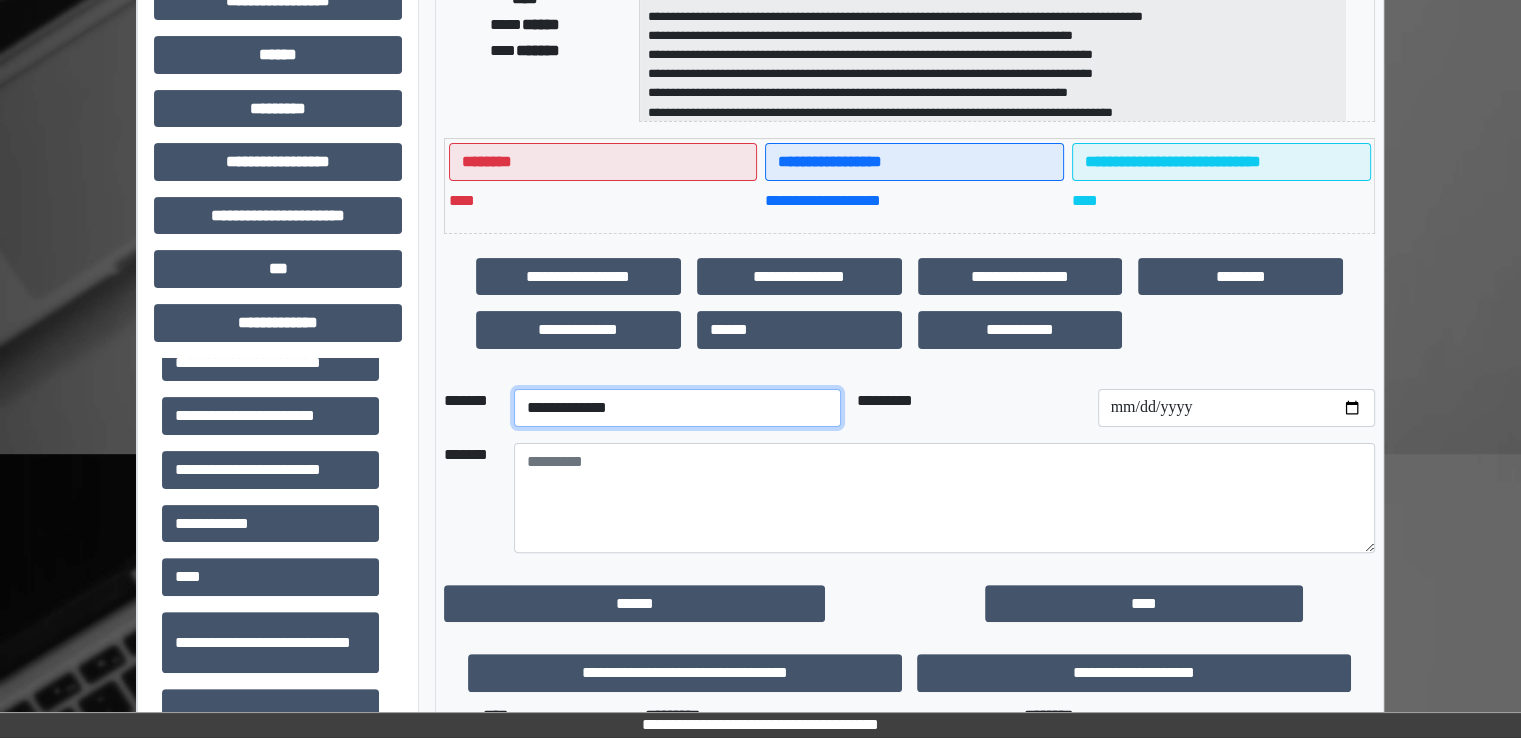click on "**********" at bounding box center (677, 408) 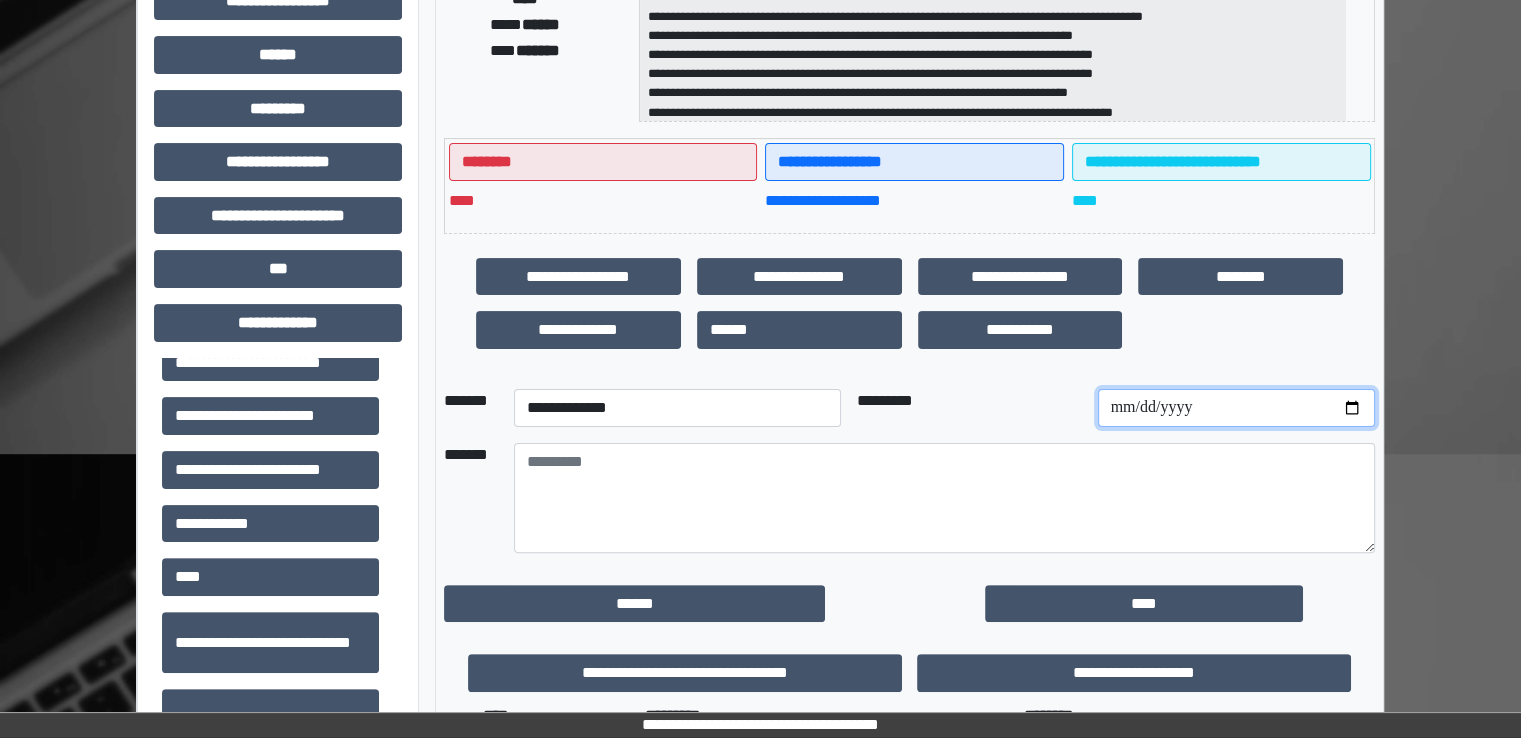 click at bounding box center (1236, 408) 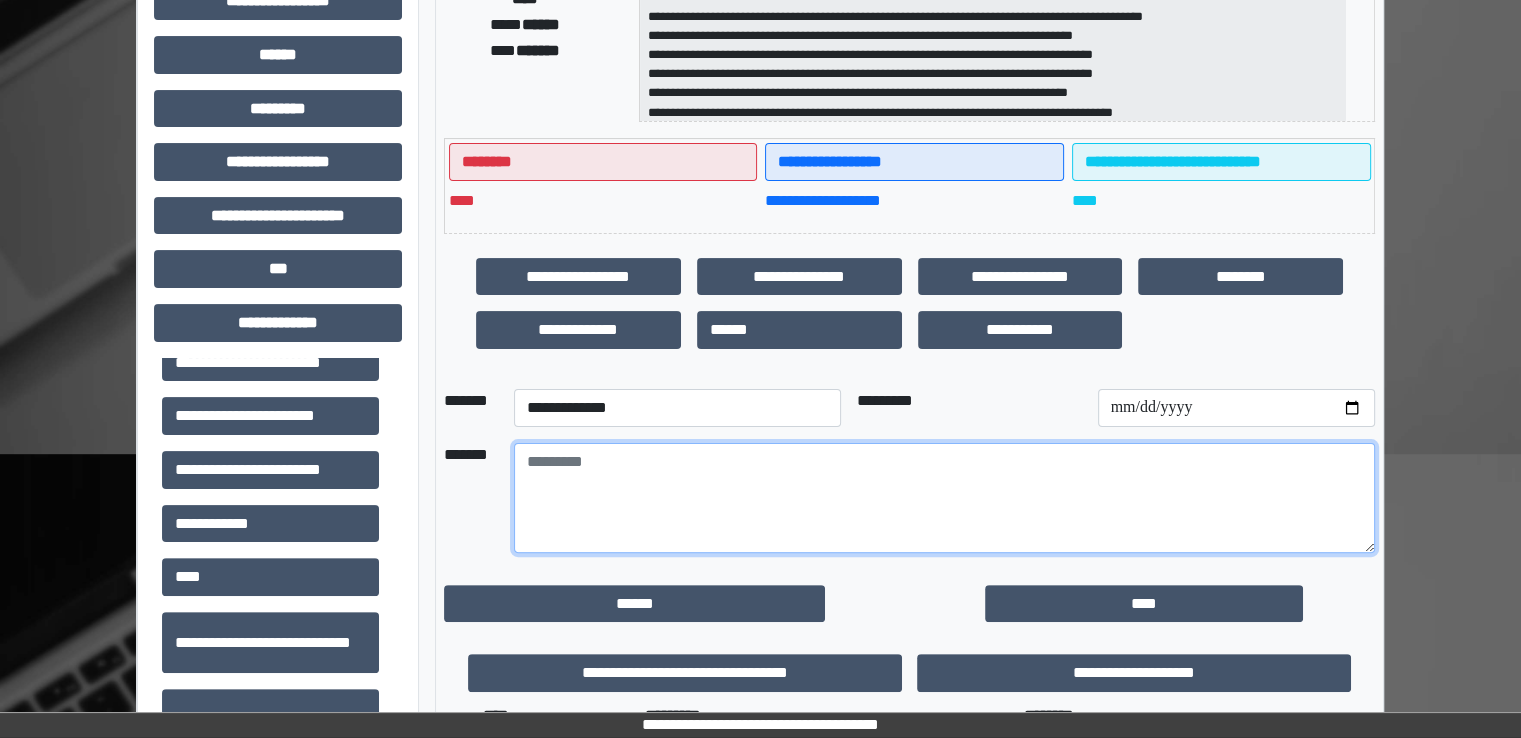click at bounding box center (944, 498) 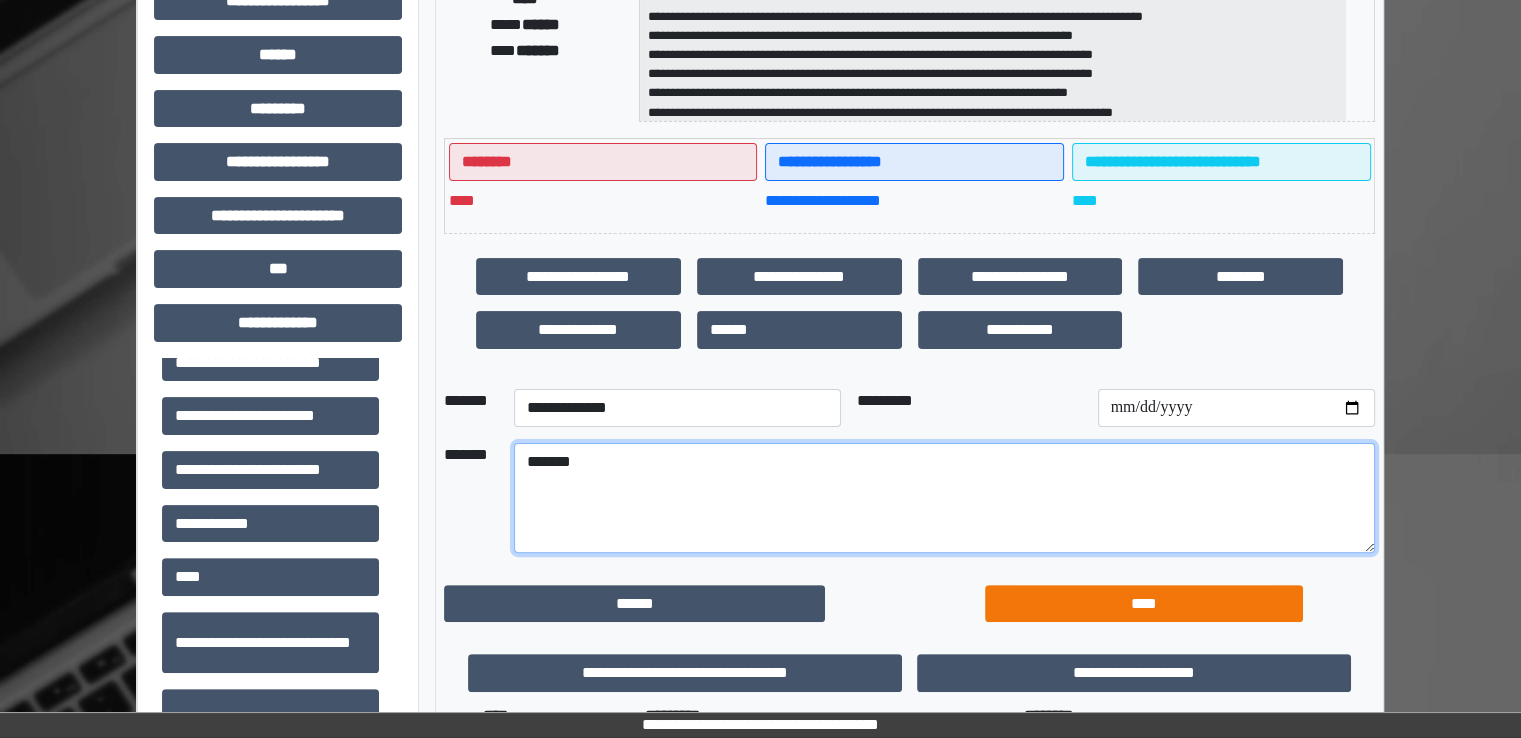 type on "*******" 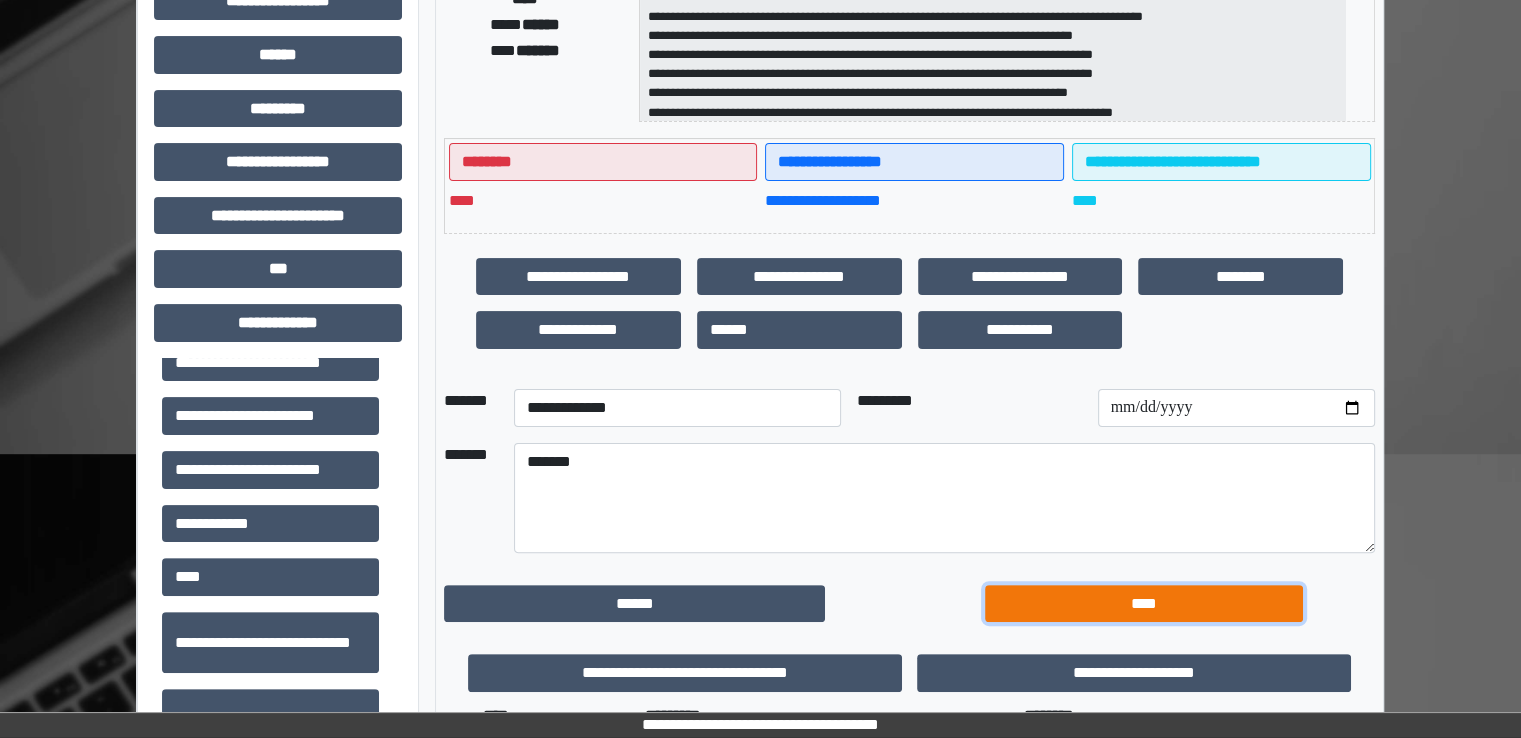 click on "****" at bounding box center [1144, 604] 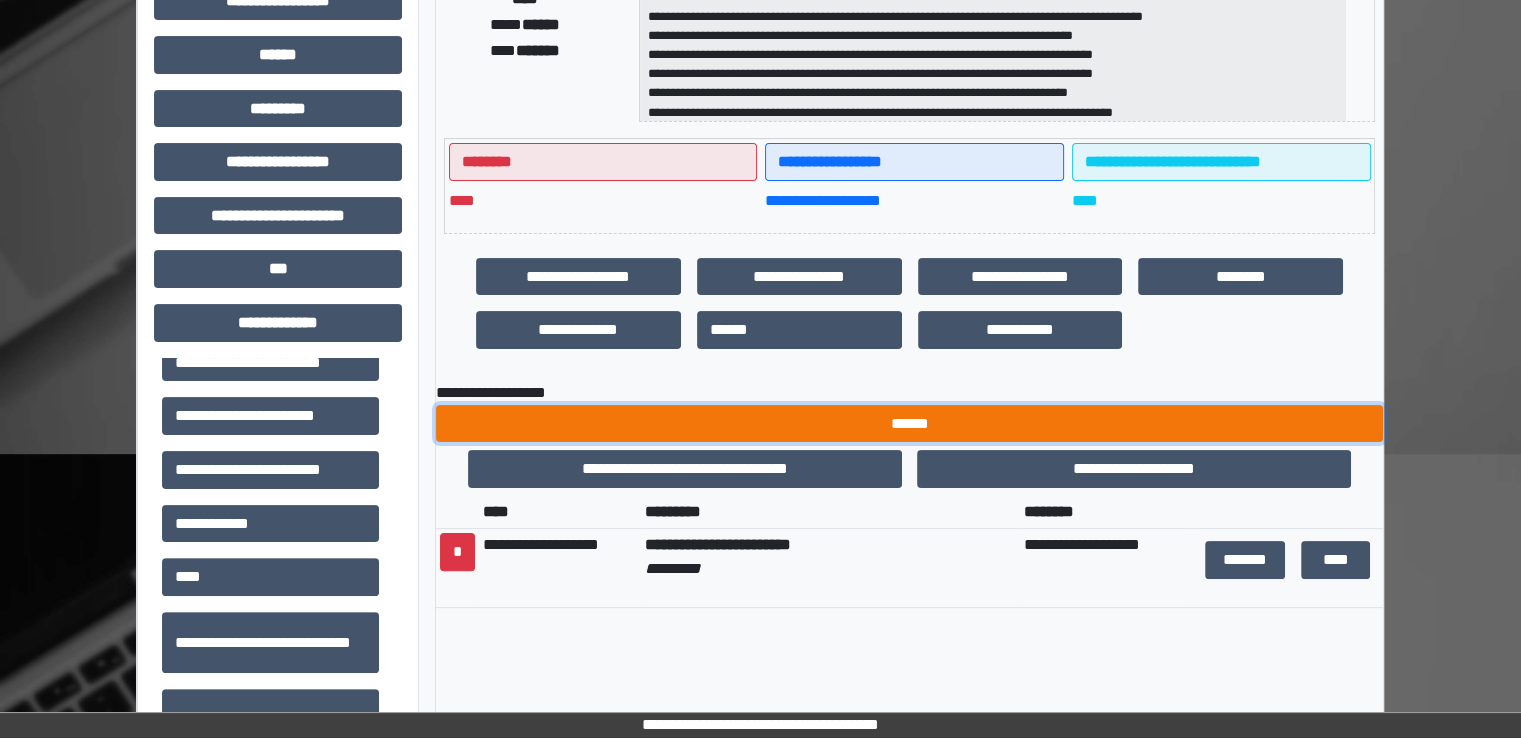 click on "******" at bounding box center [909, 424] 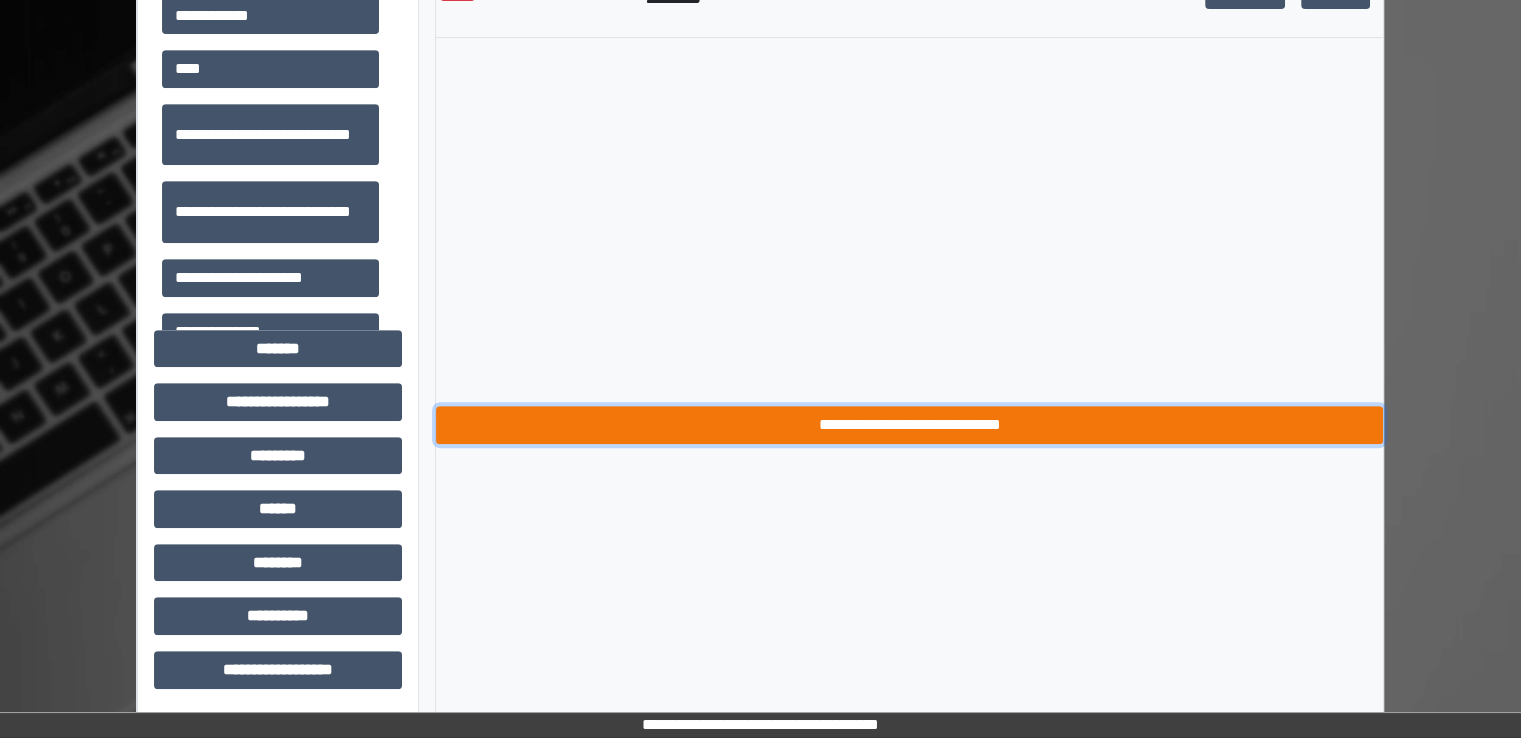click on "**********" at bounding box center [909, 425] 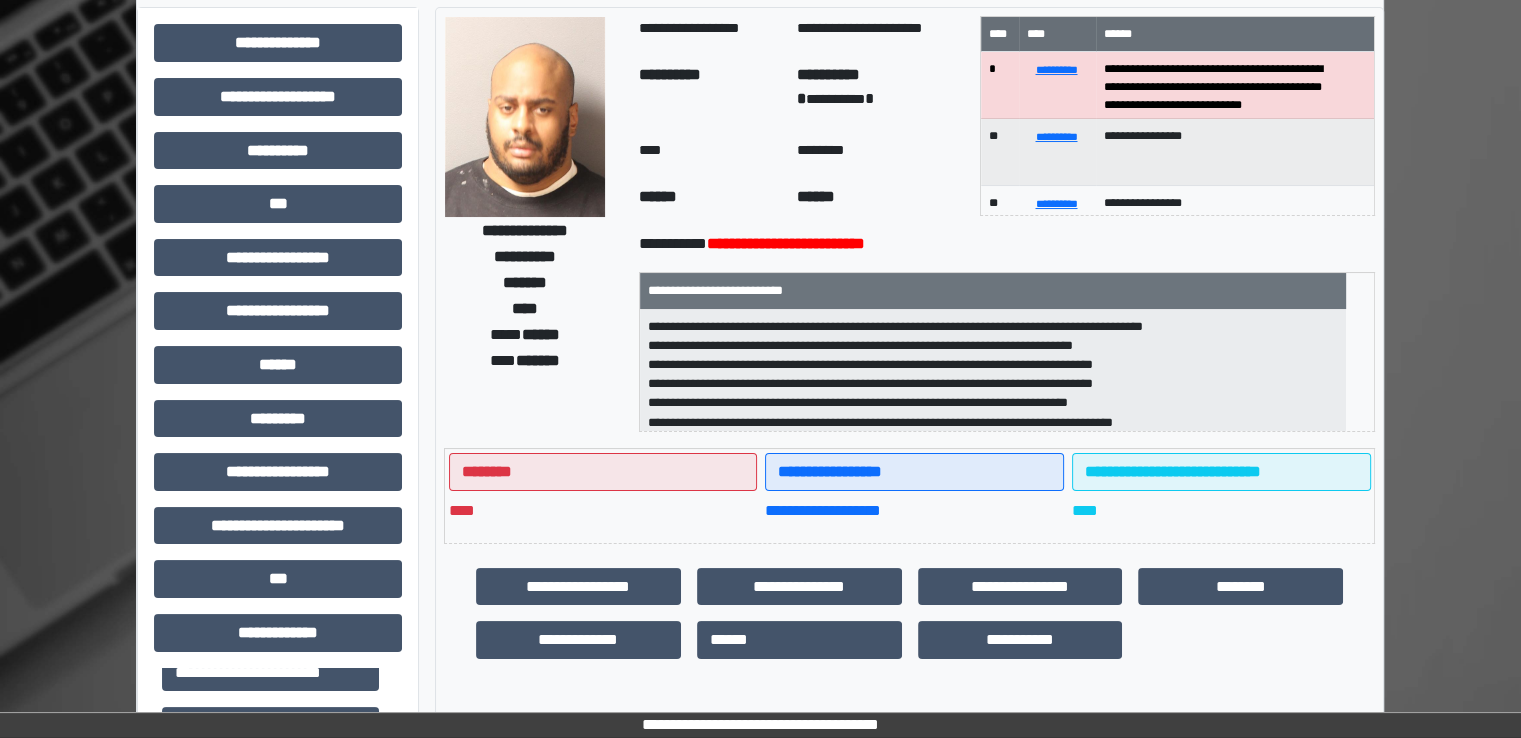 scroll, scrollTop: 0, scrollLeft: 0, axis: both 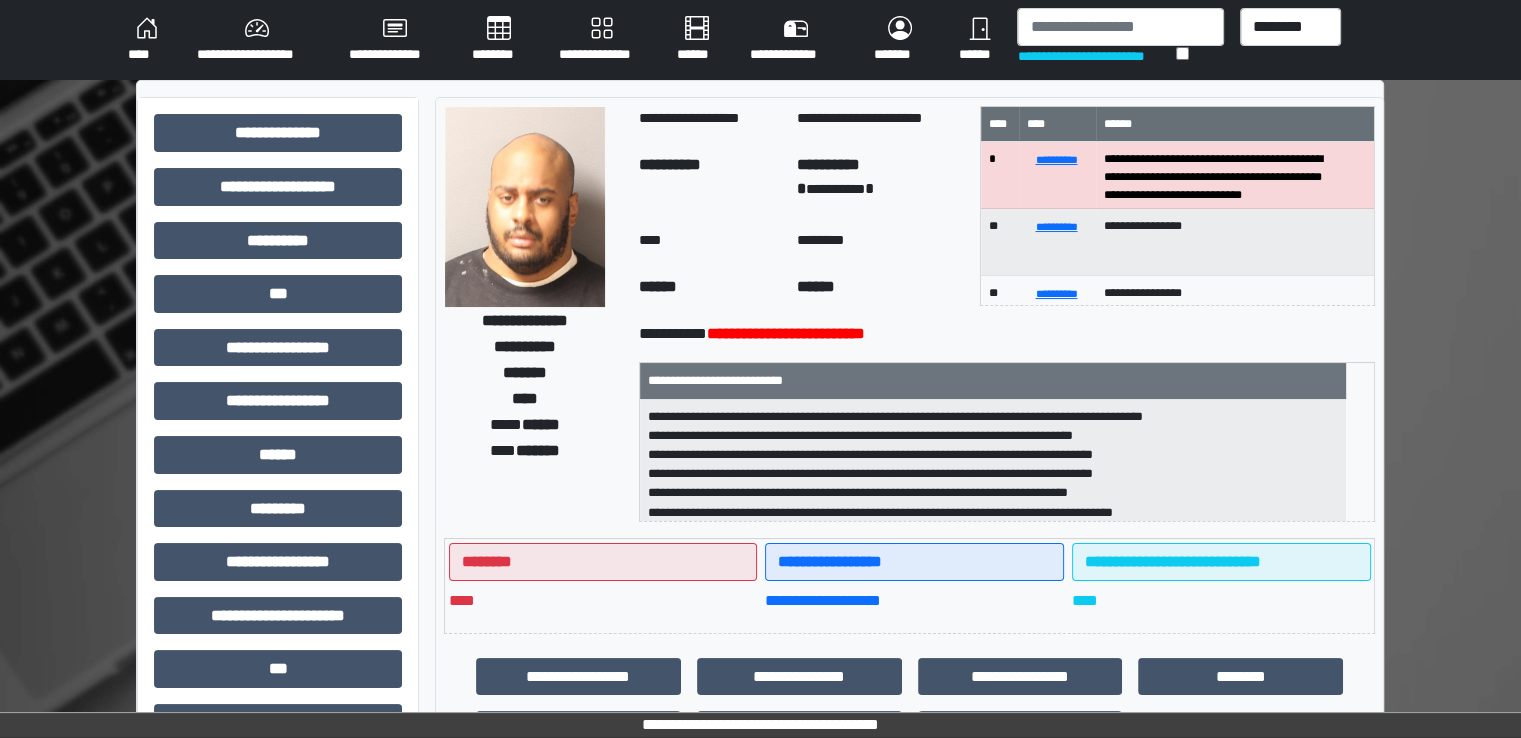 click on "********" at bounding box center (499, 40) 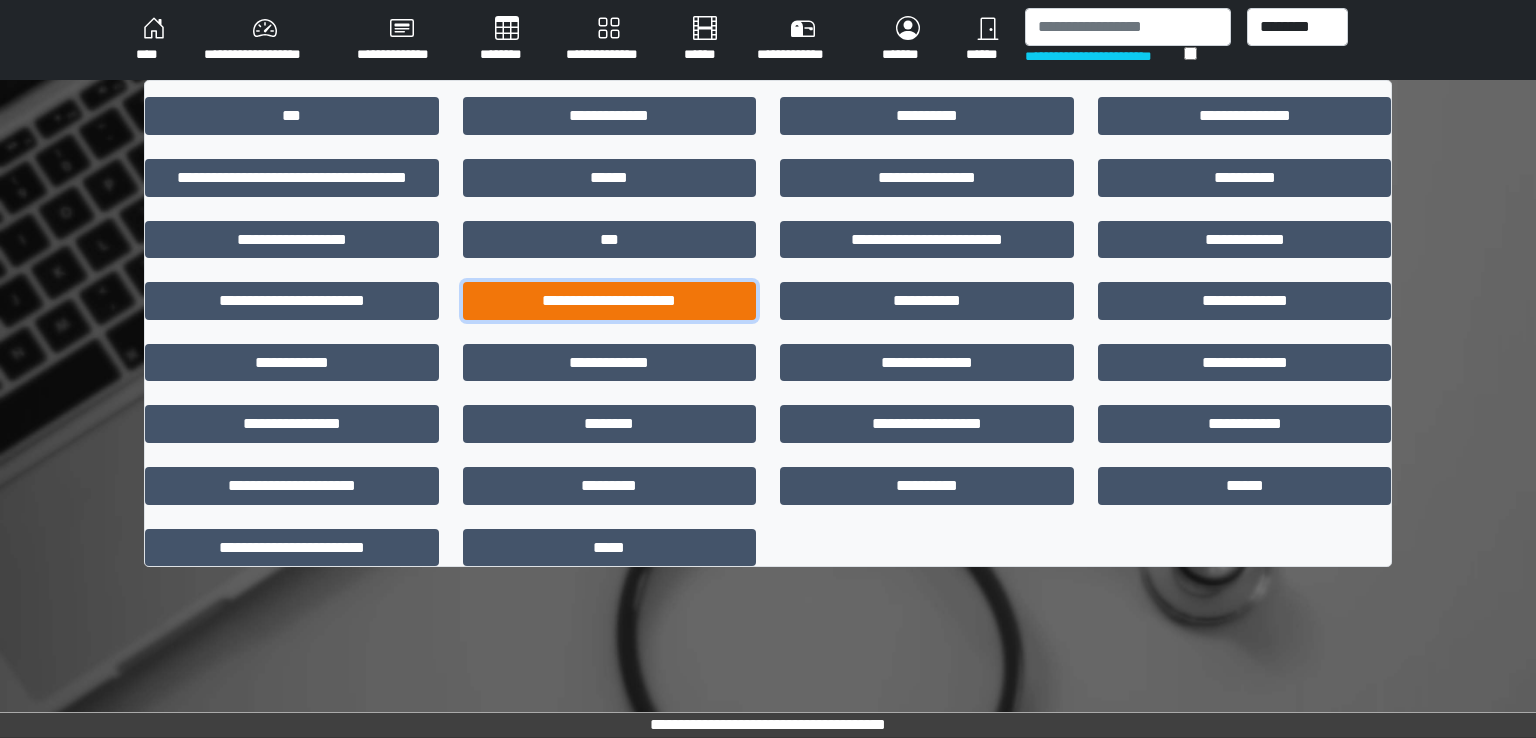 click on "**********" at bounding box center (610, 301) 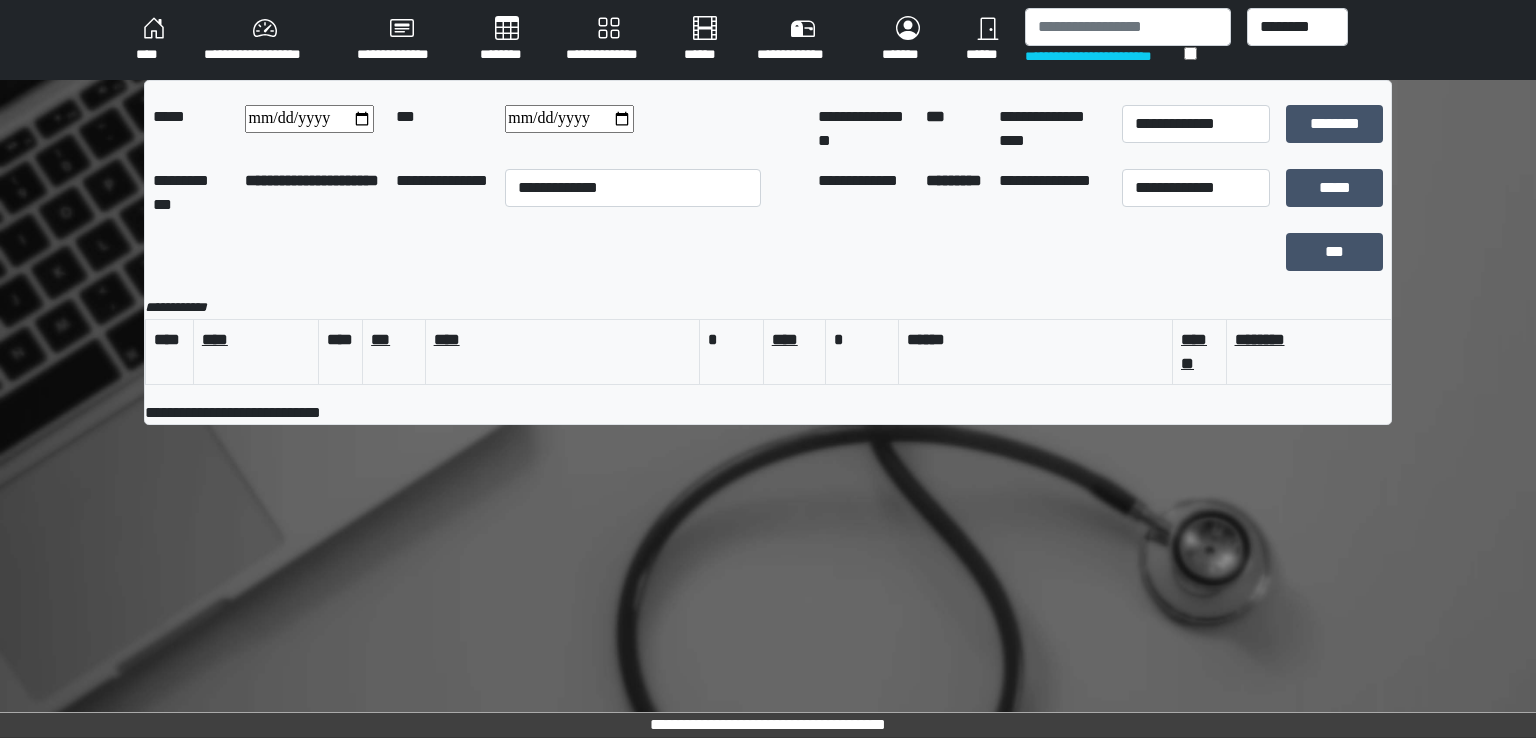 drag, startPoint x: 502, startPoint y: 41, endPoint x: 522, endPoint y: 86, distance: 49.24429 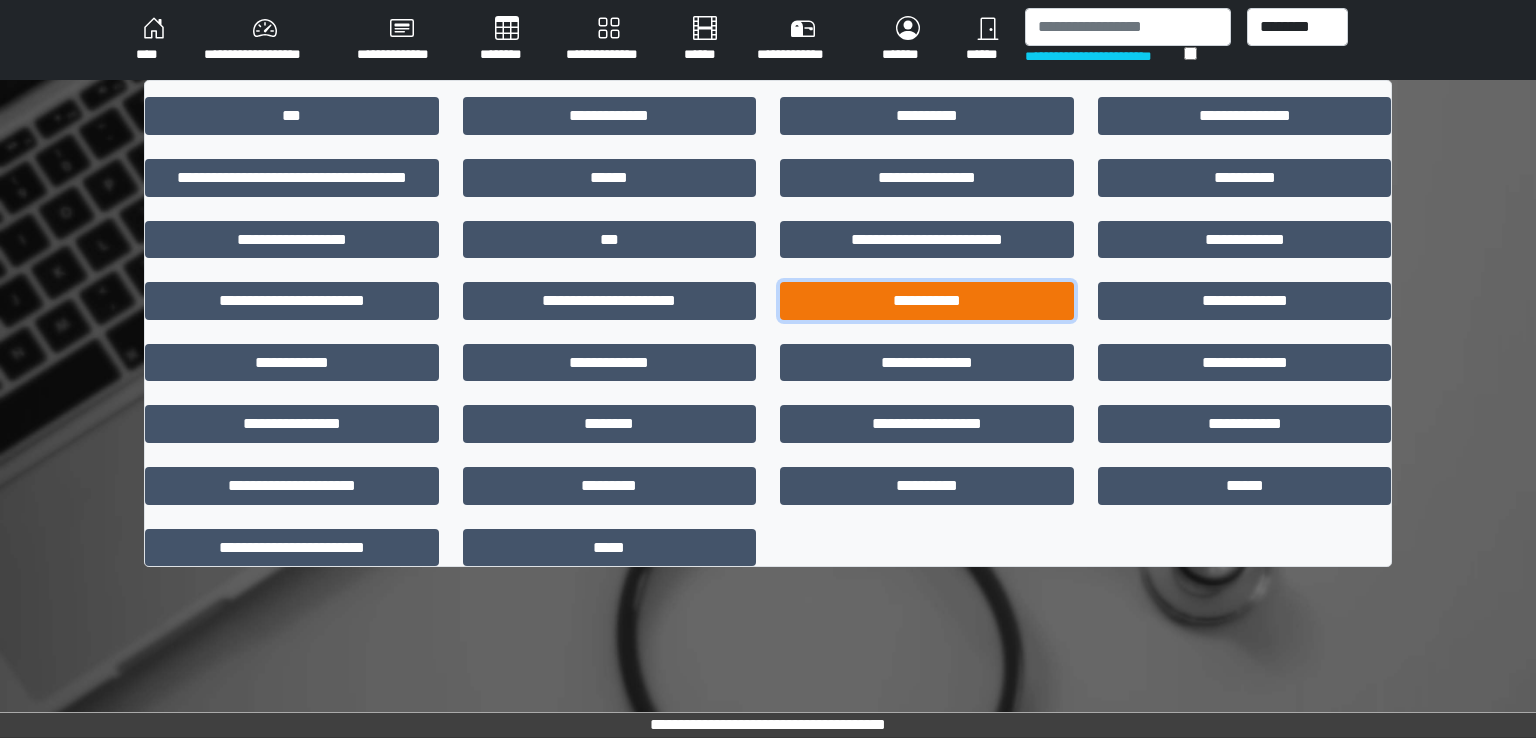 click on "**********" at bounding box center [927, 301] 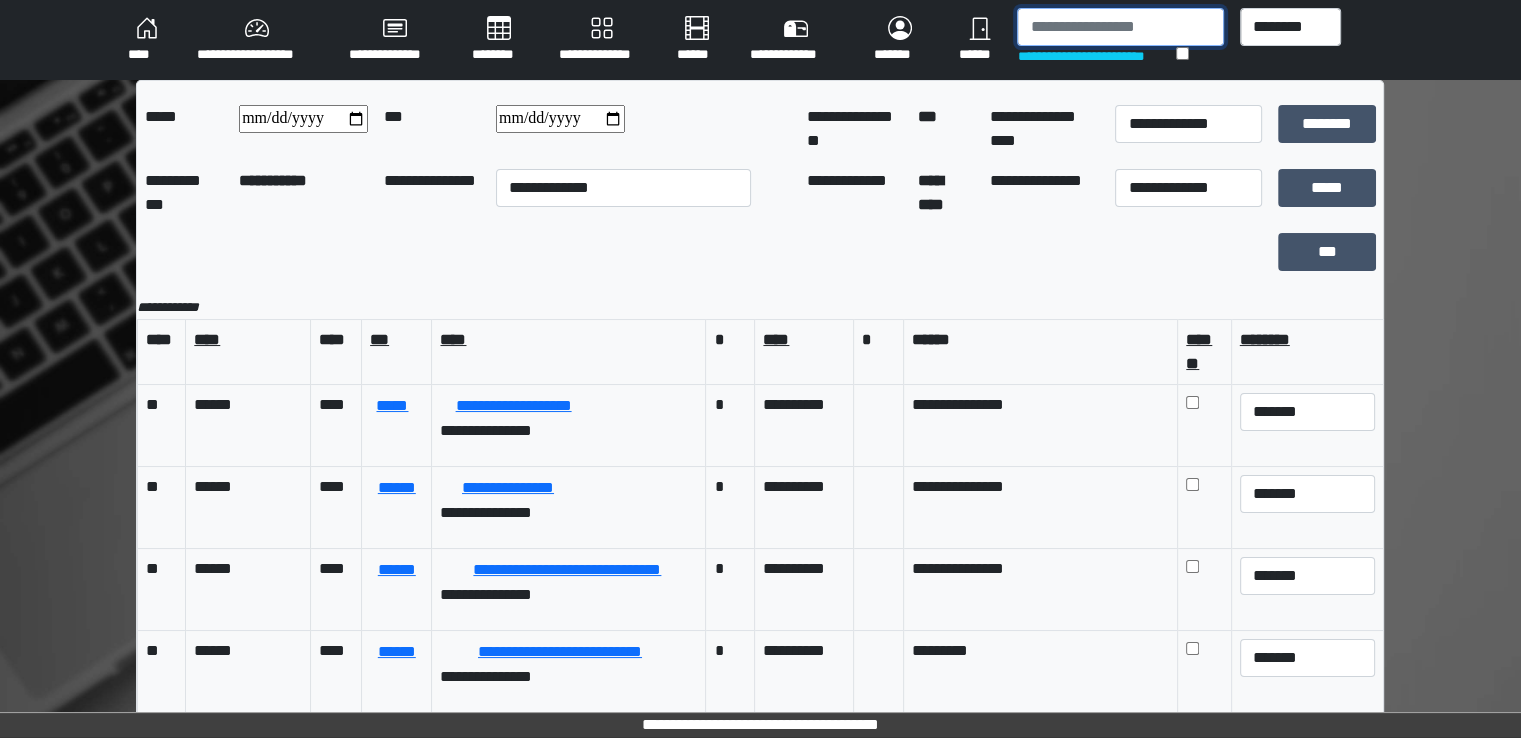 click at bounding box center (1120, 27) 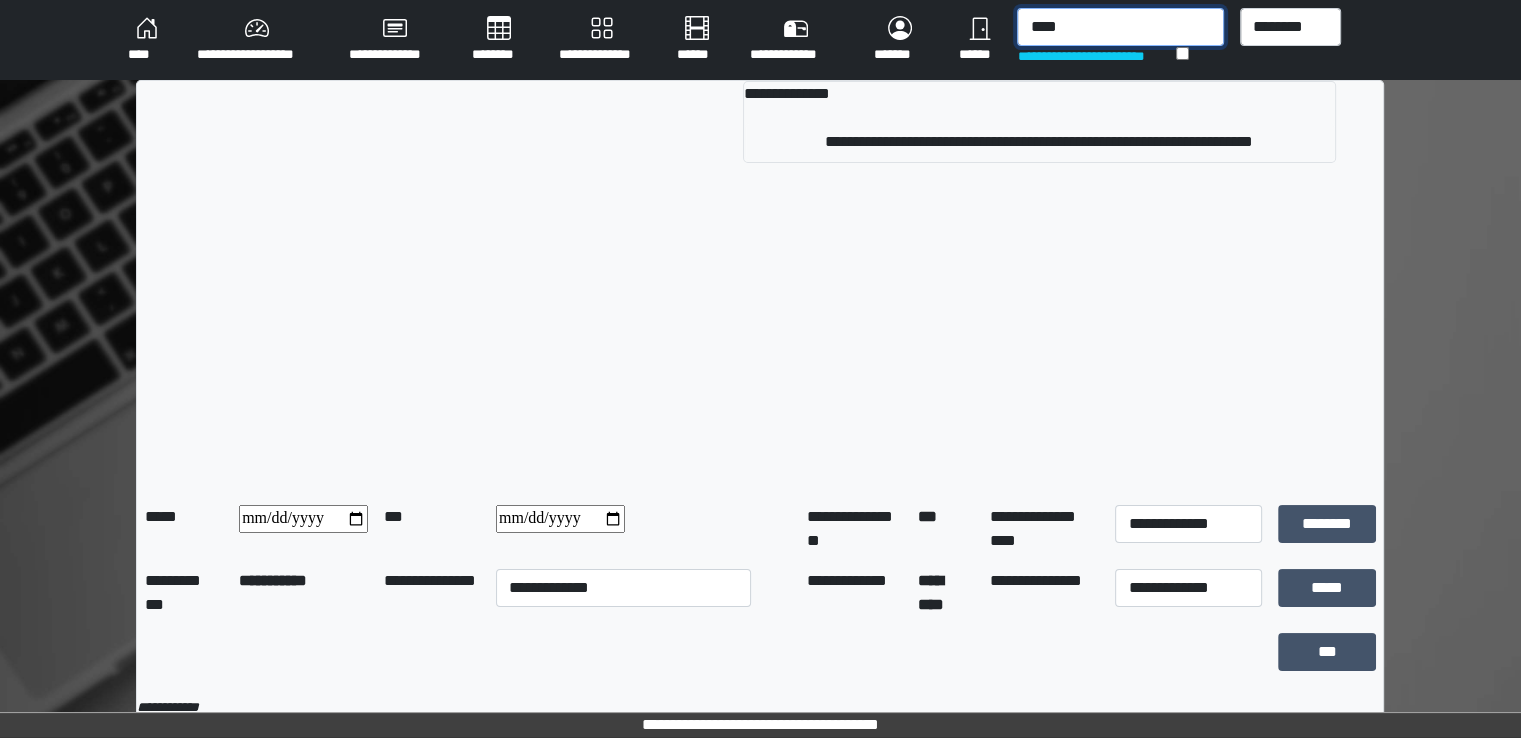 drag, startPoint x: 1134, startPoint y: 21, endPoint x: 988, endPoint y: 28, distance: 146.16771 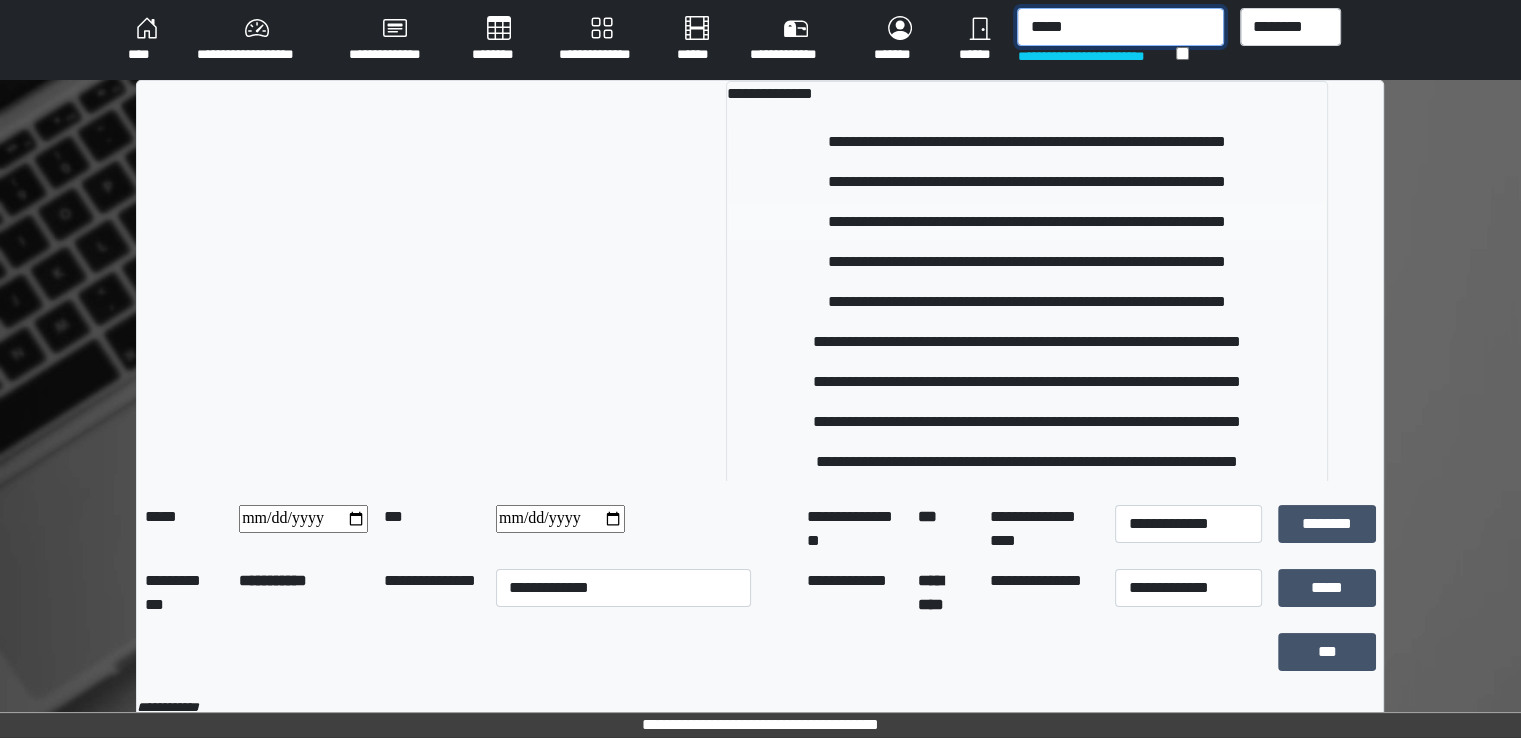 type on "*****" 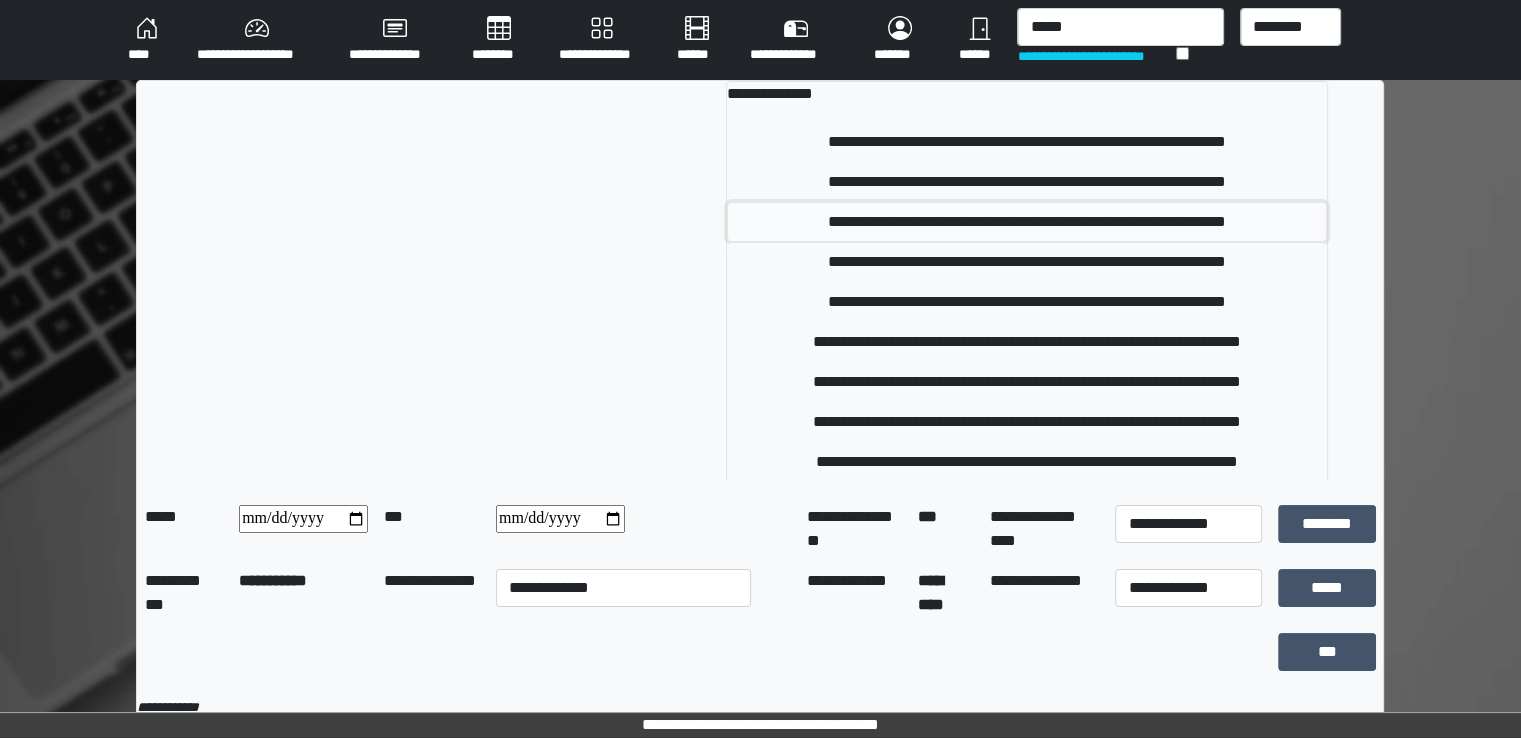 click on "**********" at bounding box center [1027, 222] 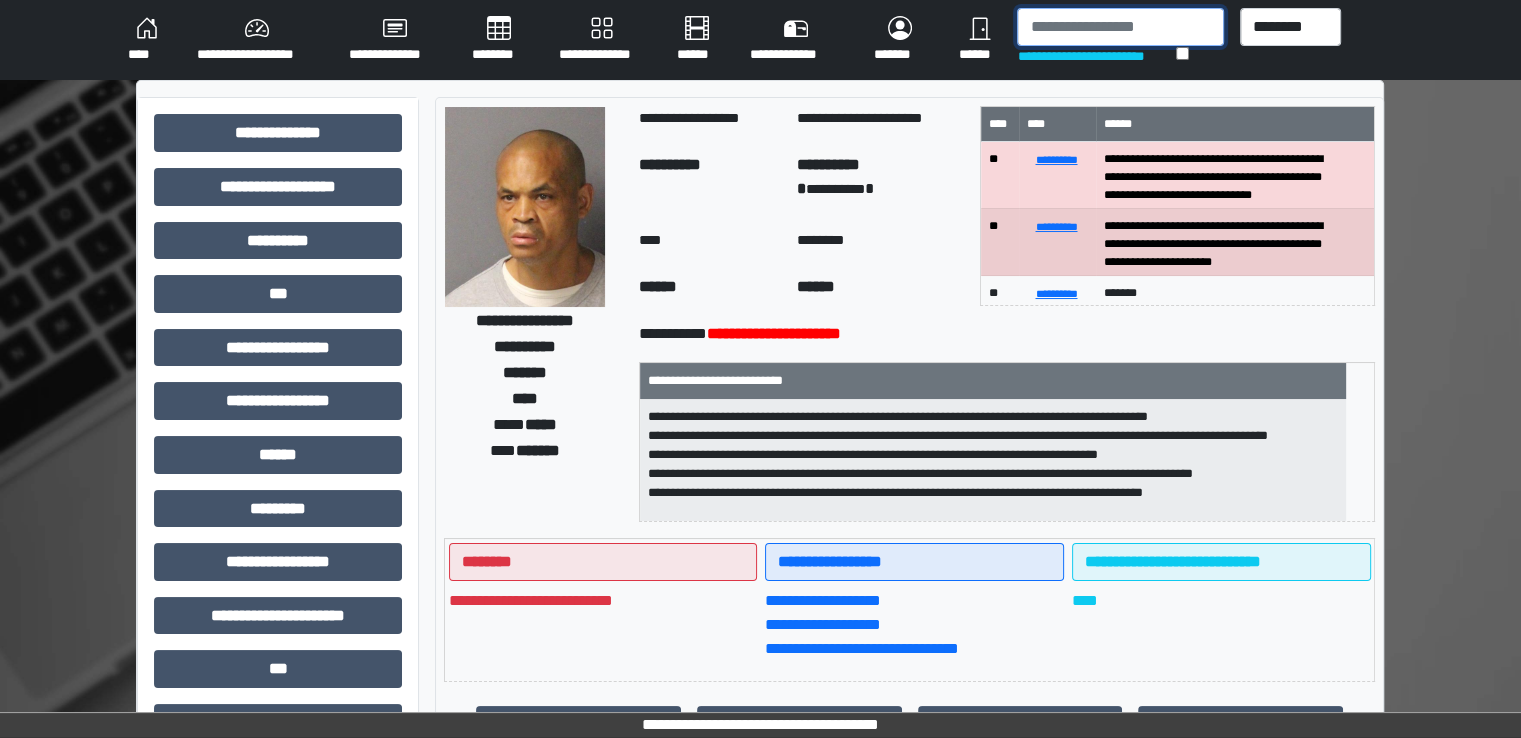 click at bounding box center (1120, 27) 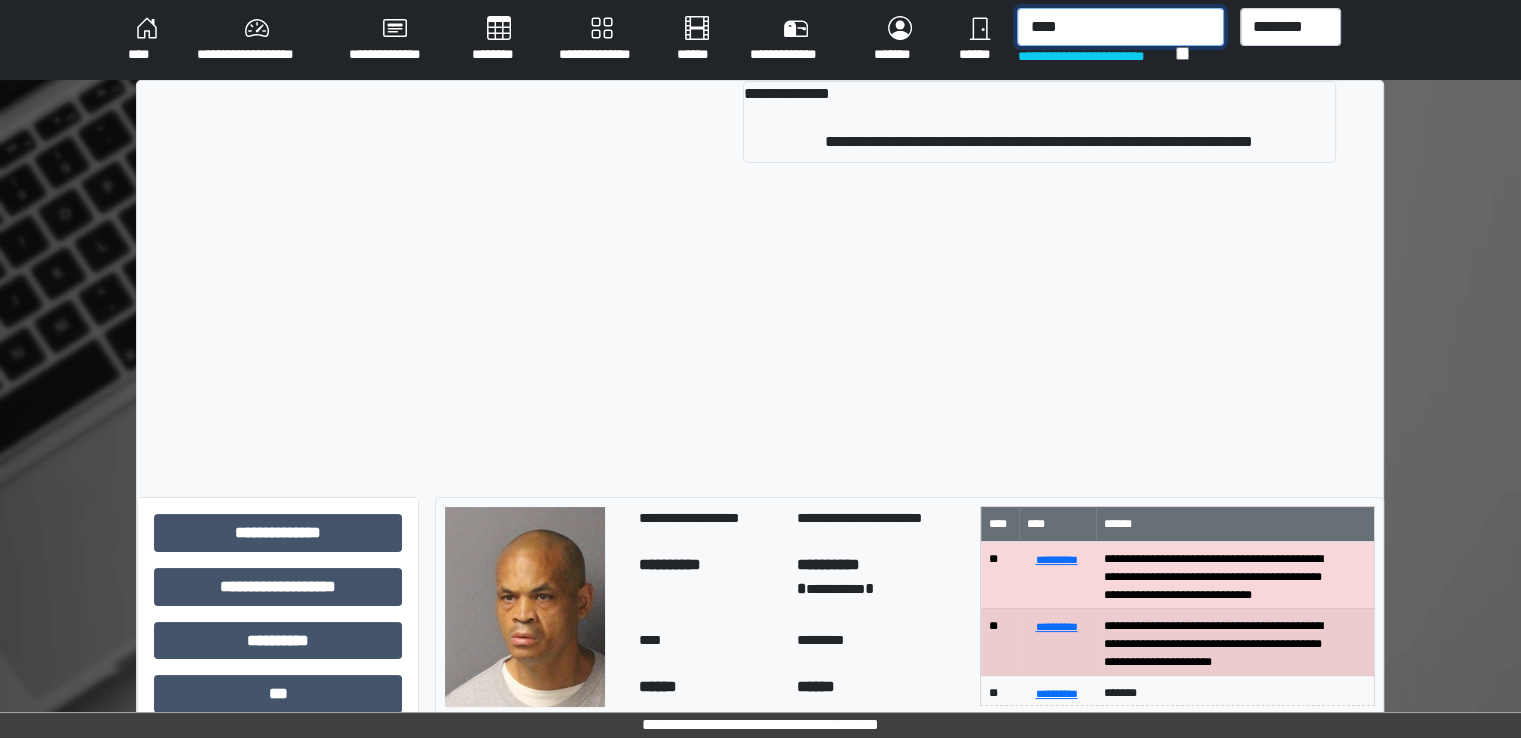 drag, startPoint x: 1112, startPoint y: 22, endPoint x: 934, endPoint y: 23, distance: 178.0028 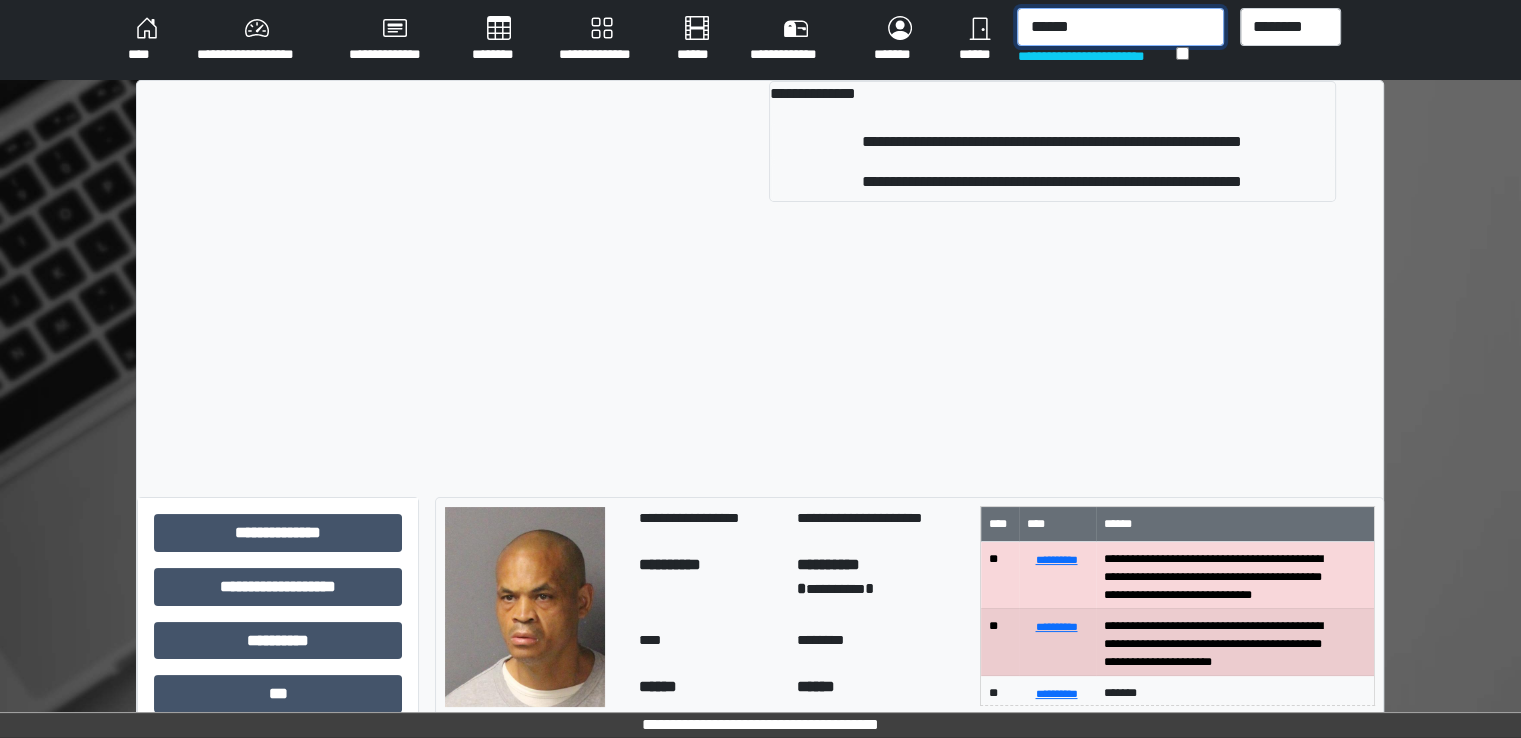 drag, startPoint x: 1100, startPoint y: 25, endPoint x: 972, endPoint y: 24, distance: 128.0039 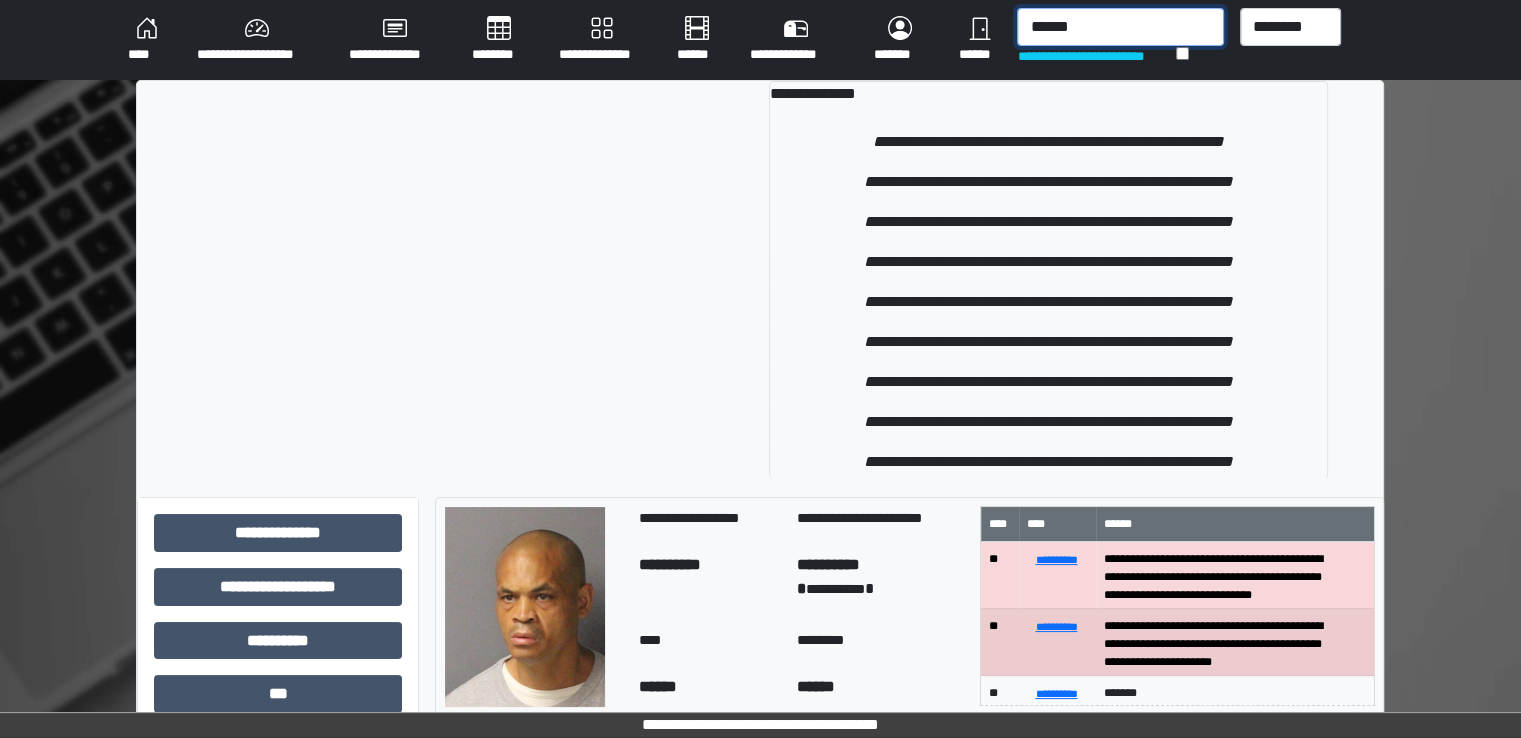 type on "******" 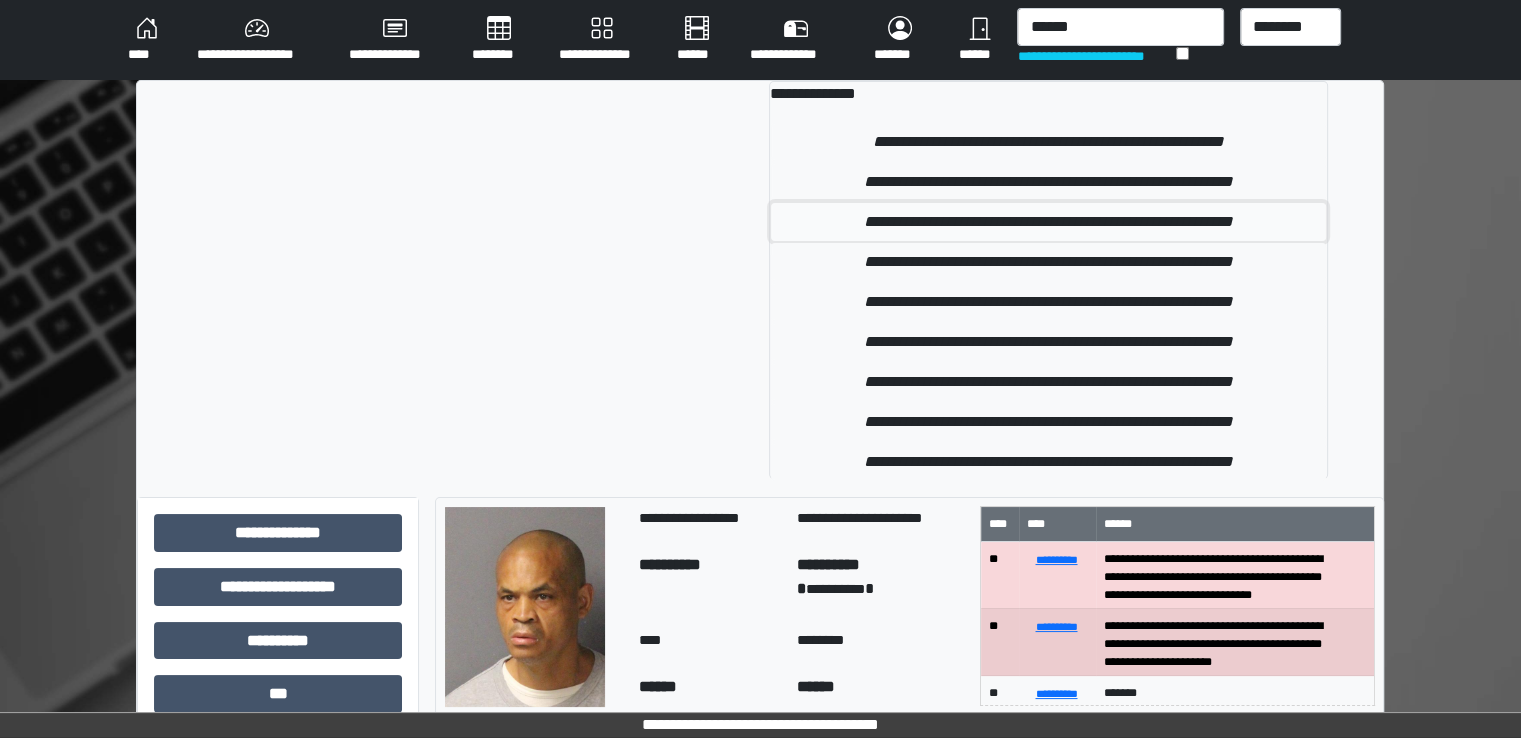 click on "**********" at bounding box center (1049, 222) 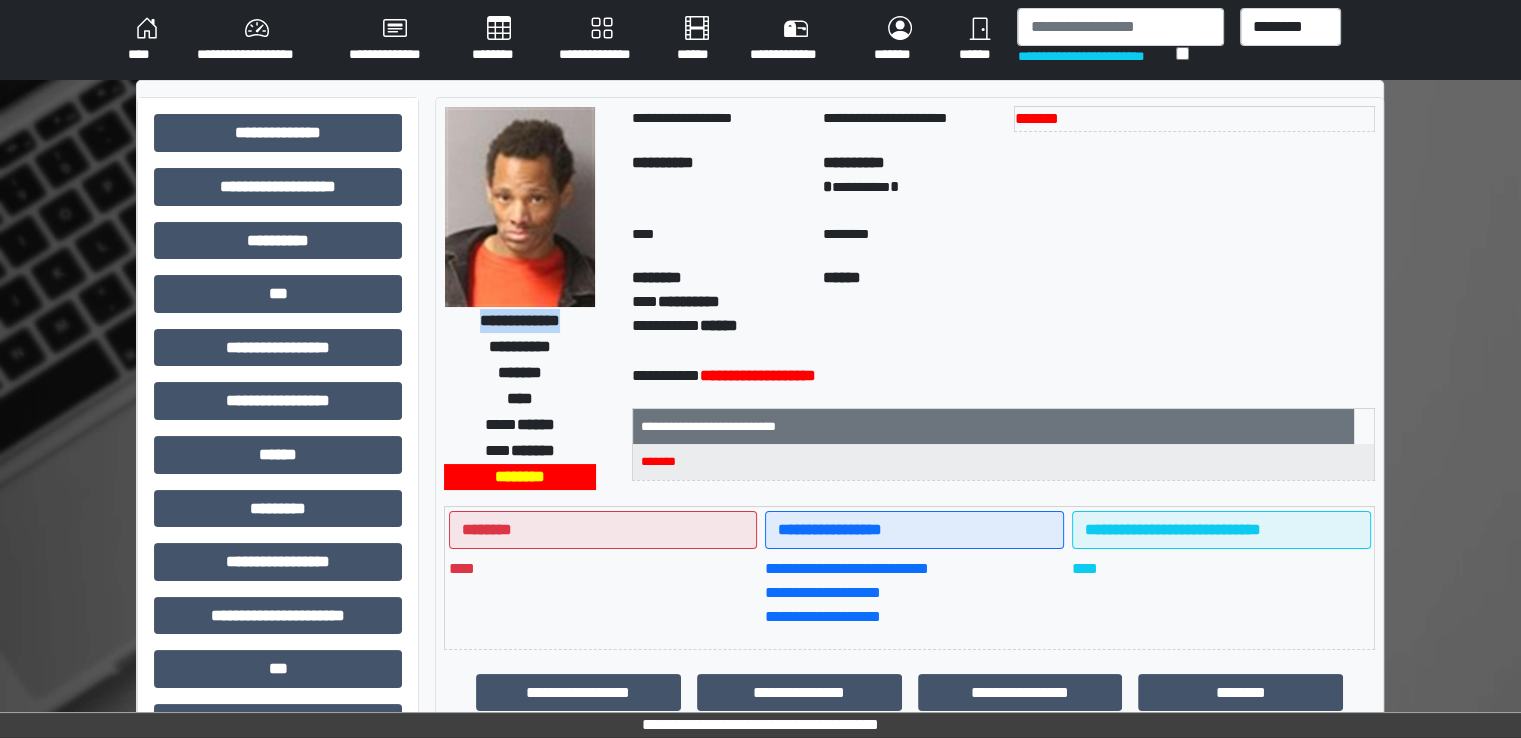 drag, startPoint x: 458, startPoint y: 318, endPoint x: 577, endPoint y: 321, distance: 119.03781 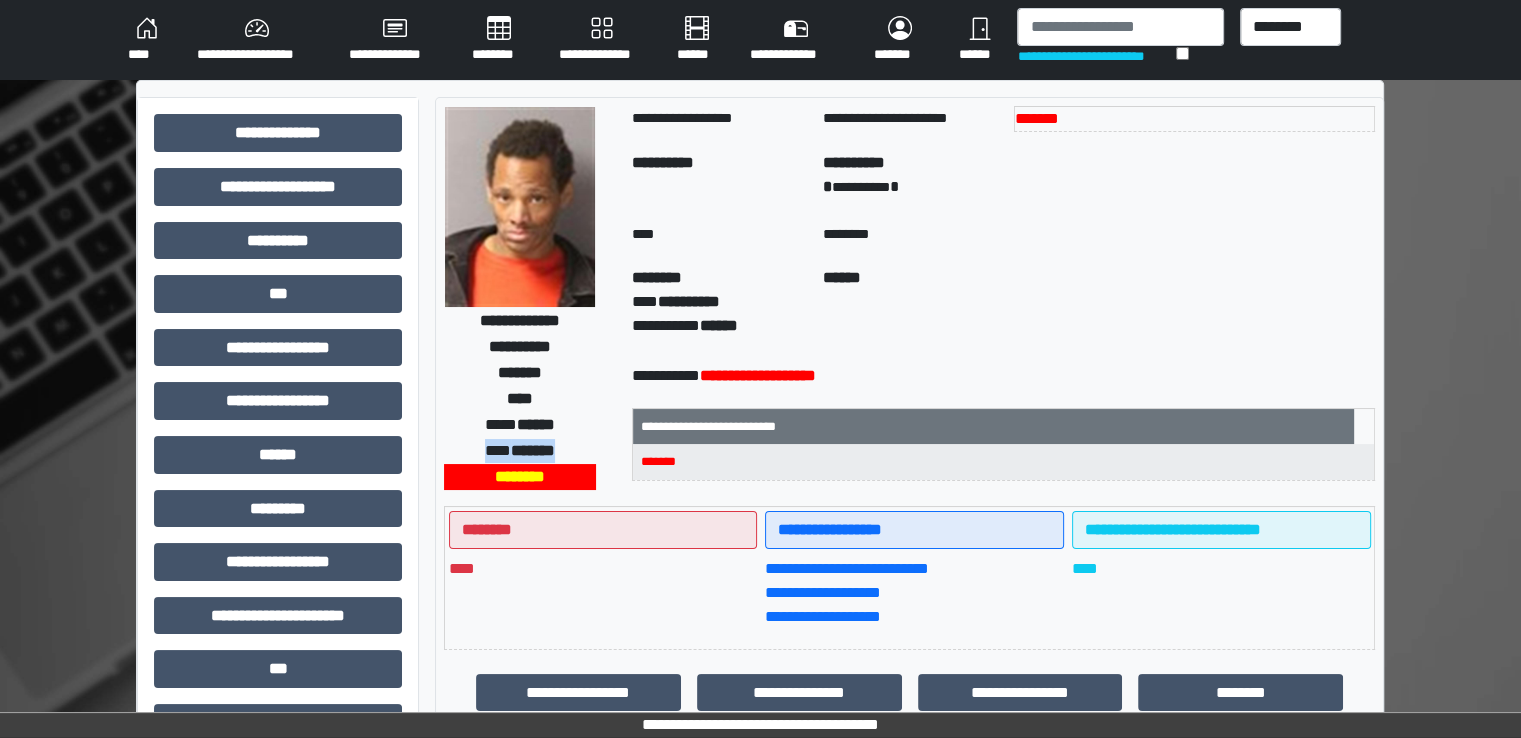 drag, startPoint x: 475, startPoint y: 449, endPoint x: 583, endPoint y: 454, distance: 108.11568 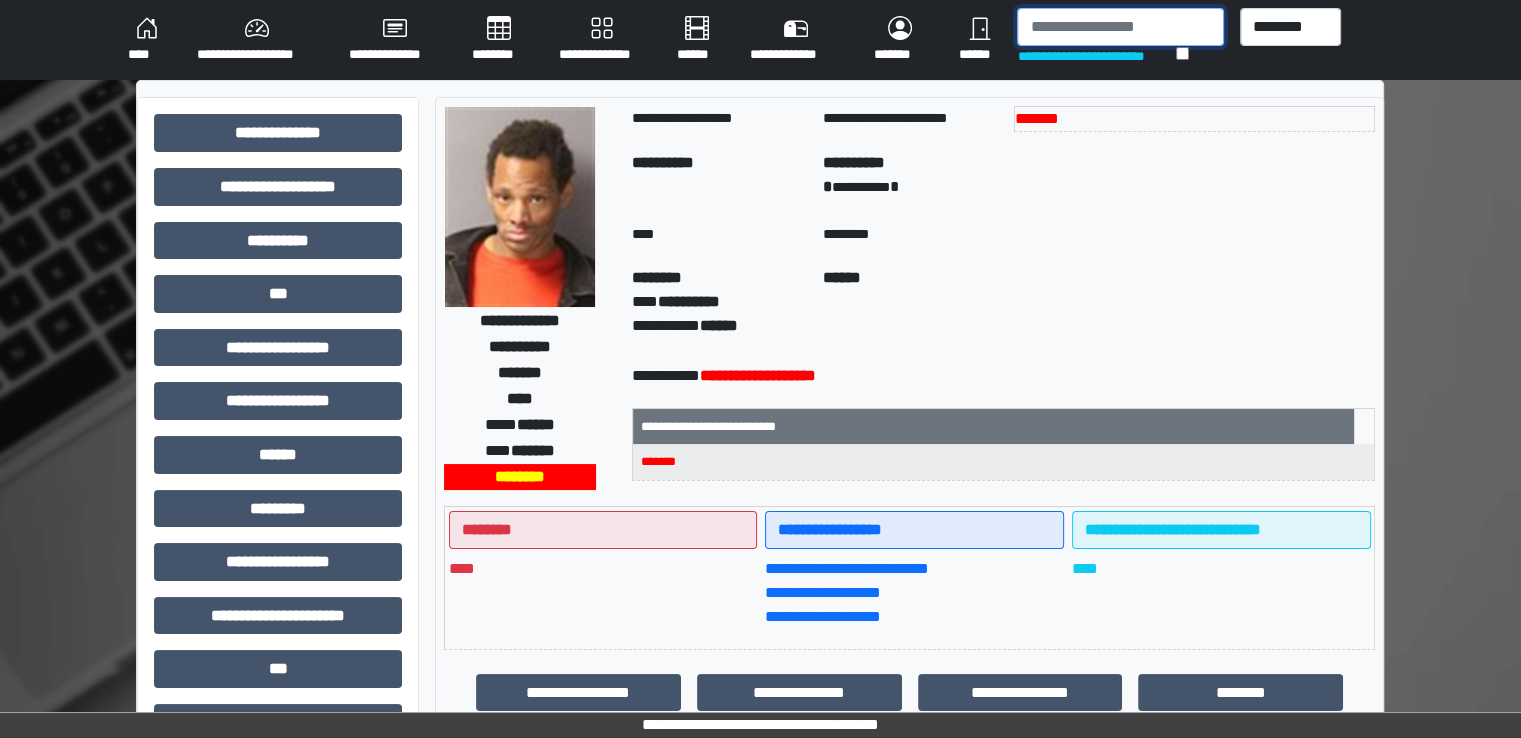click at bounding box center (1120, 27) 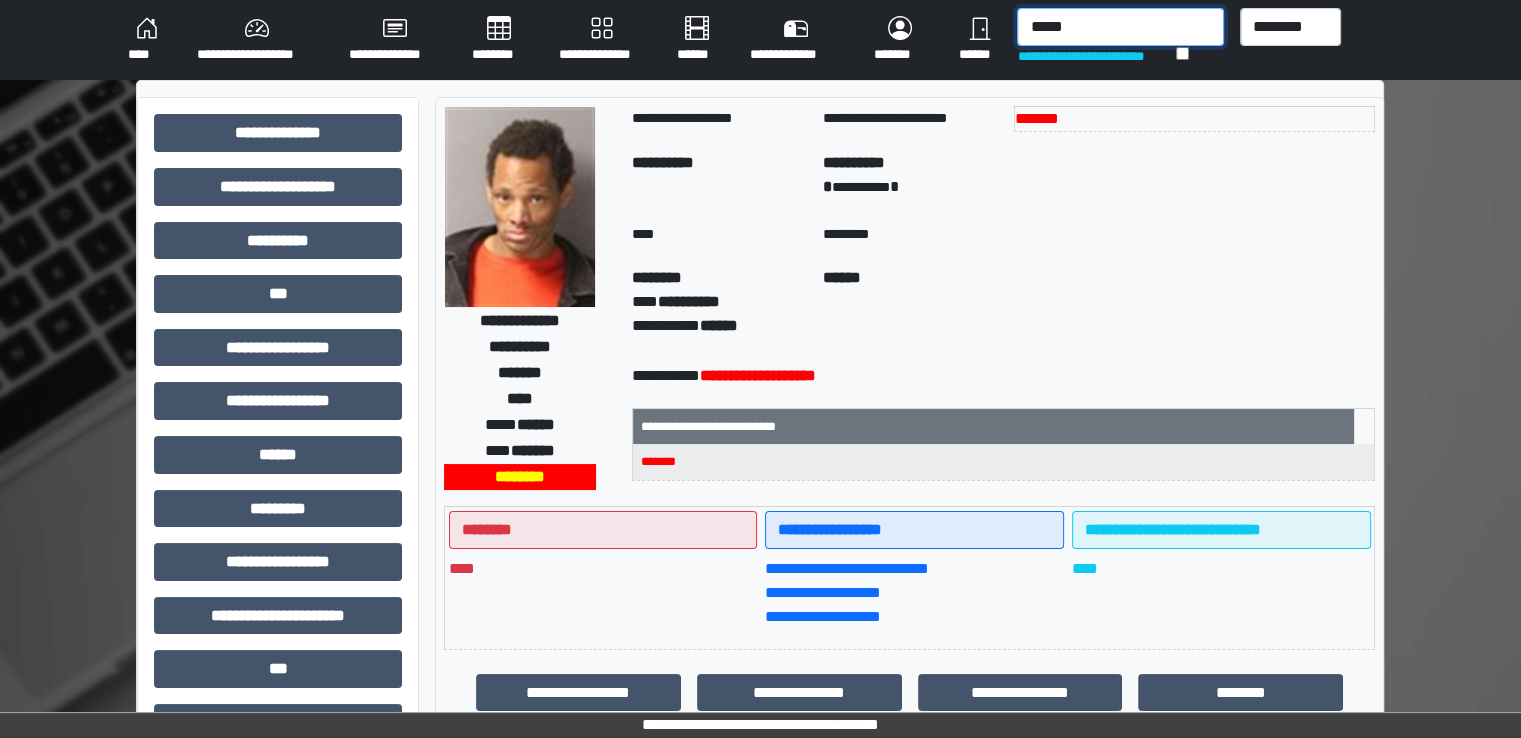 type on "******" 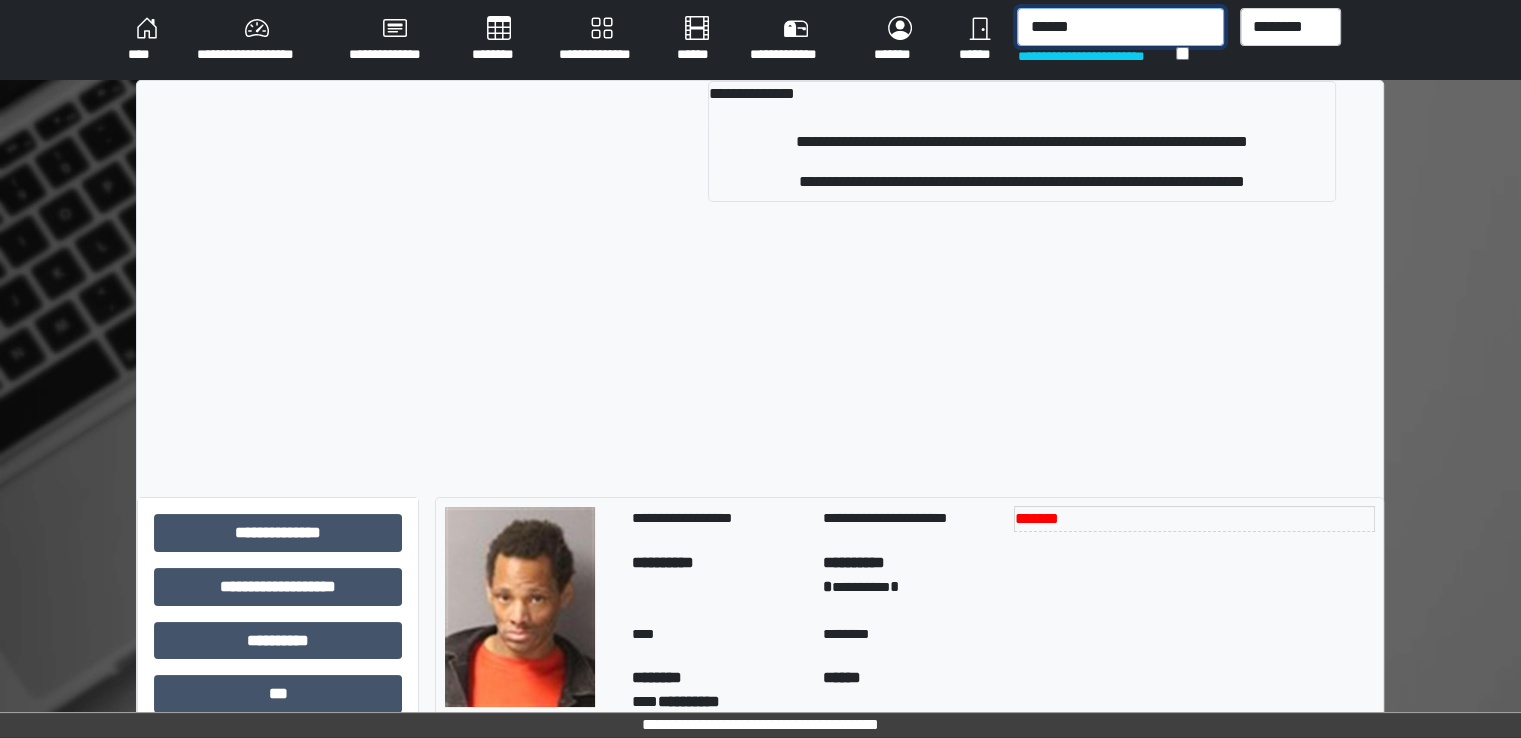 drag, startPoint x: 1090, startPoint y: 31, endPoint x: 991, endPoint y: 33, distance: 99.0202 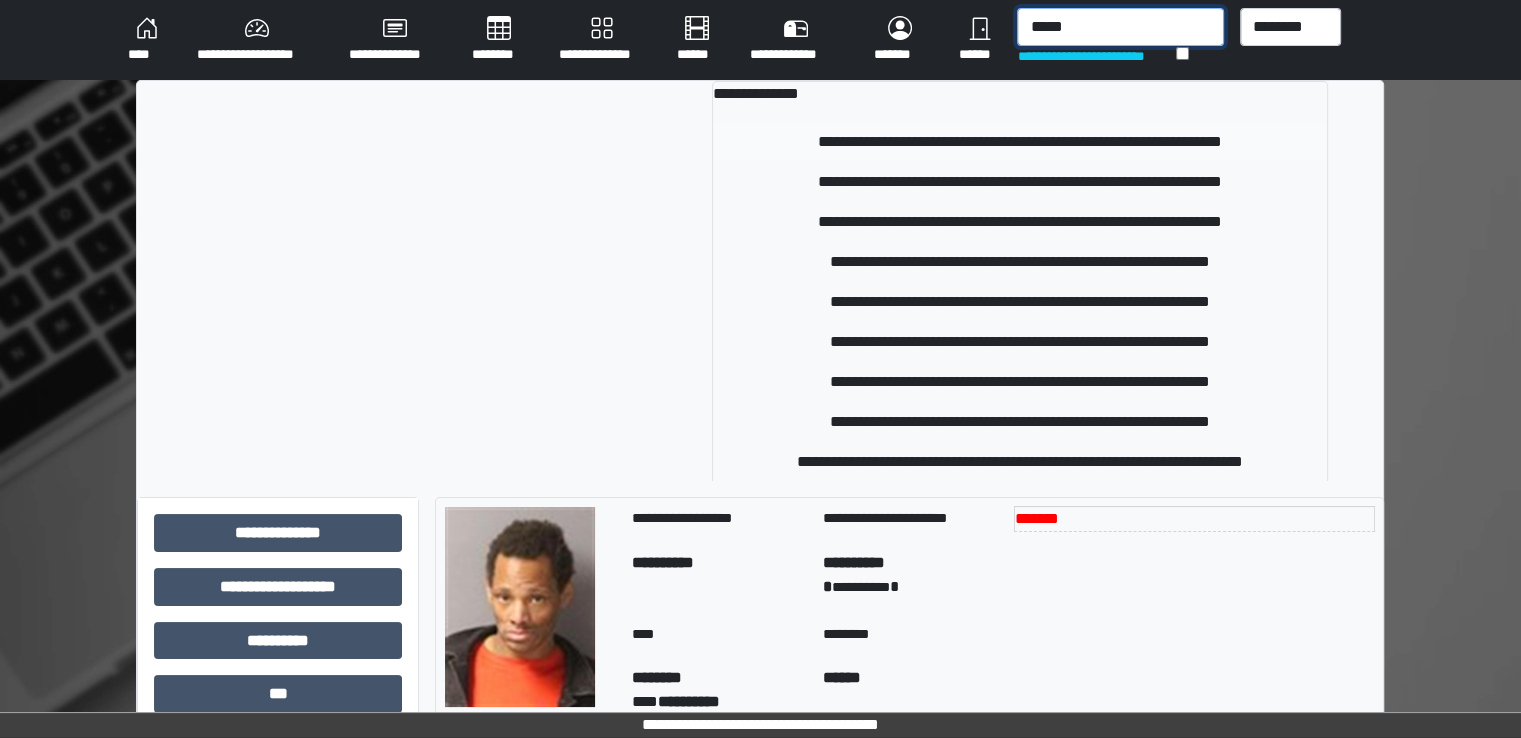 type on "*****" 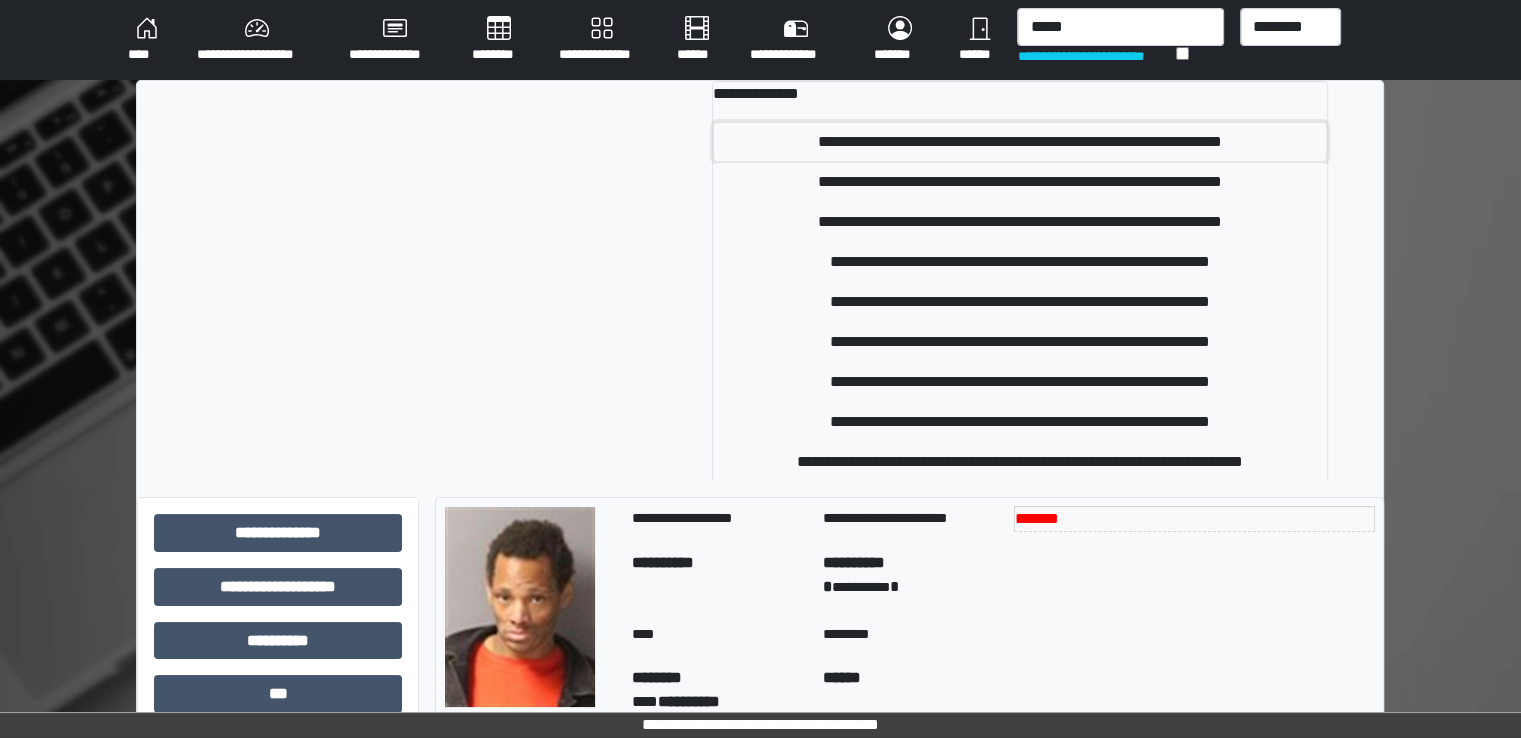click on "**********" at bounding box center (1020, 142) 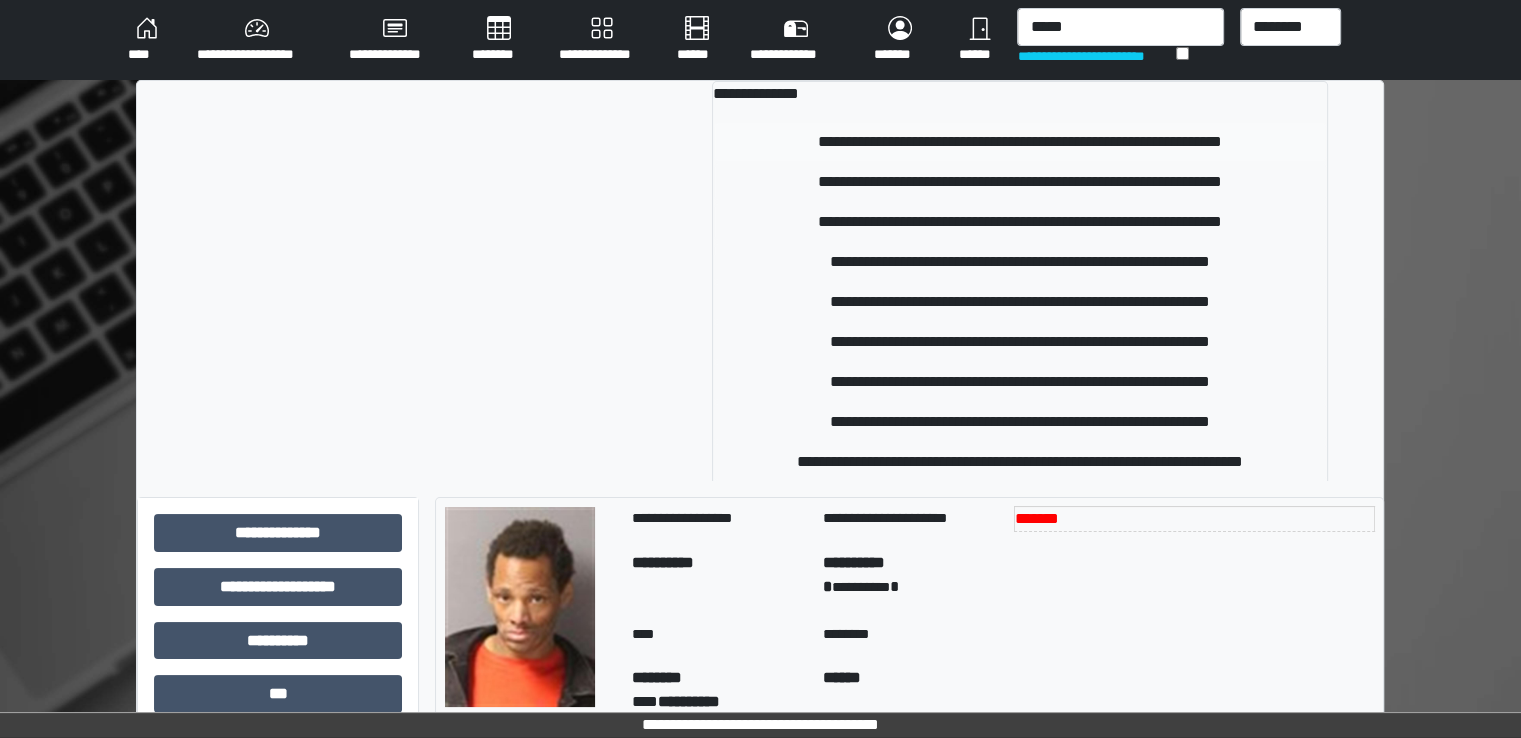 type 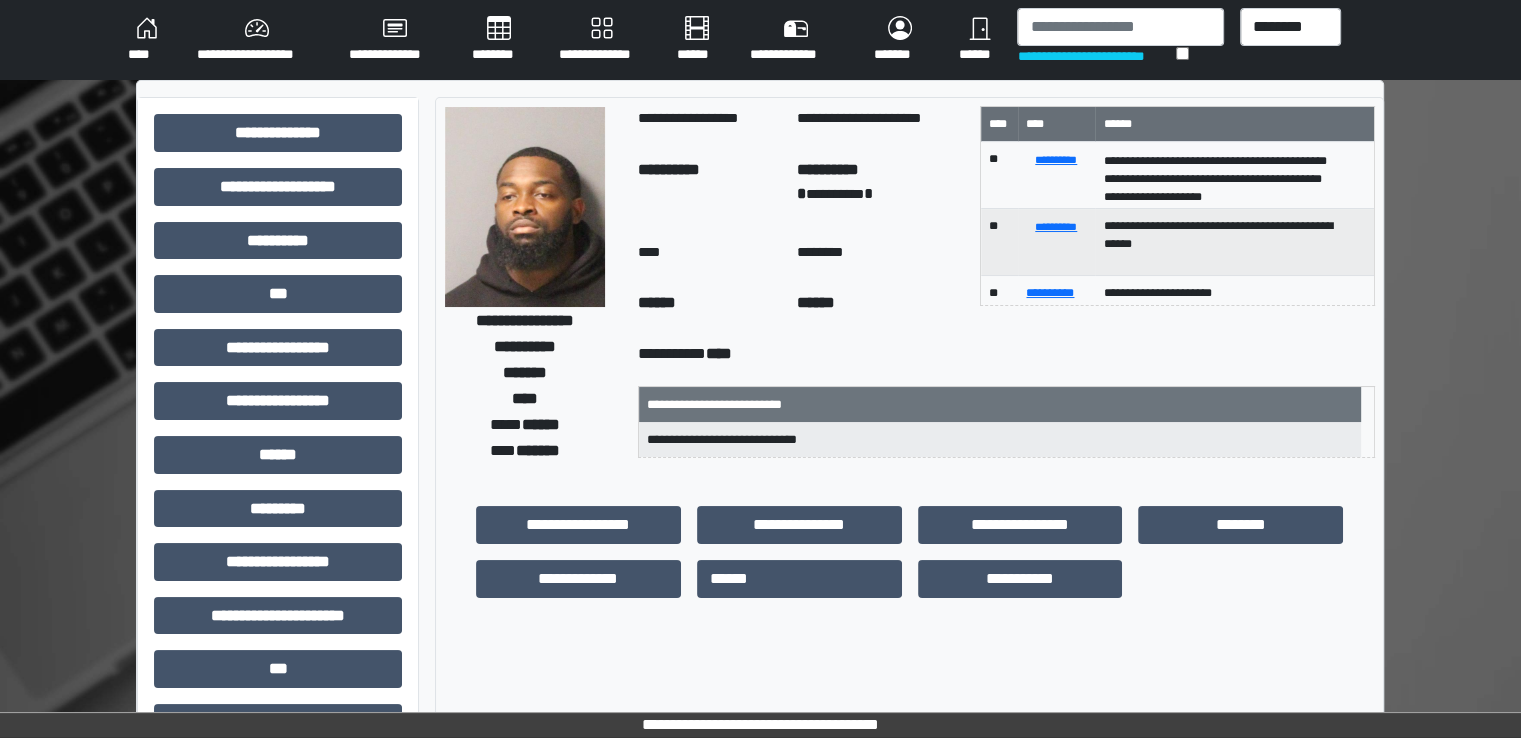 scroll, scrollTop: 21, scrollLeft: 0, axis: vertical 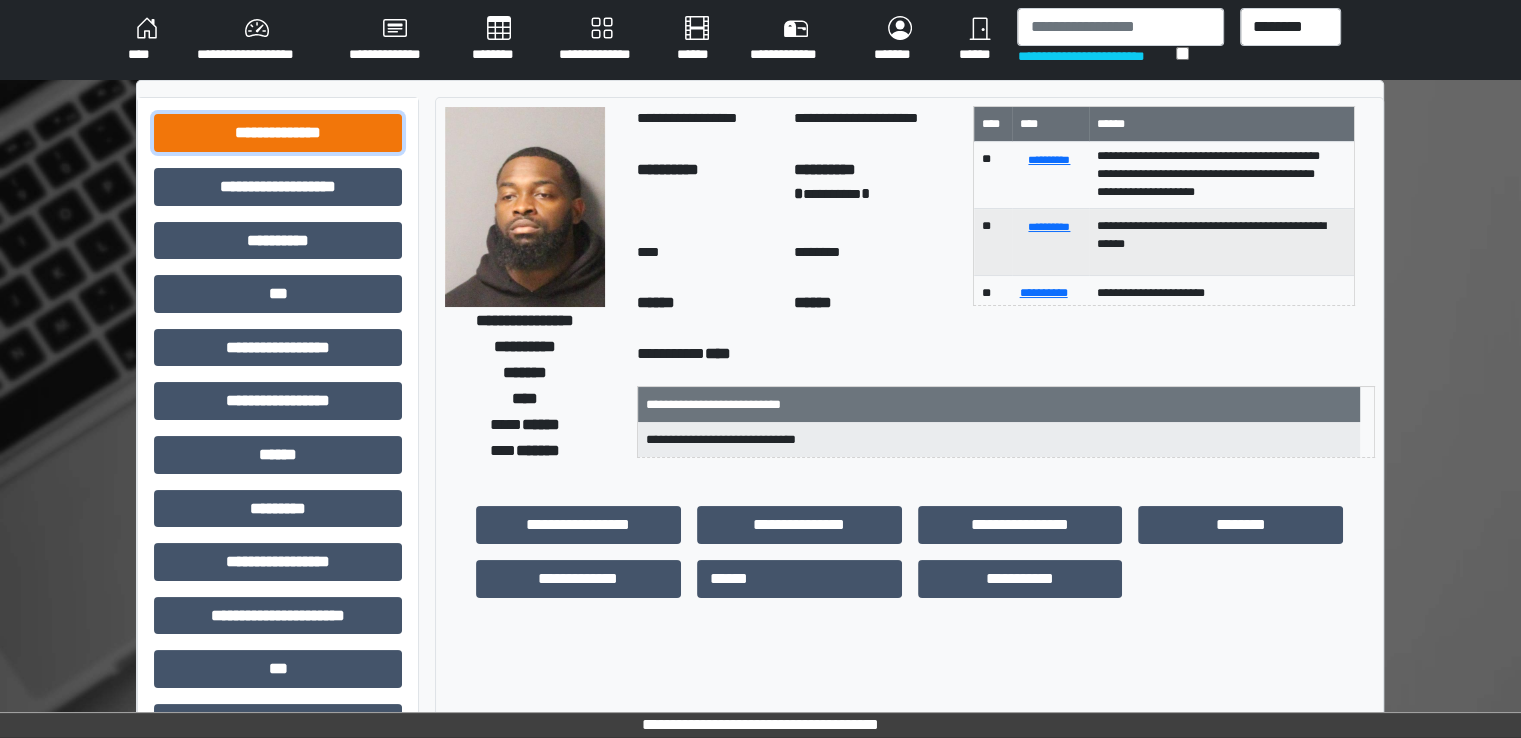 click on "**********" at bounding box center [278, 133] 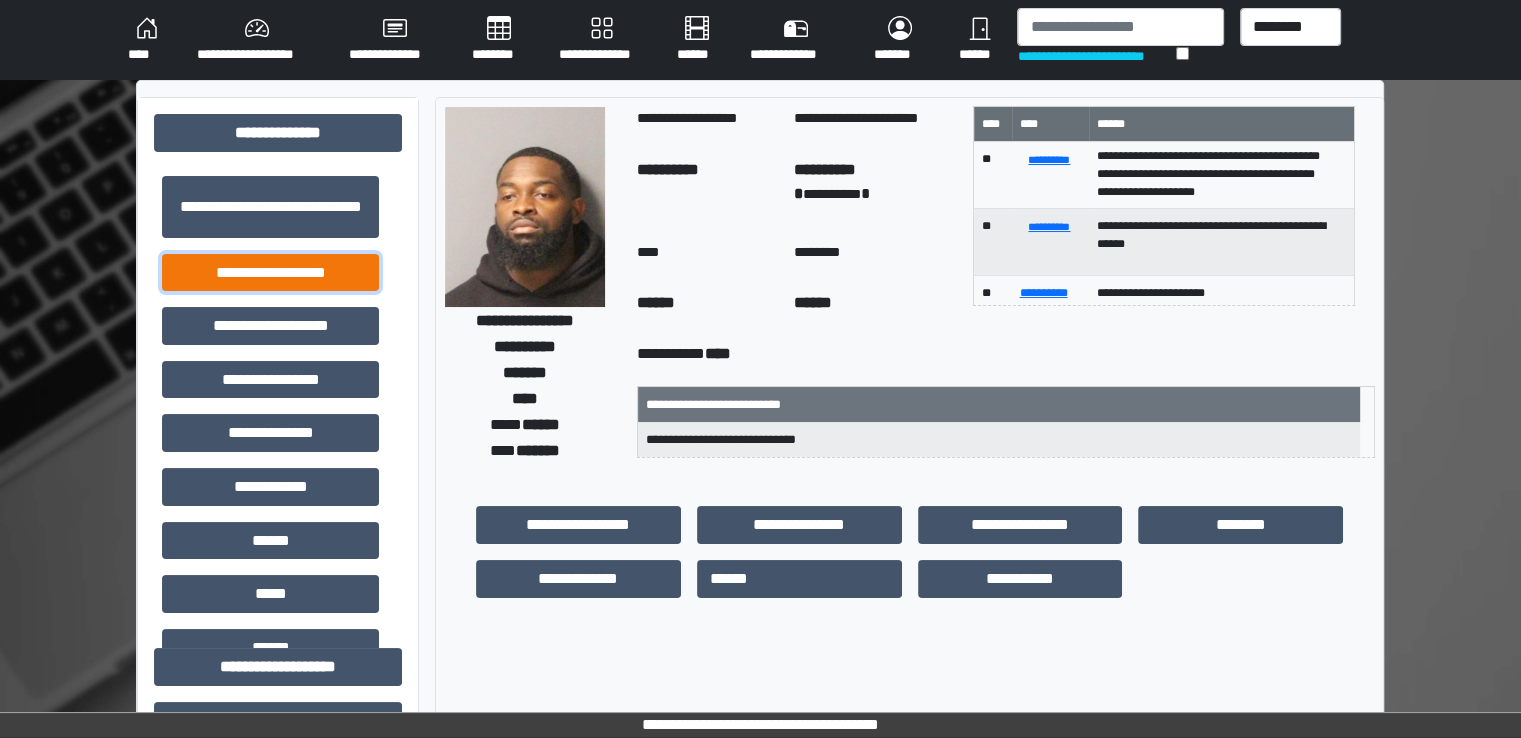 click on "**********" at bounding box center [270, 273] 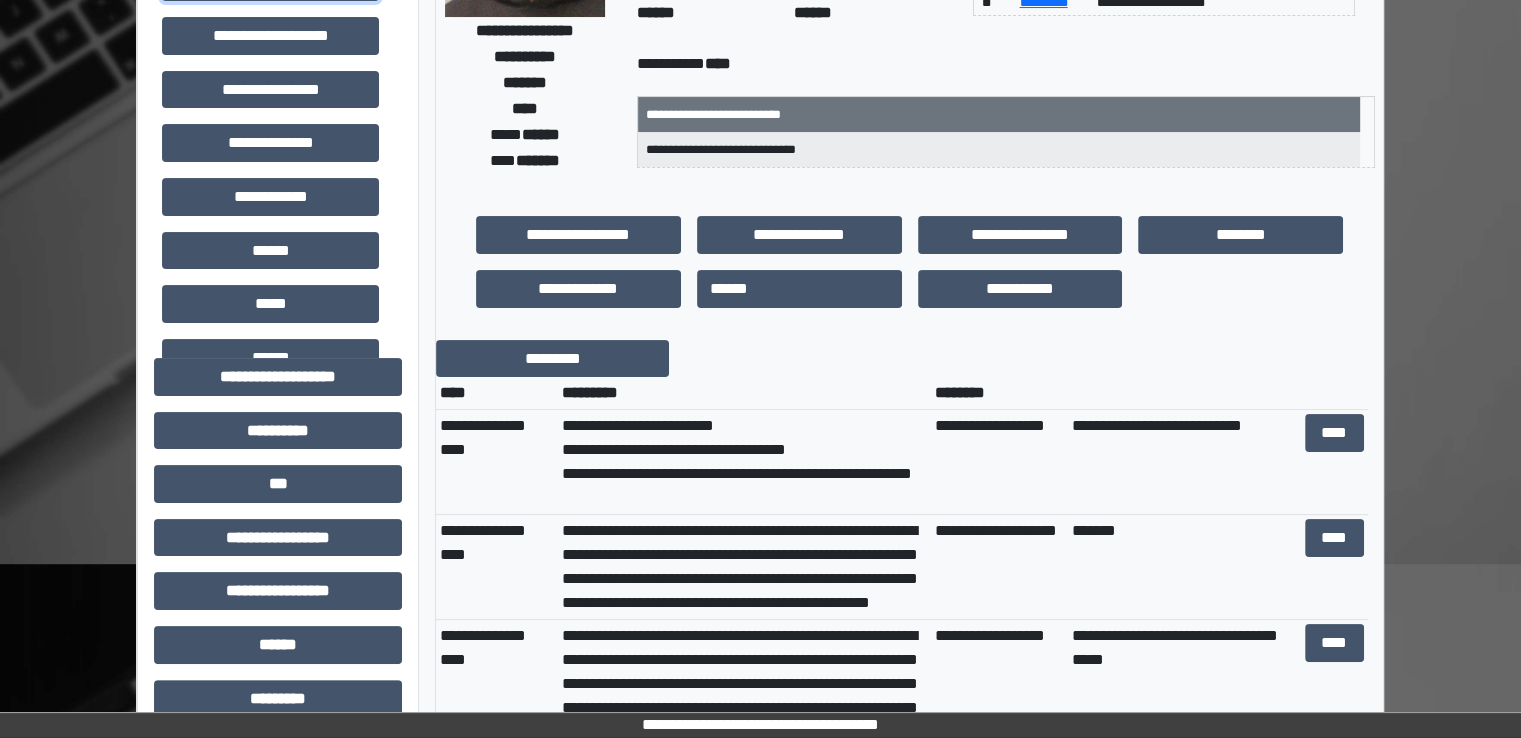 scroll, scrollTop: 300, scrollLeft: 0, axis: vertical 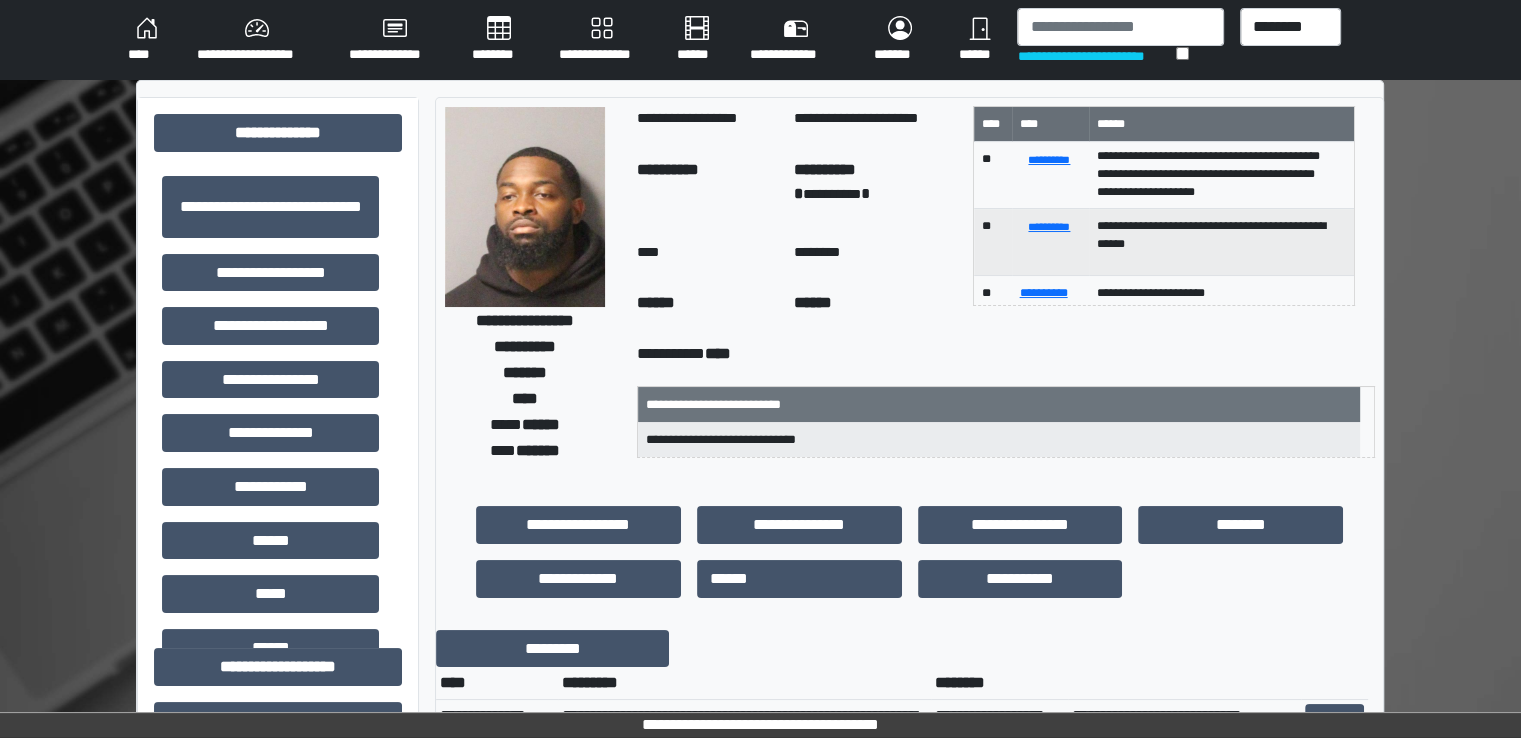 click on "********" at bounding box center (499, 40) 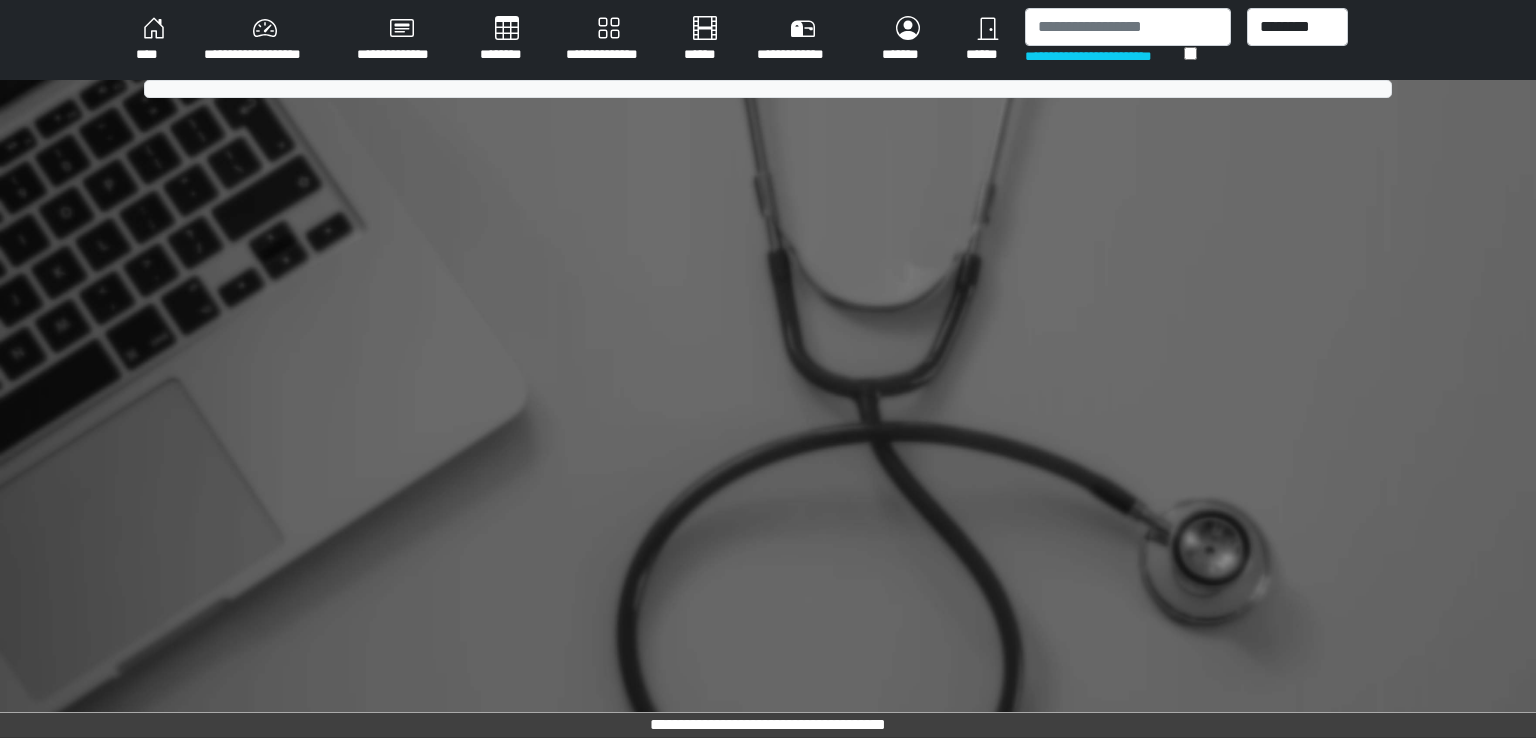 click on "********" at bounding box center [507, 40] 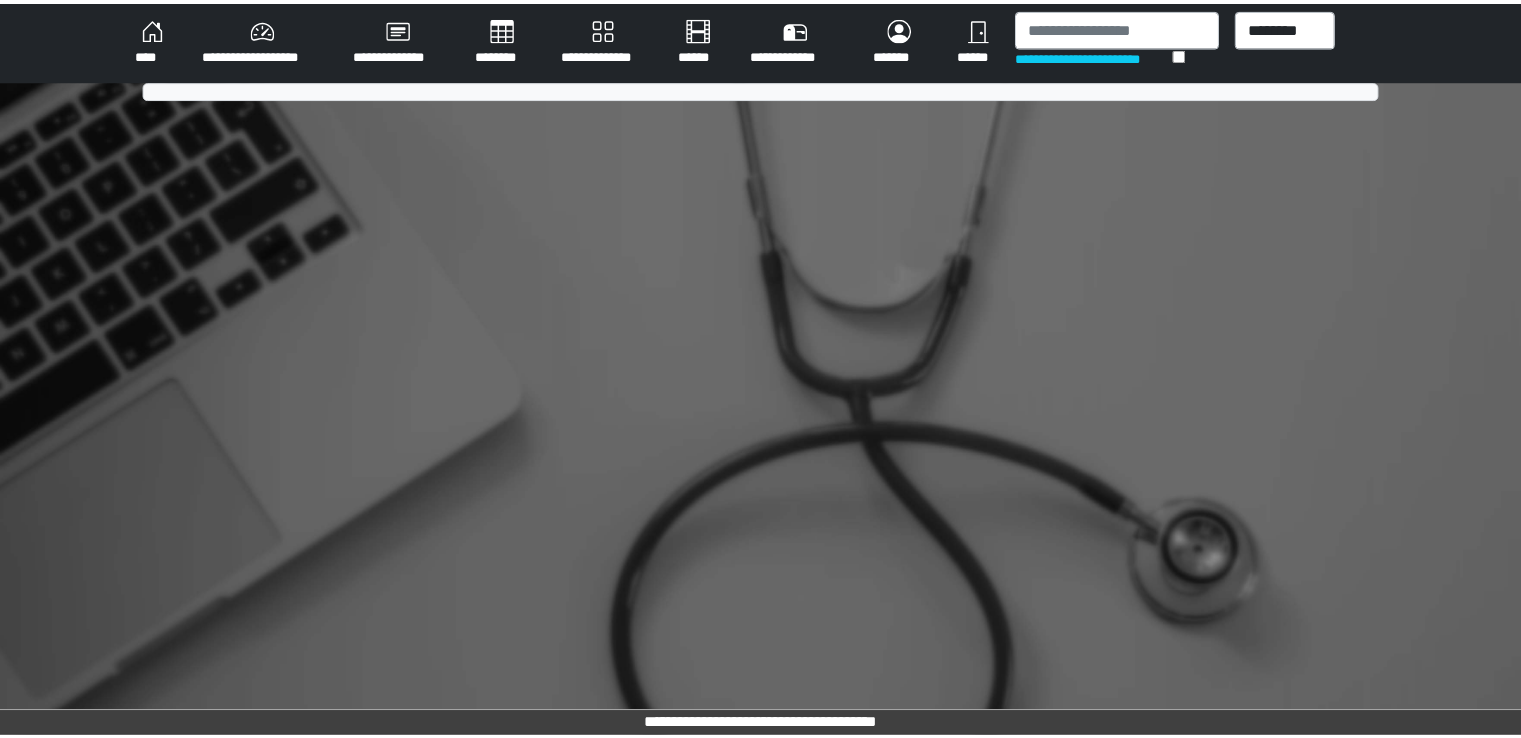 scroll, scrollTop: 0, scrollLeft: 0, axis: both 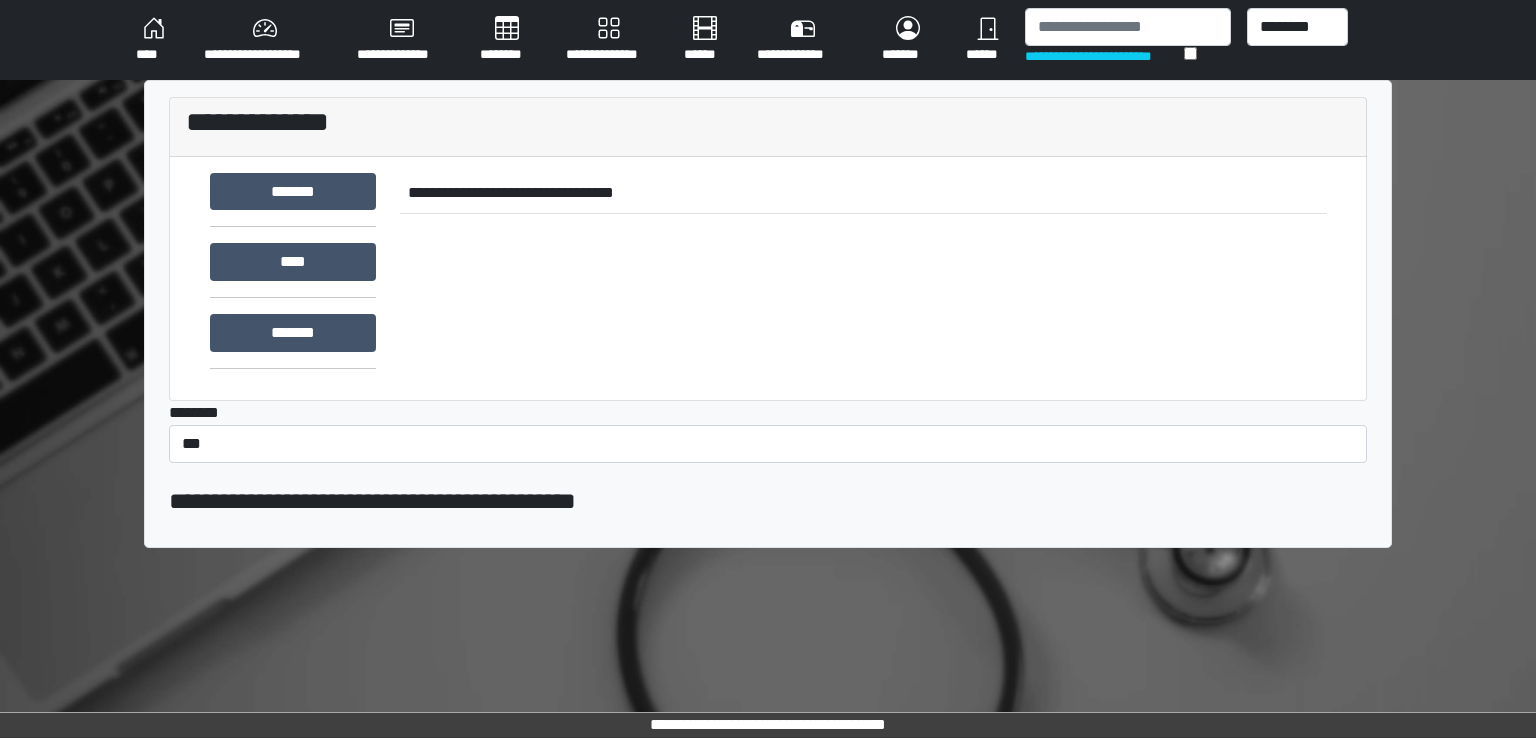 click on "********" at bounding box center (507, 40) 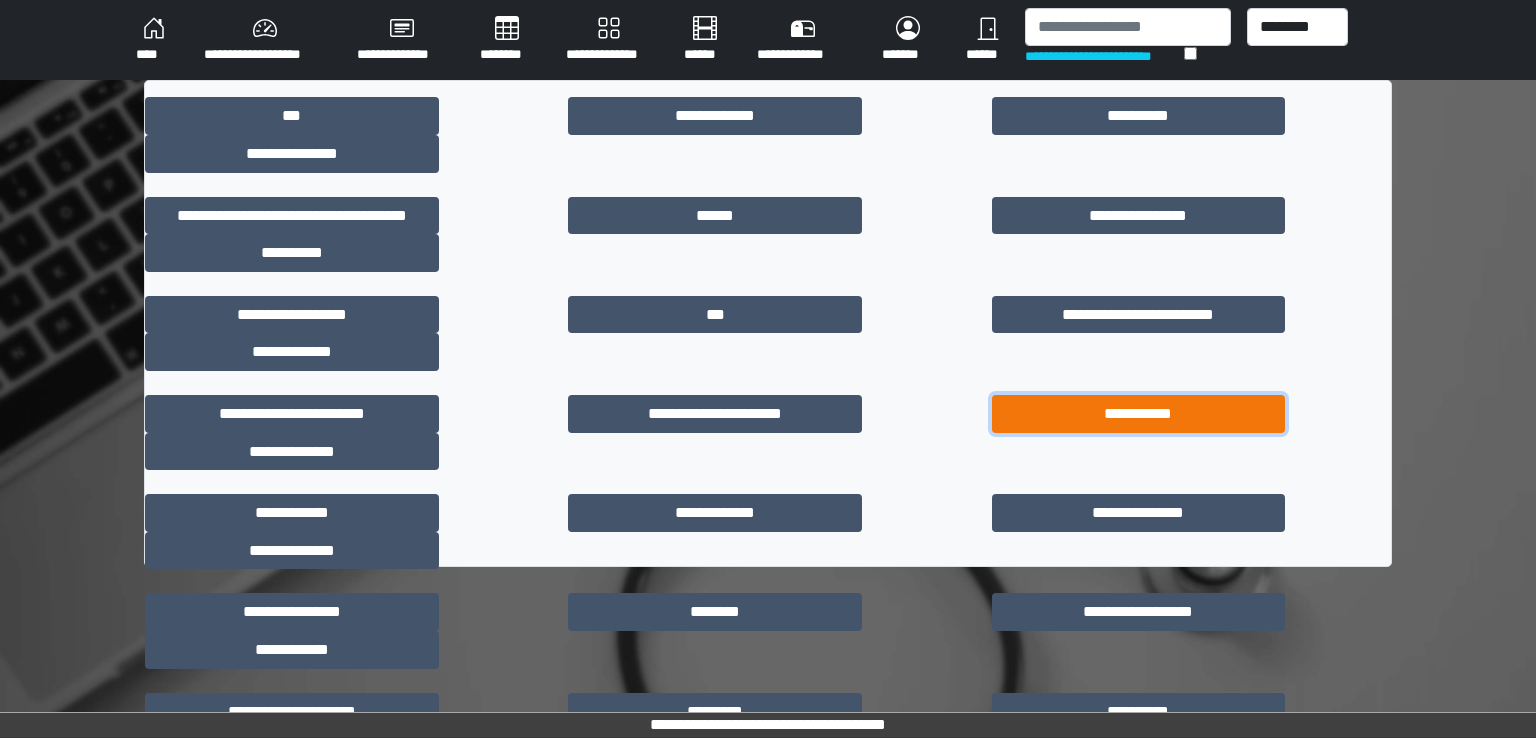click on "**********" at bounding box center [1139, 414] 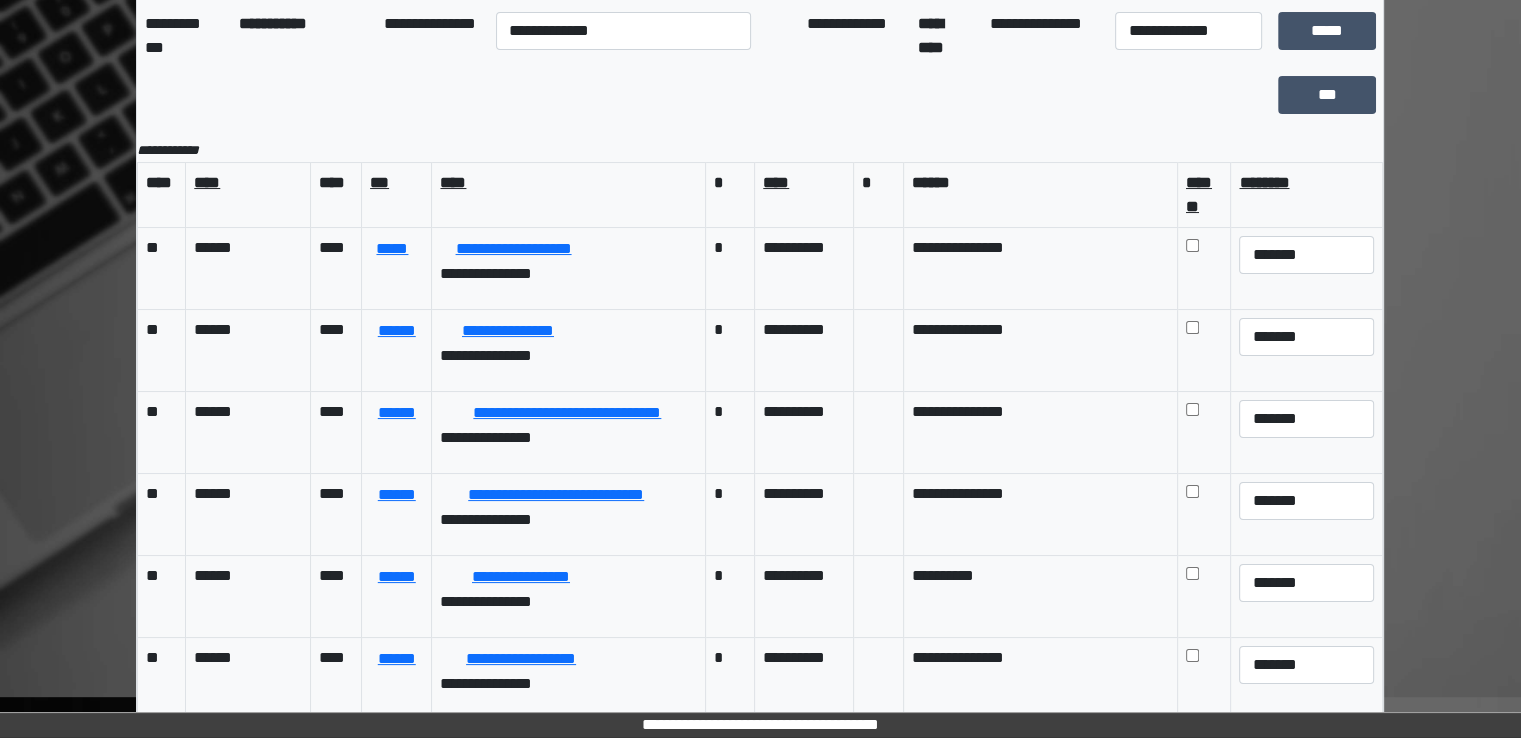 scroll, scrollTop: 174, scrollLeft: 0, axis: vertical 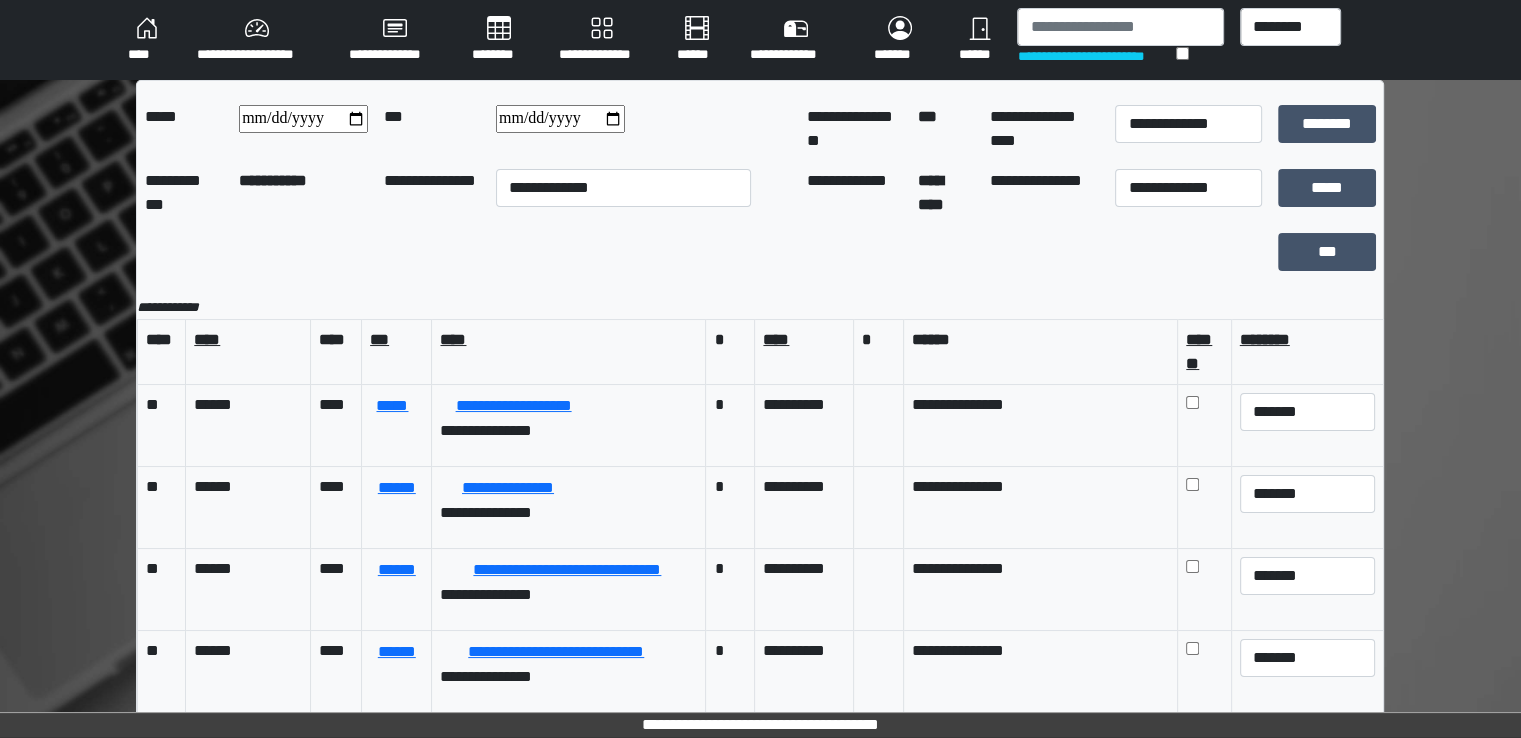 click on "********" at bounding box center [499, 40] 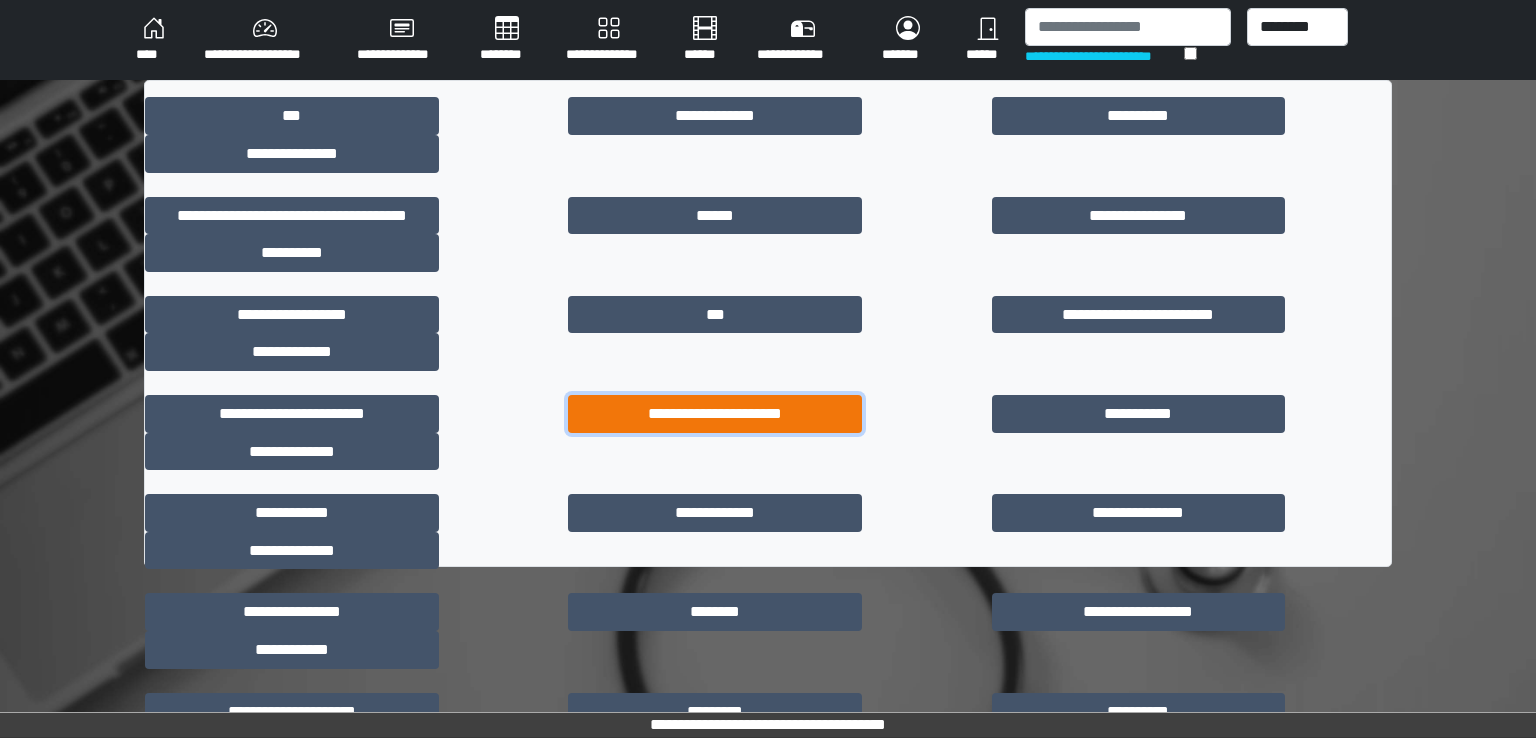 click on "**********" at bounding box center (715, 414) 